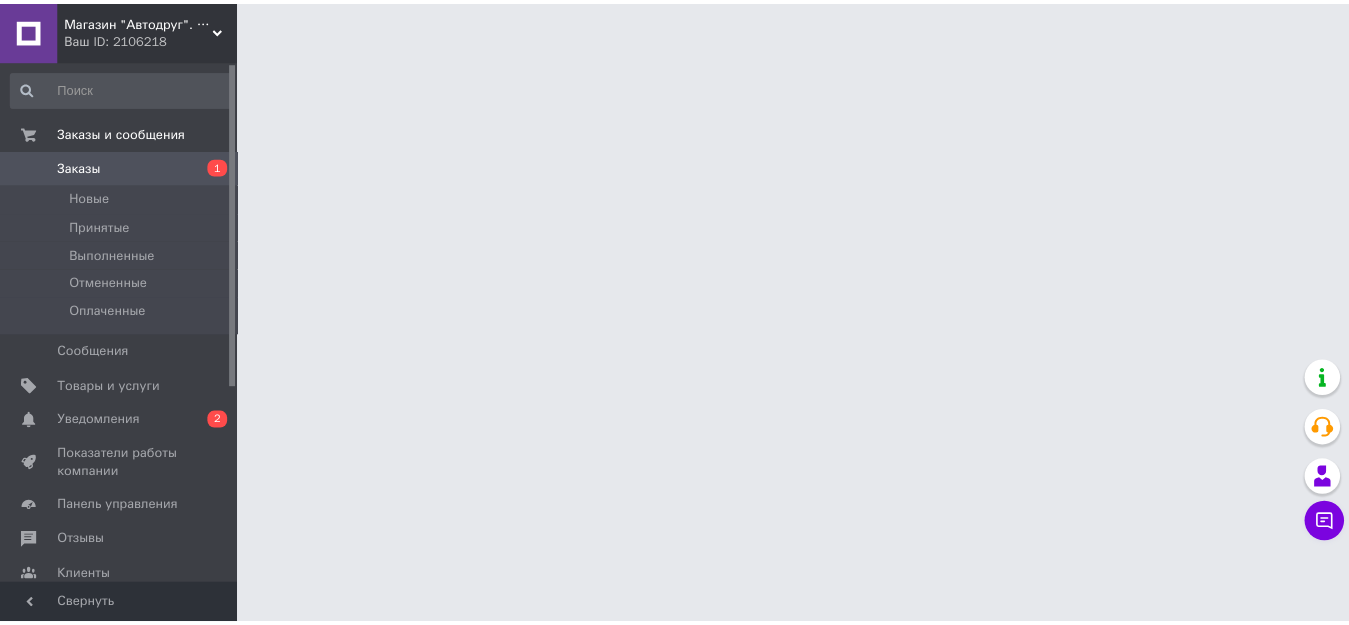 scroll, scrollTop: 0, scrollLeft: 0, axis: both 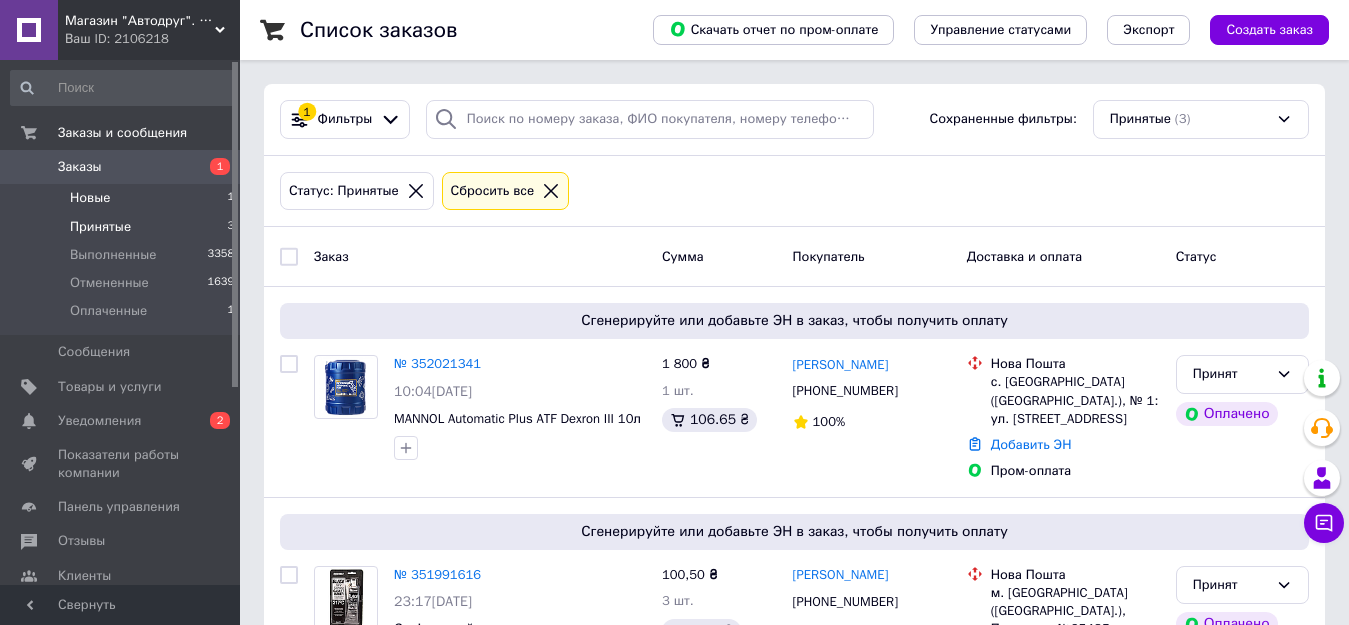 click on "Новые 1" at bounding box center [123, 198] 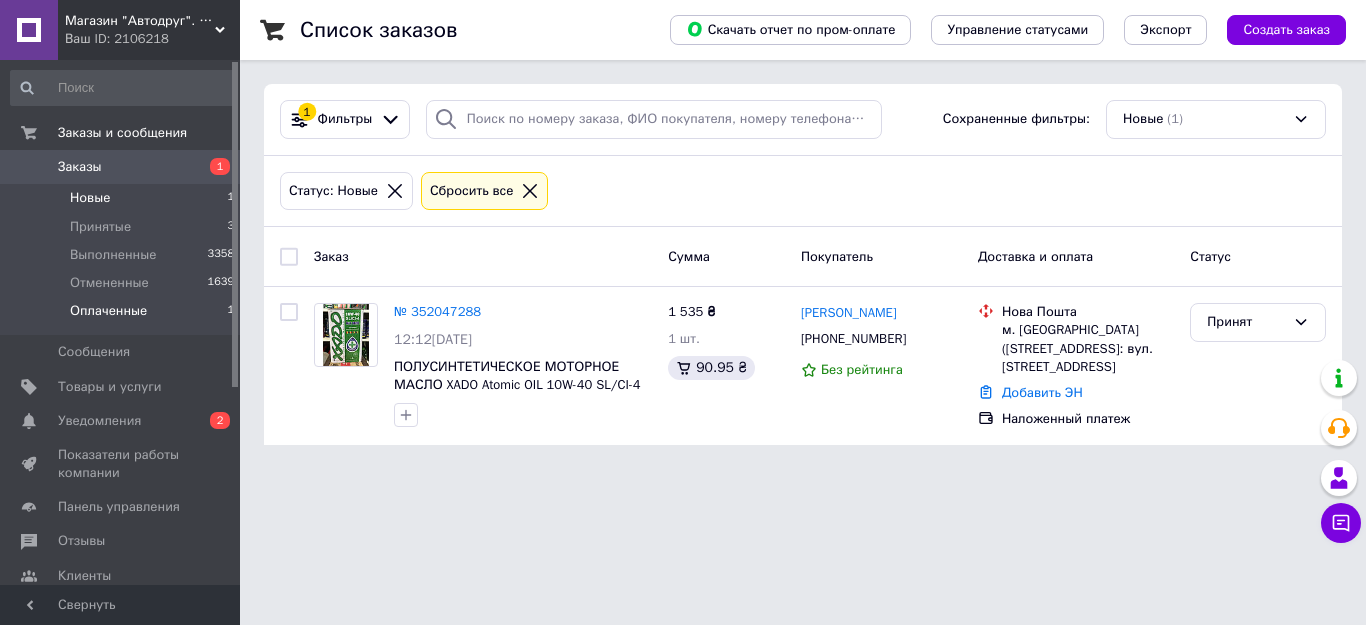click on "Оплаченные 1" at bounding box center (123, 316) 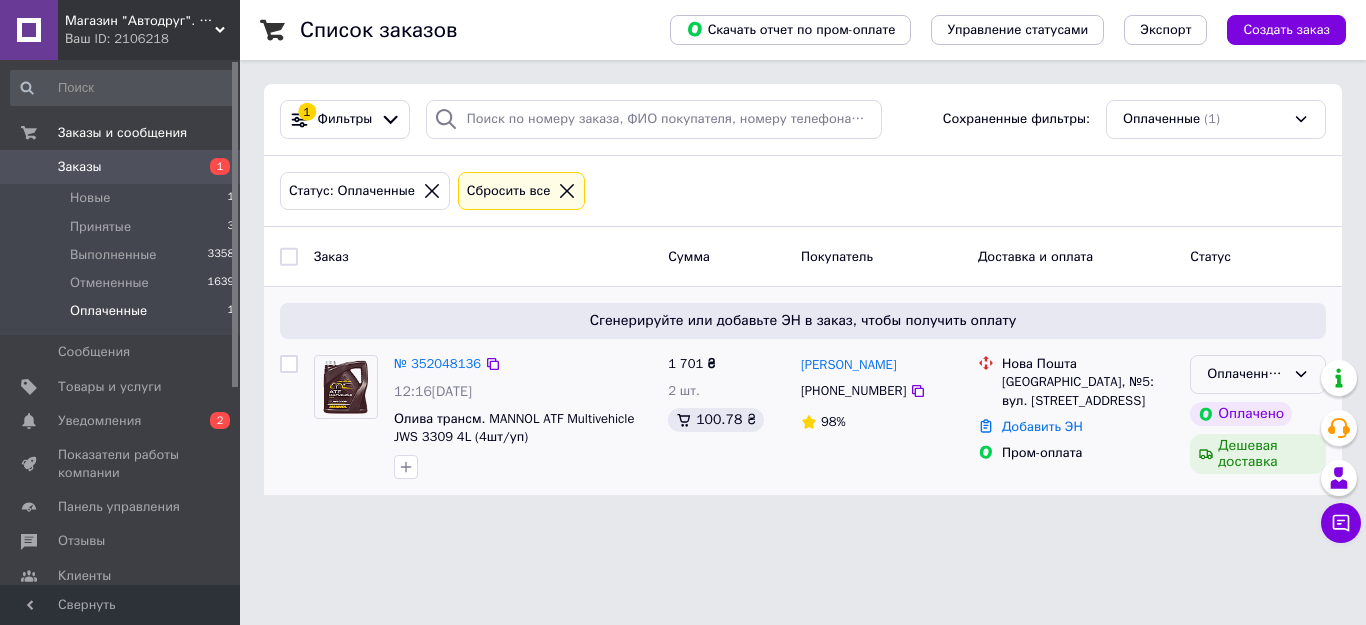 click on "Оплаченный" at bounding box center [1246, 374] 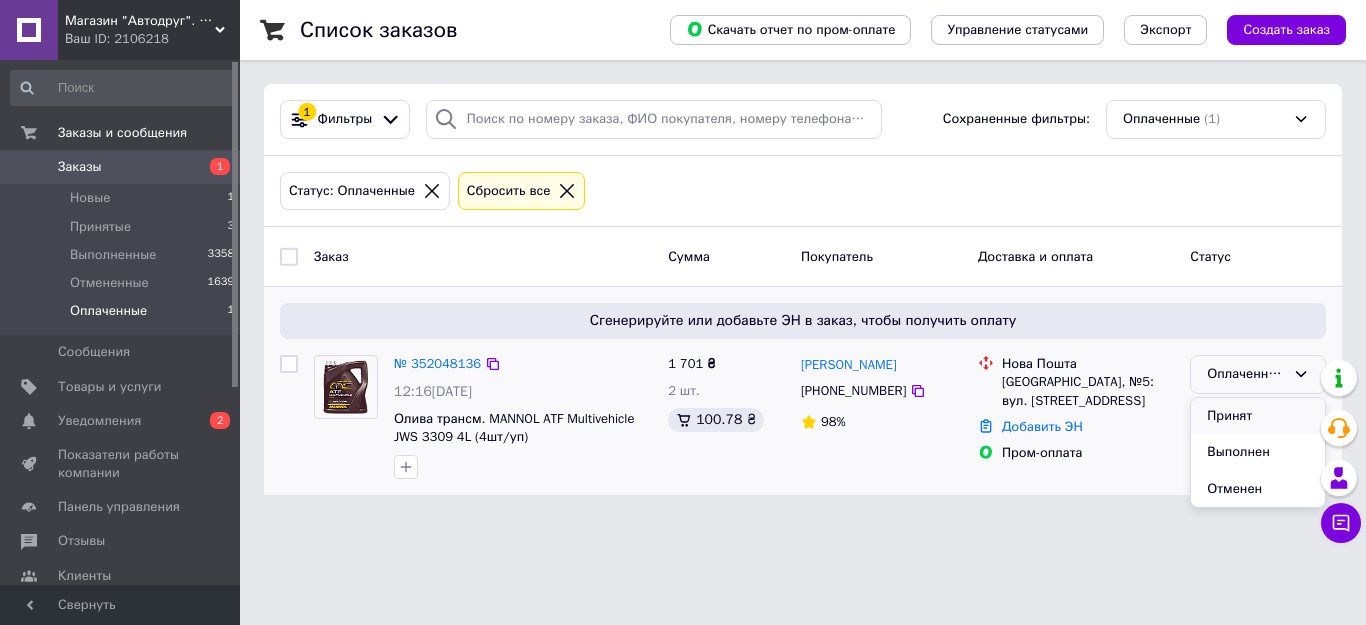 click on "Принят" at bounding box center [1258, 416] 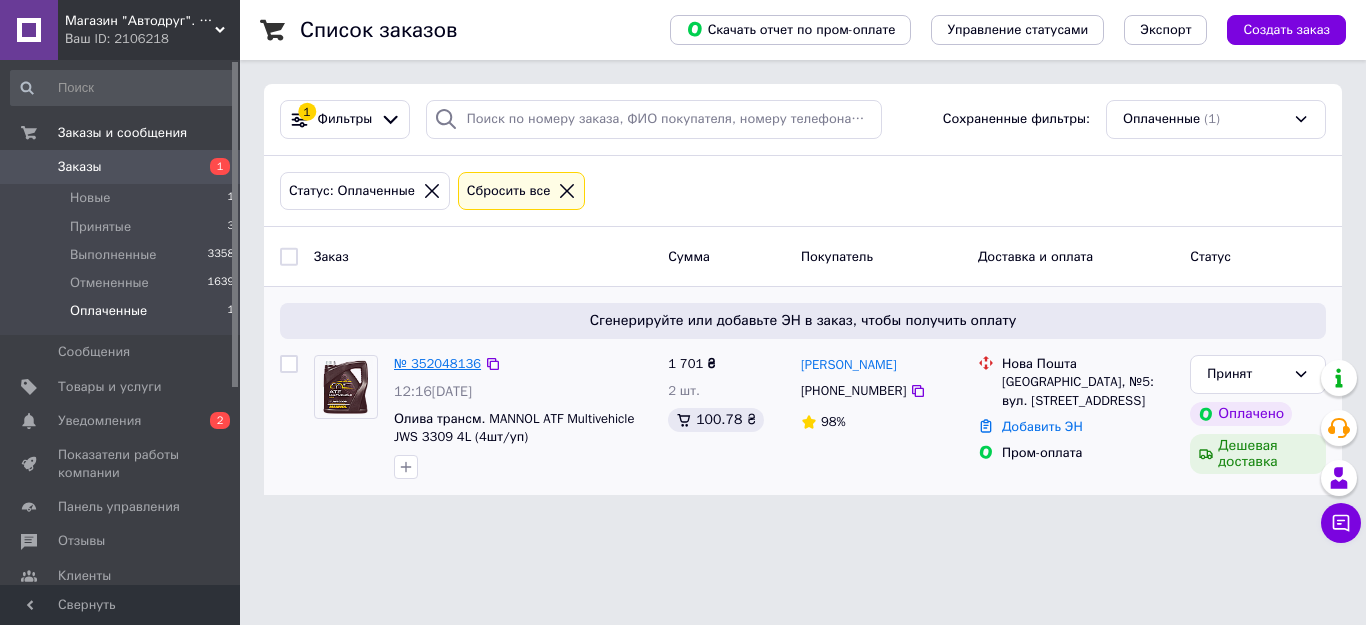 click on "№ 352048136" at bounding box center [437, 363] 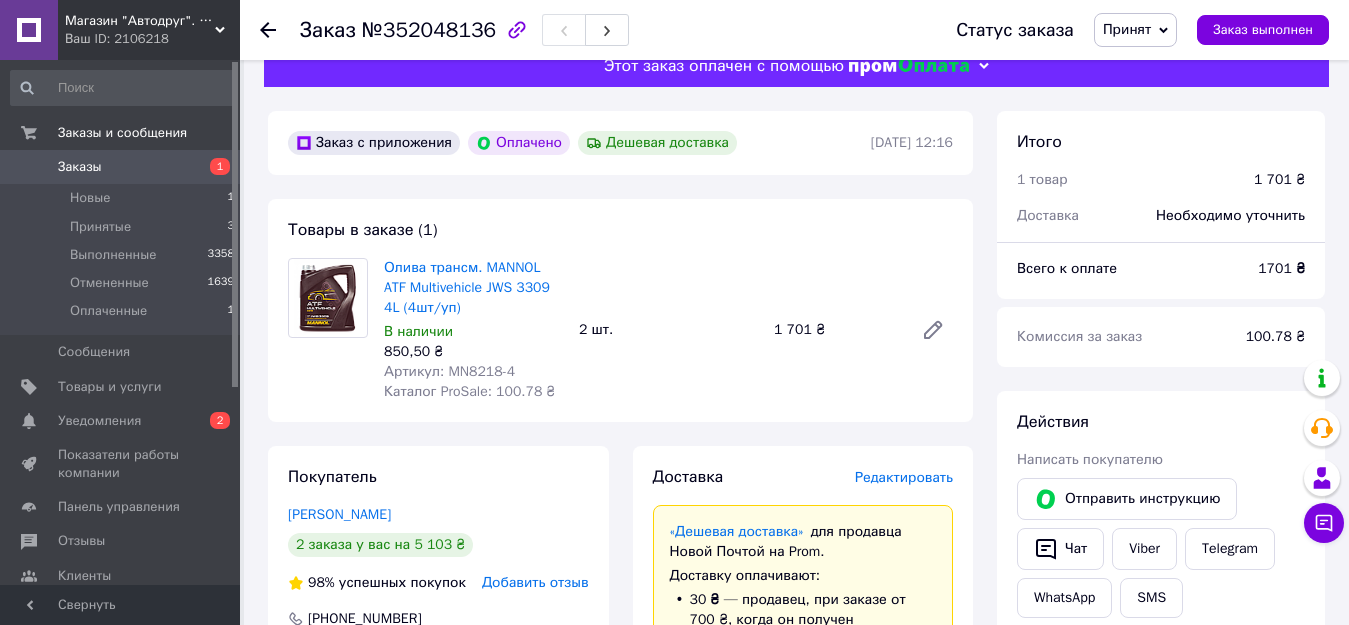 scroll, scrollTop: 0, scrollLeft: 0, axis: both 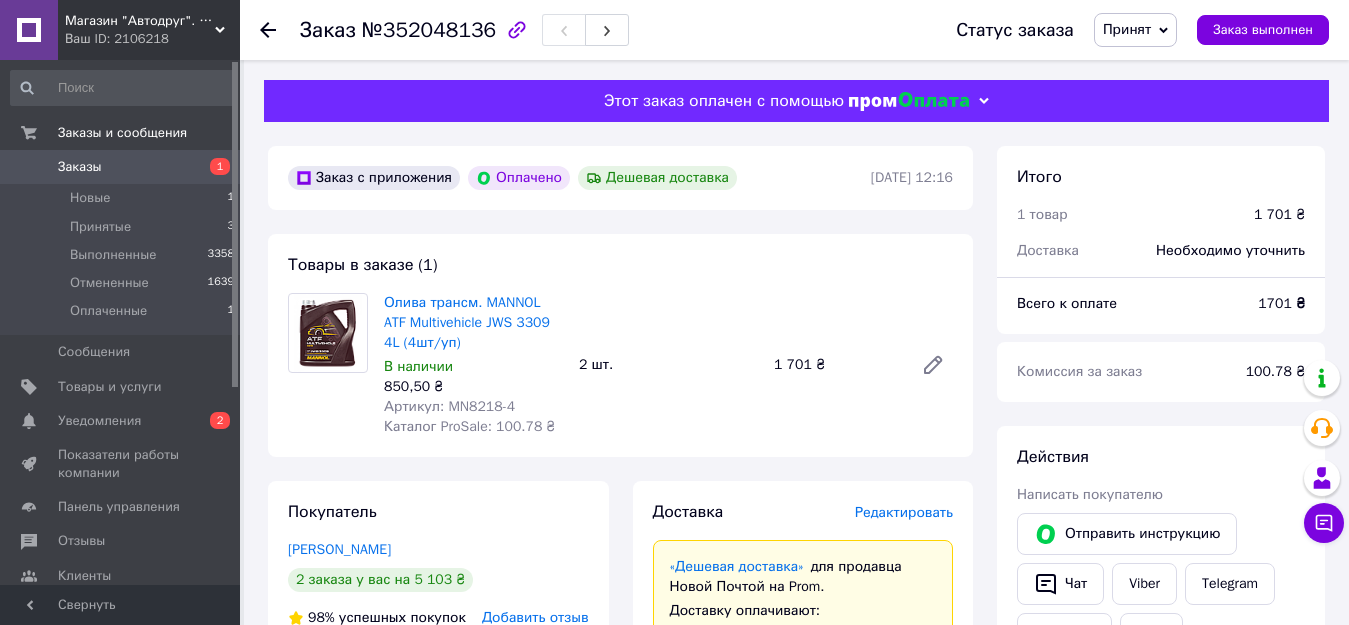 click on "Товары в заказе (1) Олива трансм. MANNOL ATF Multivehicle JWS 3309 4L (4шт/уп) В наличии 850,50 ₴ Артикул: MN8218-4 Каталог ProSale: 100.78 ₴  2 шт. 1 701 ₴" at bounding box center (620, 345) 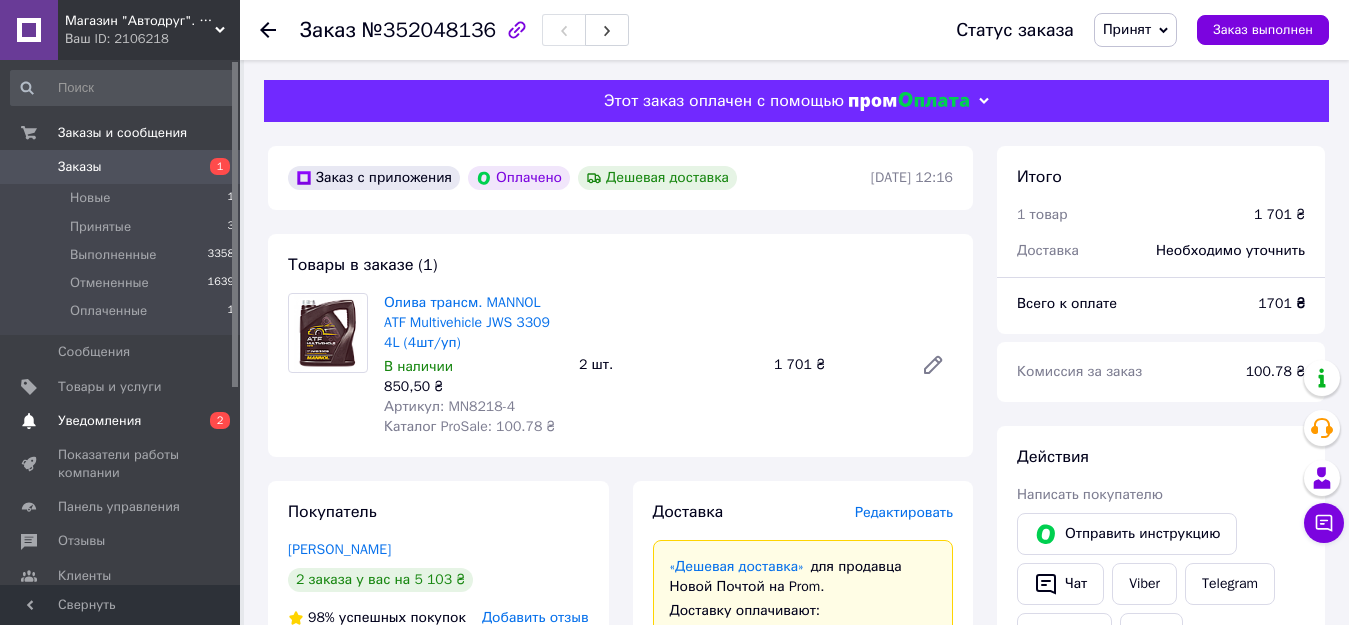 click on "Уведомления" at bounding box center (121, 421) 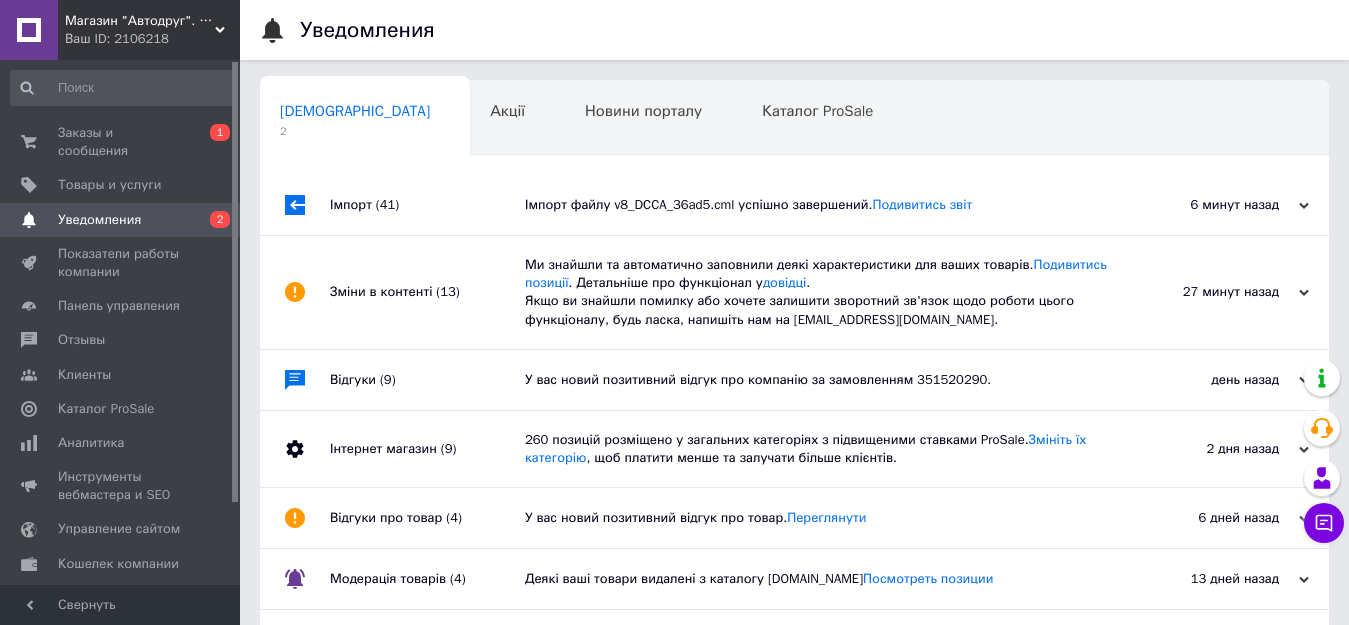 click on "Імпорт файлу v8_DCCA_36ad5.cml успішно завершений.  Подивитись звіт" at bounding box center (817, 205) 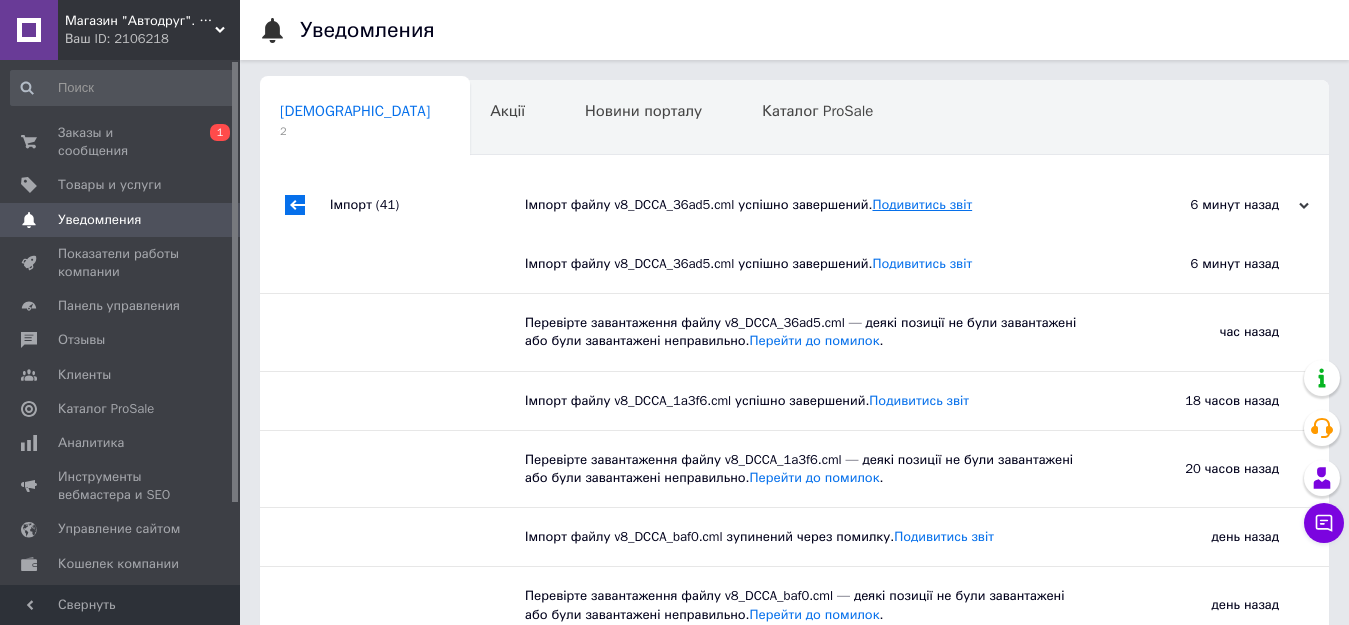 click on "Подивитись звіт" at bounding box center (922, 204) 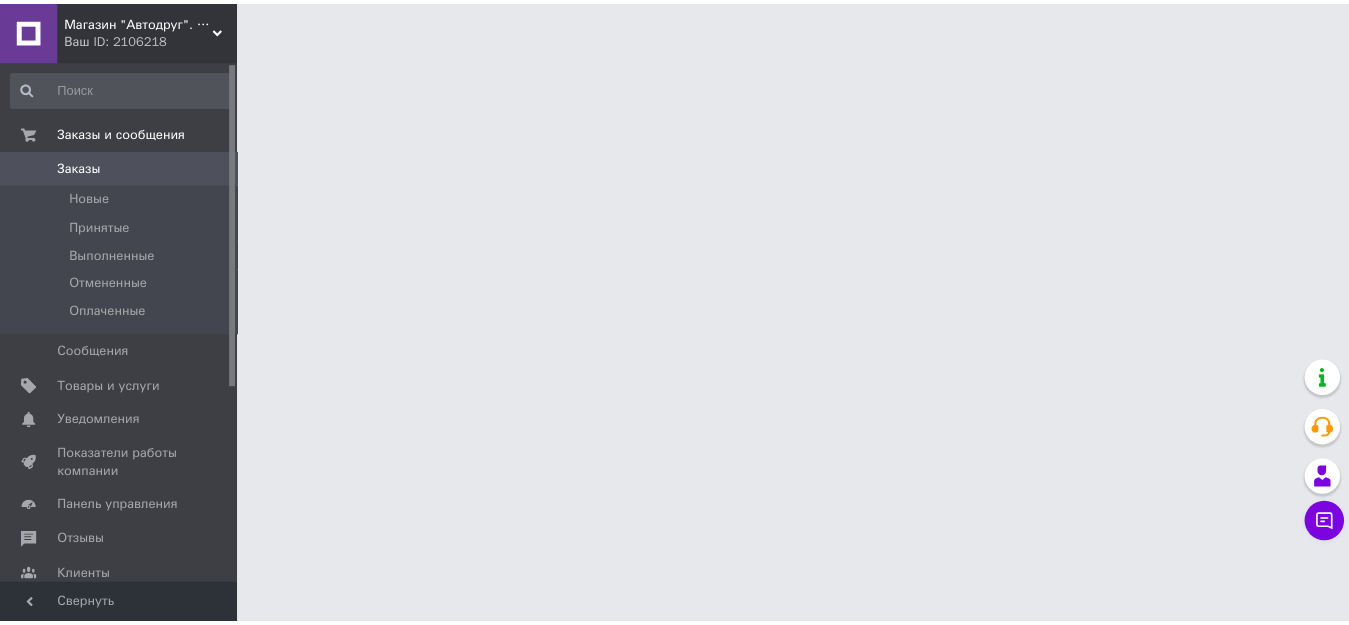 scroll, scrollTop: 0, scrollLeft: 0, axis: both 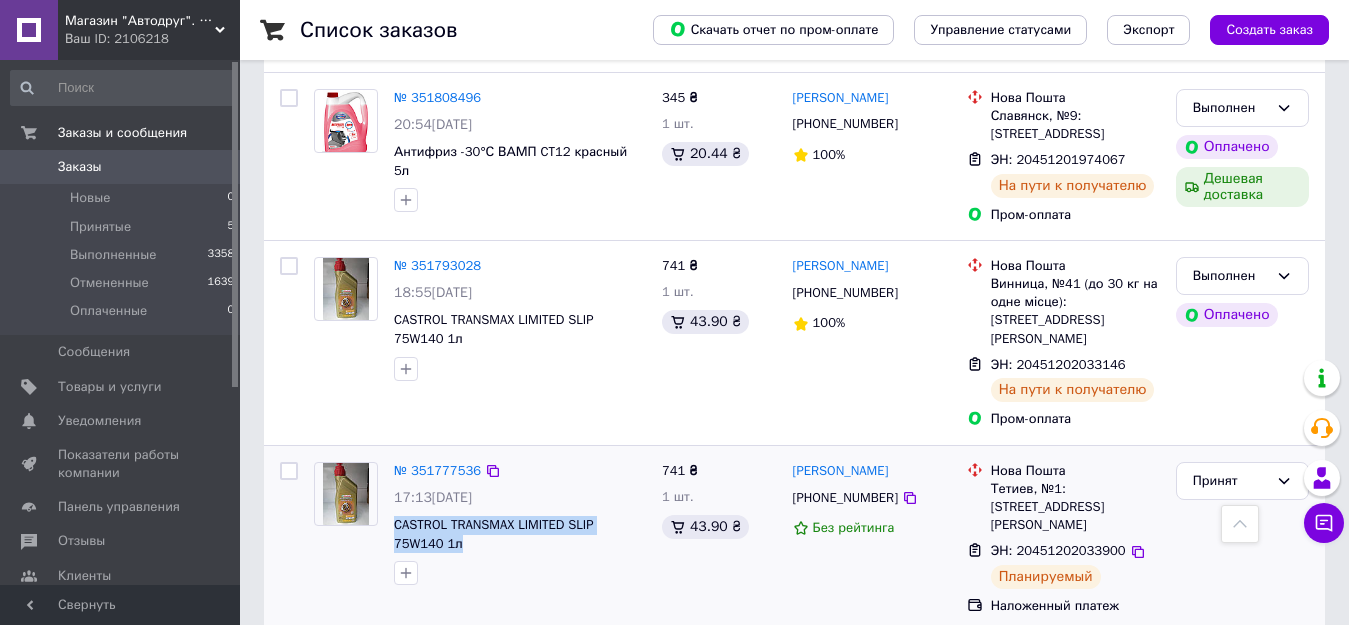 drag, startPoint x: 487, startPoint y: 462, endPoint x: 392, endPoint y: 451, distance: 95.63472 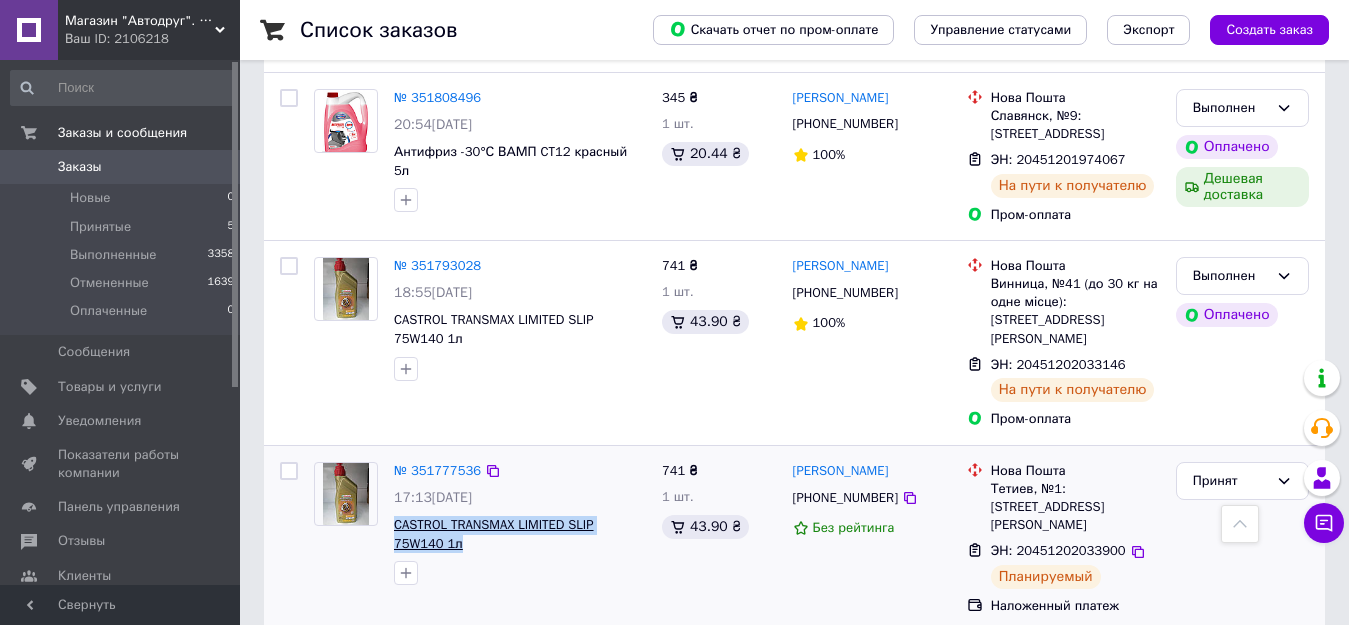 copy on "CASTROL TRANSMAX  LIMITED SLIP 75W140 1л" 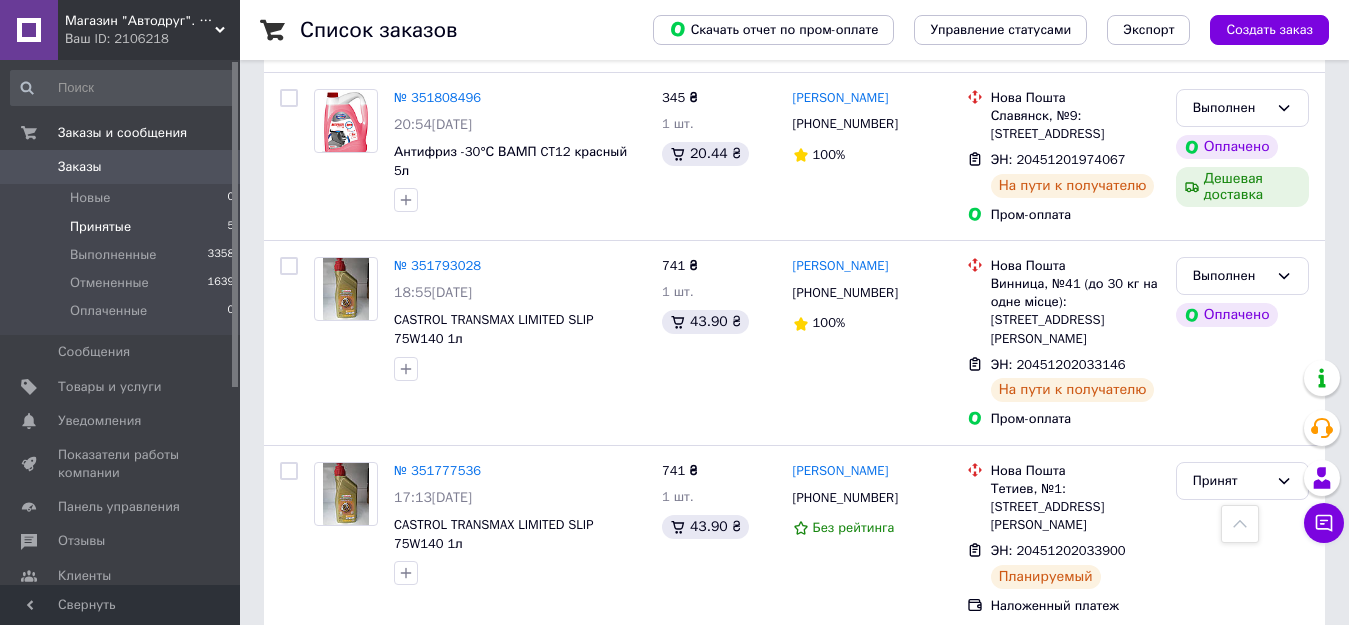 click on "Принятые 5" at bounding box center (123, 227) 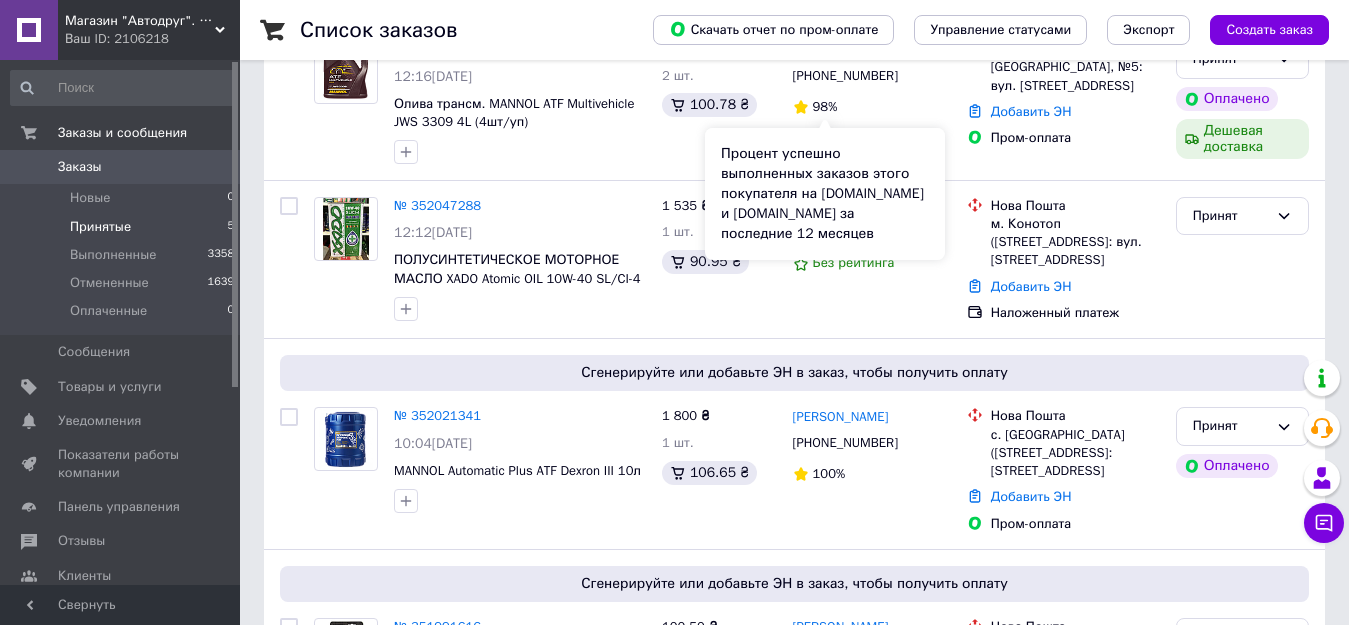 scroll, scrollTop: 400, scrollLeft: 0, axis: vertical 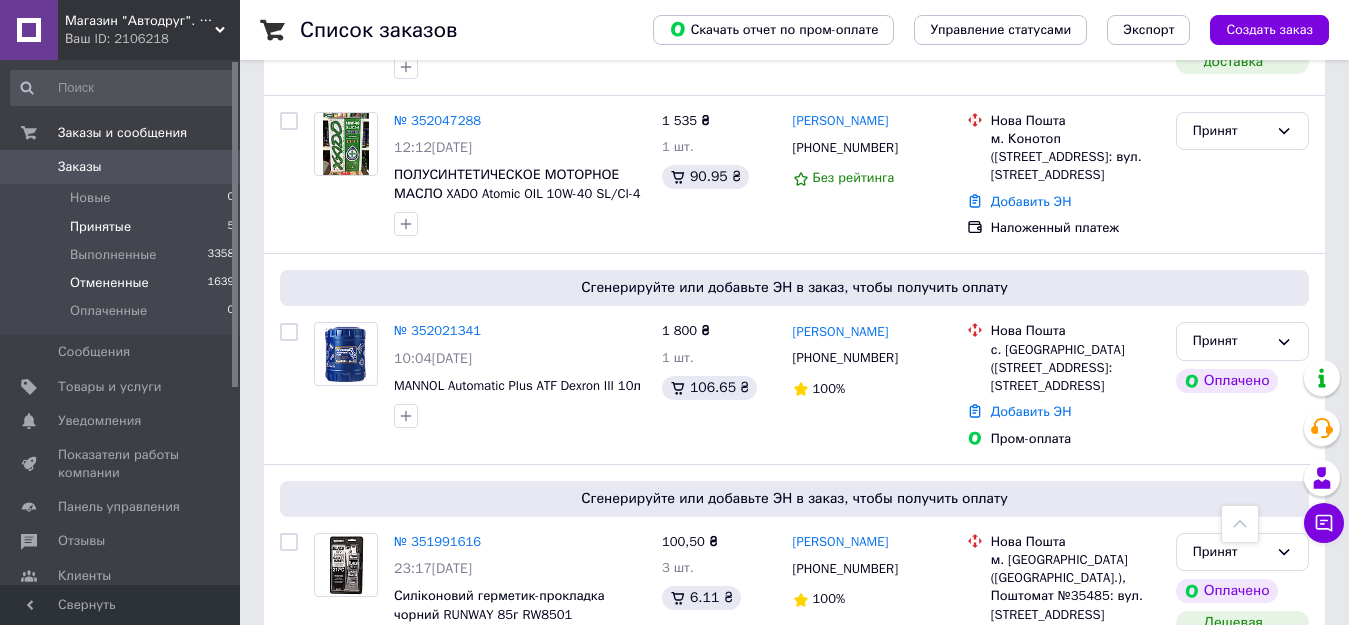 click on "Отмененные" at bounding box center [109, 283] 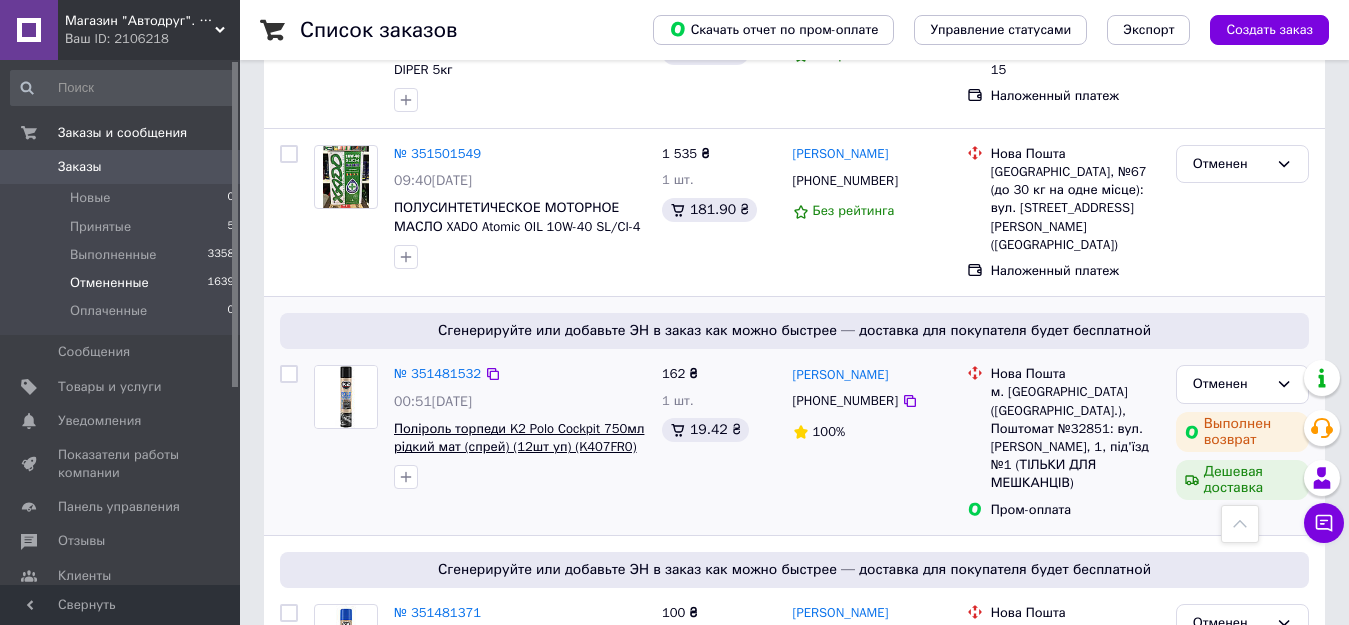 scroll, scrollTop: 0, scrollLeft: 0, axis: both 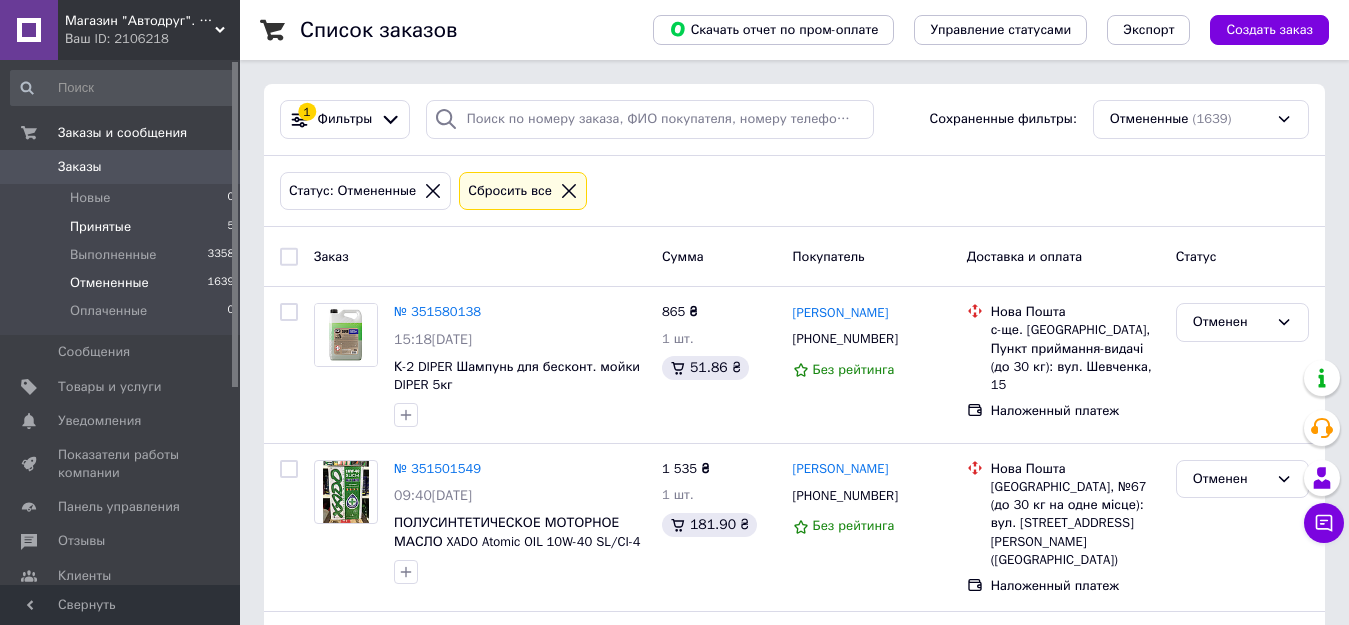 click on "Принятые 5" at bounding box center (123, 227) 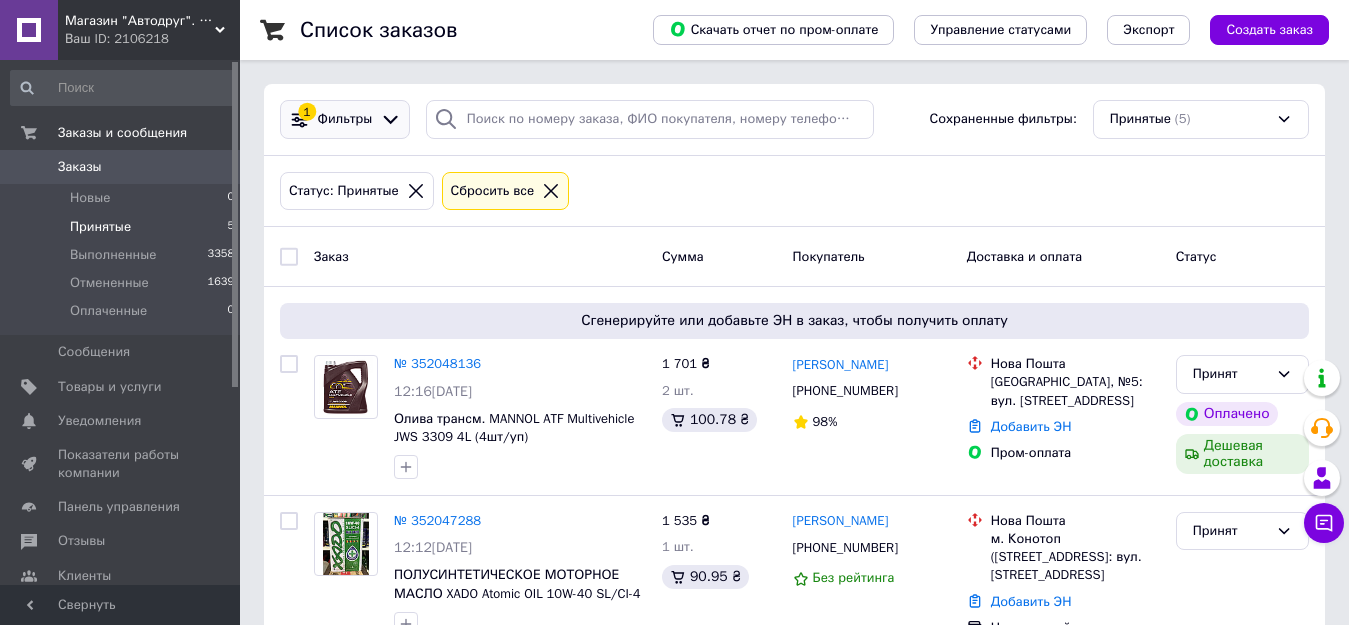 click 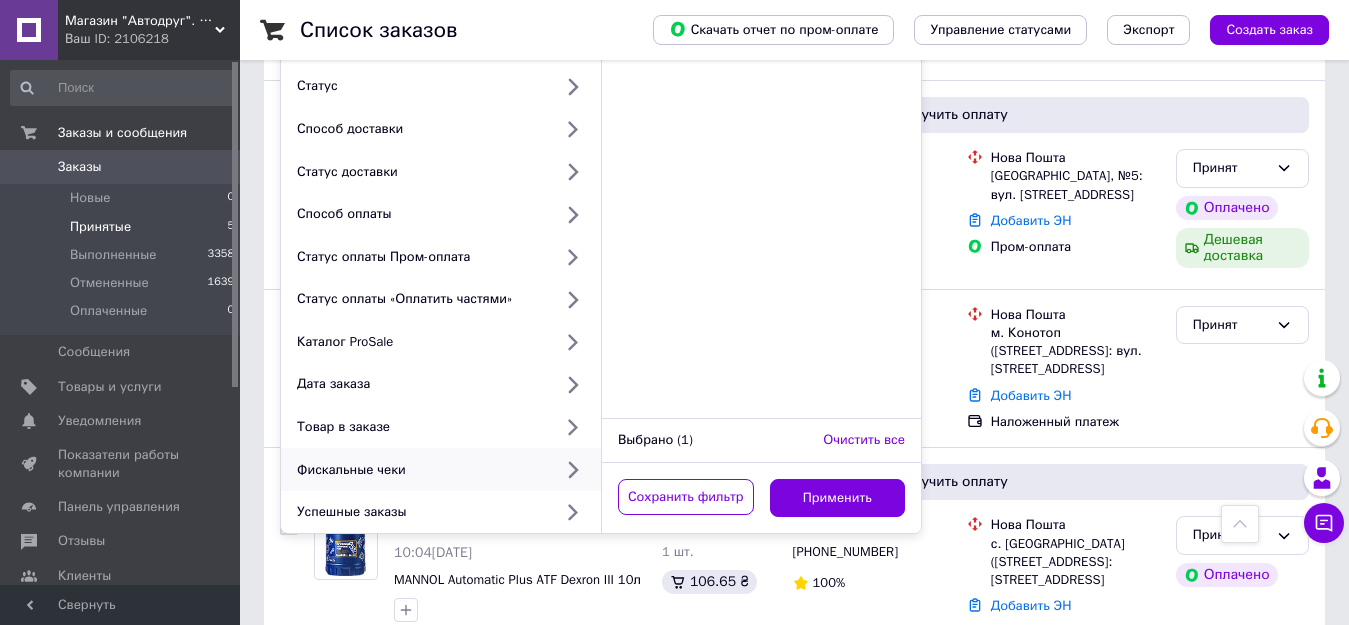 scroll, scrollTop: 200, scrollLeft: 0, axis: vertical 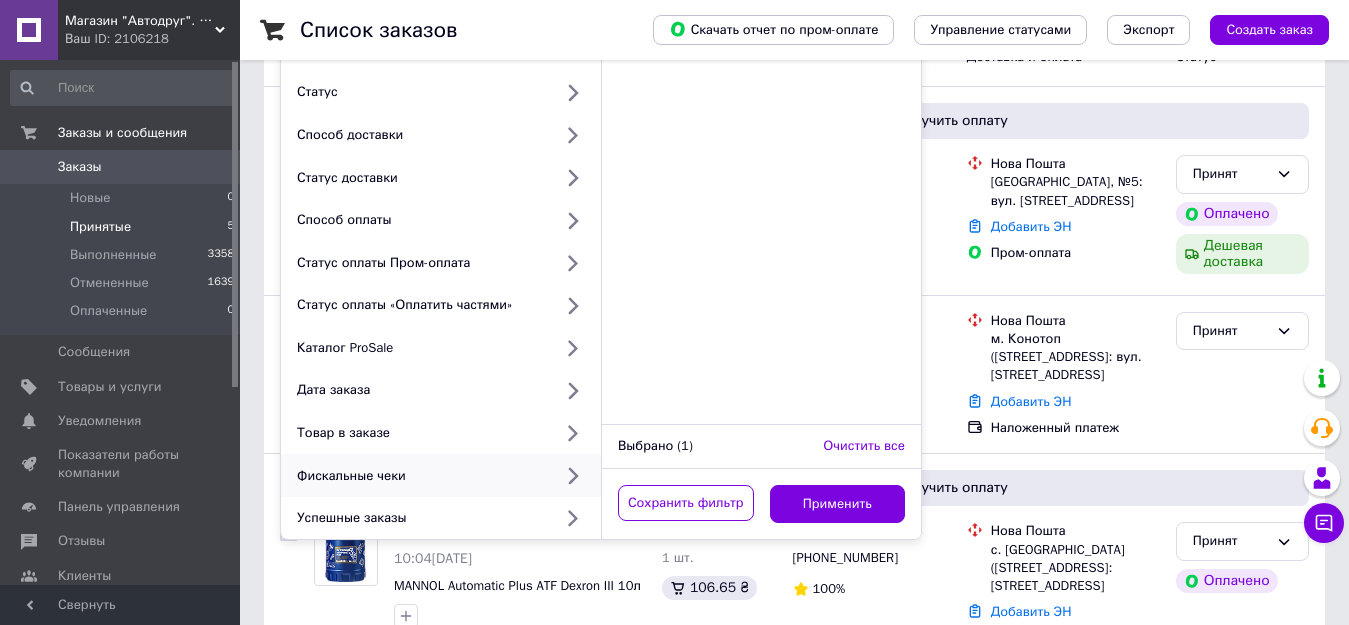 click 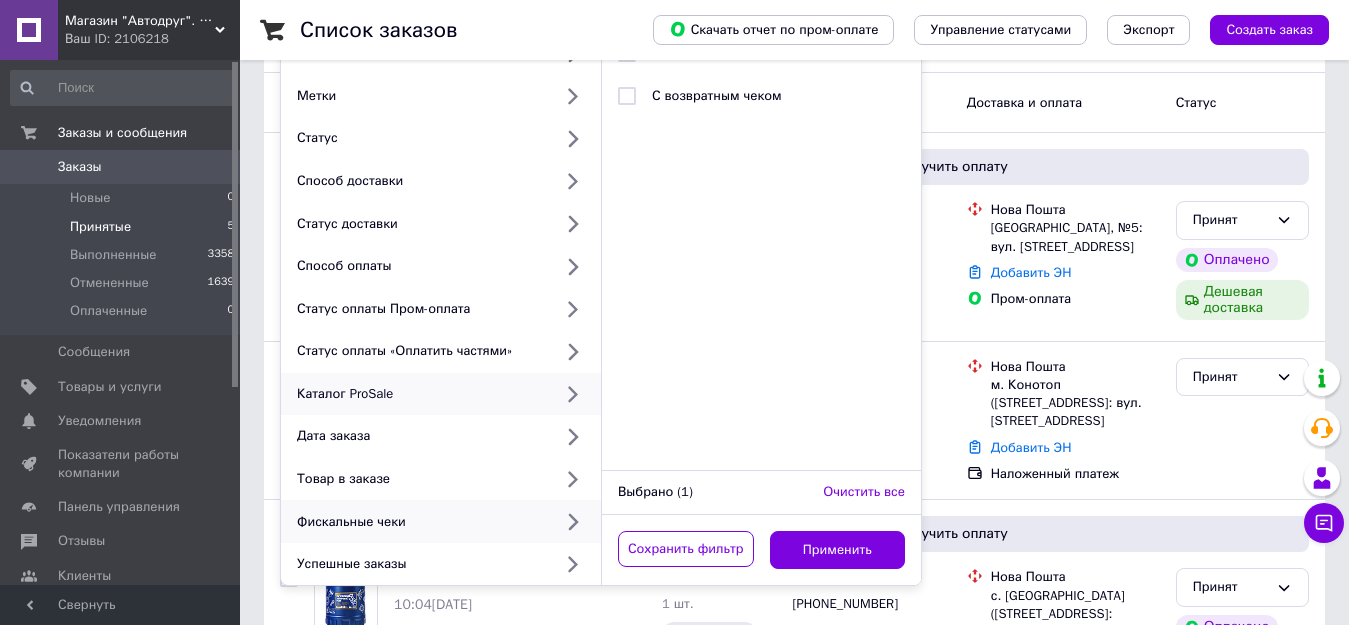 scroll, scrollTop: 0, scrollLeft: 0, axis: both 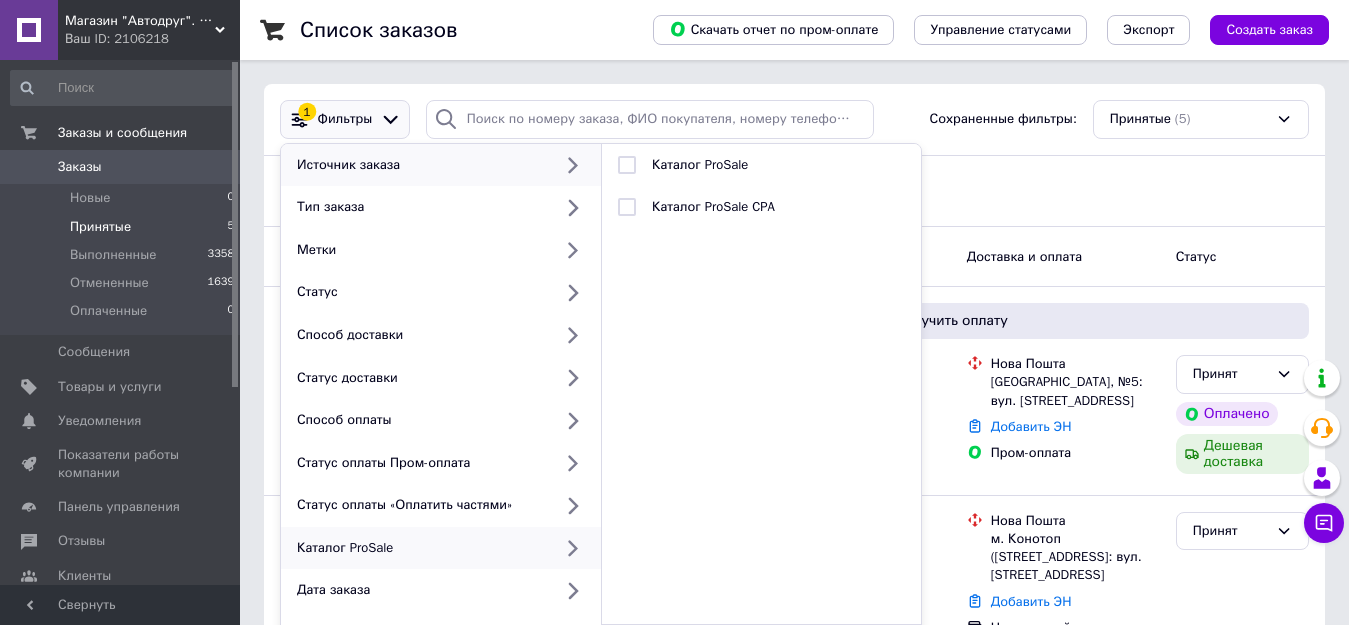 click 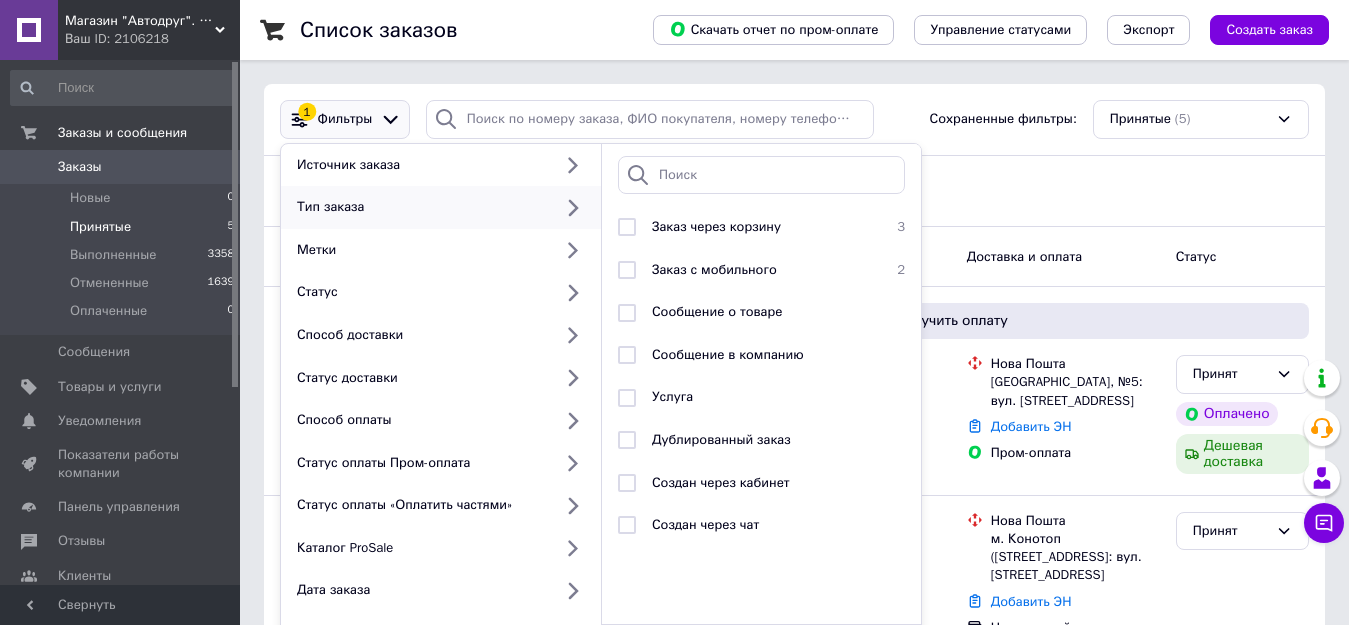 click 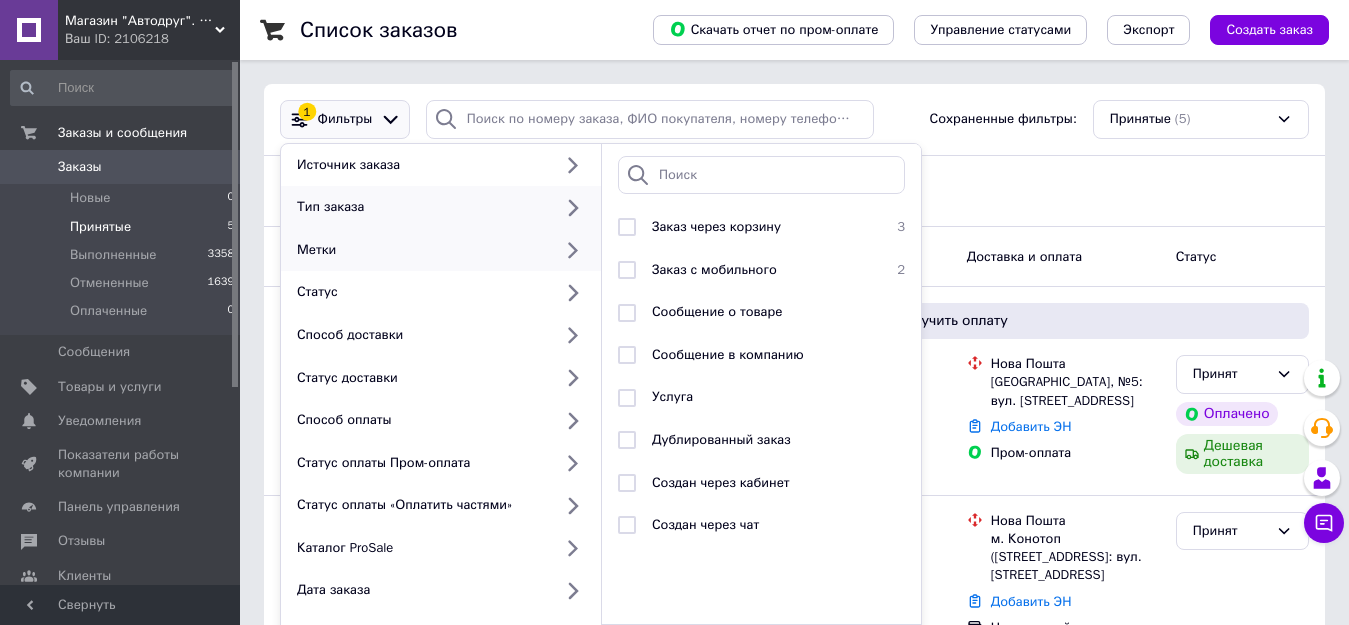 click 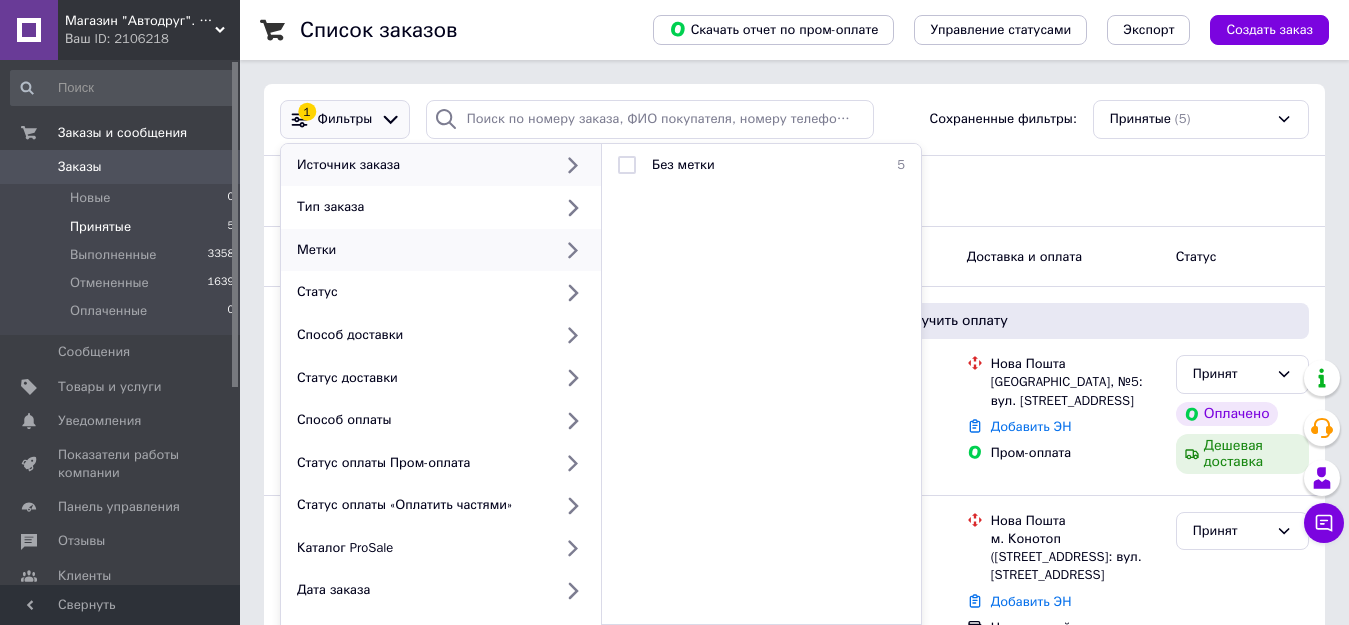 click on "Источник заказа" at bounding box center [441, 165] 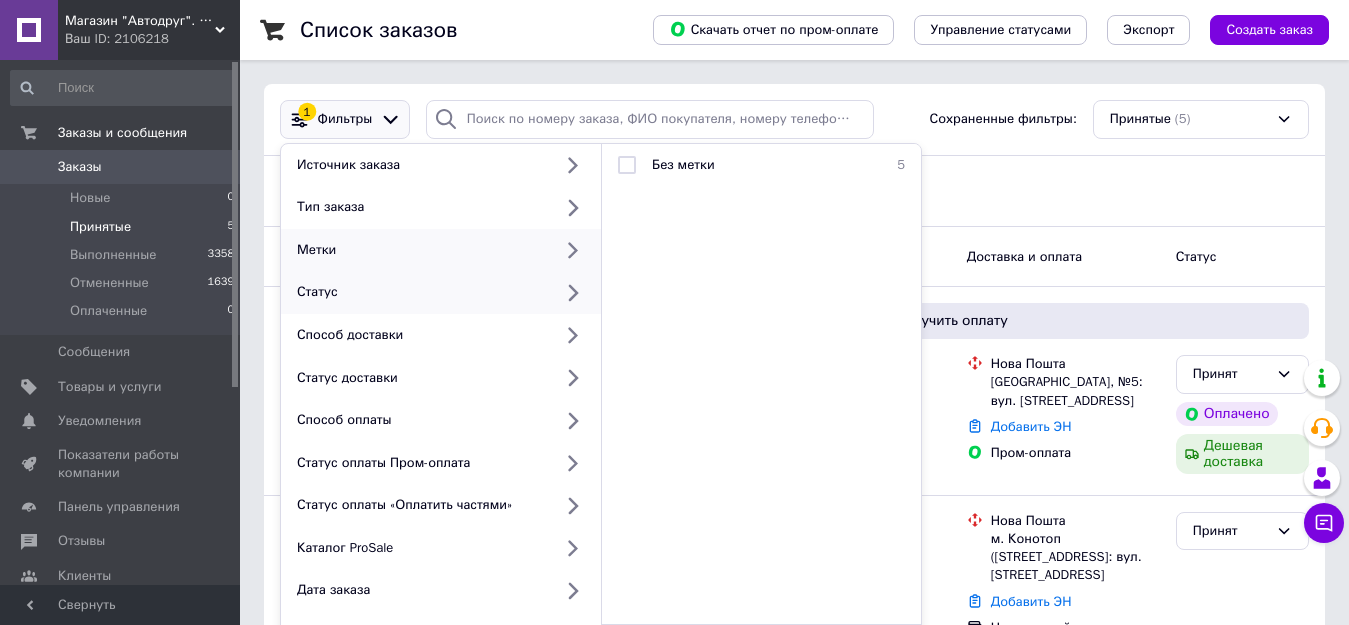 click 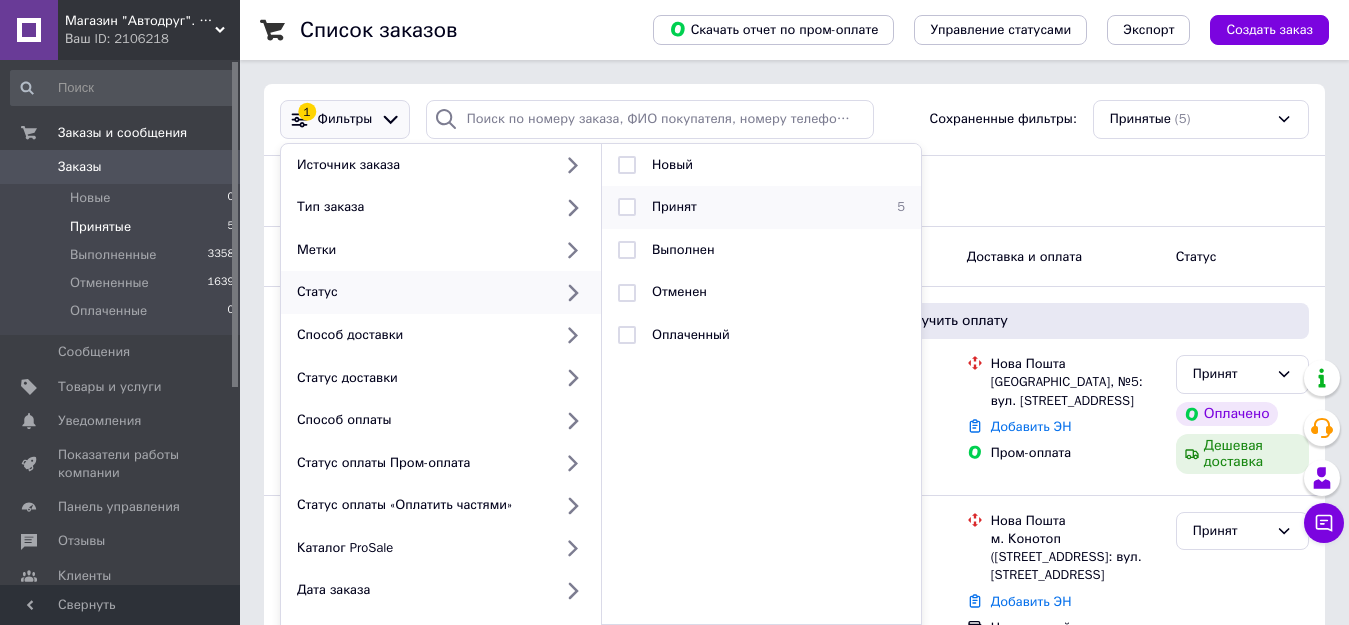 click on "Принят" at bounding box center [758, 207] 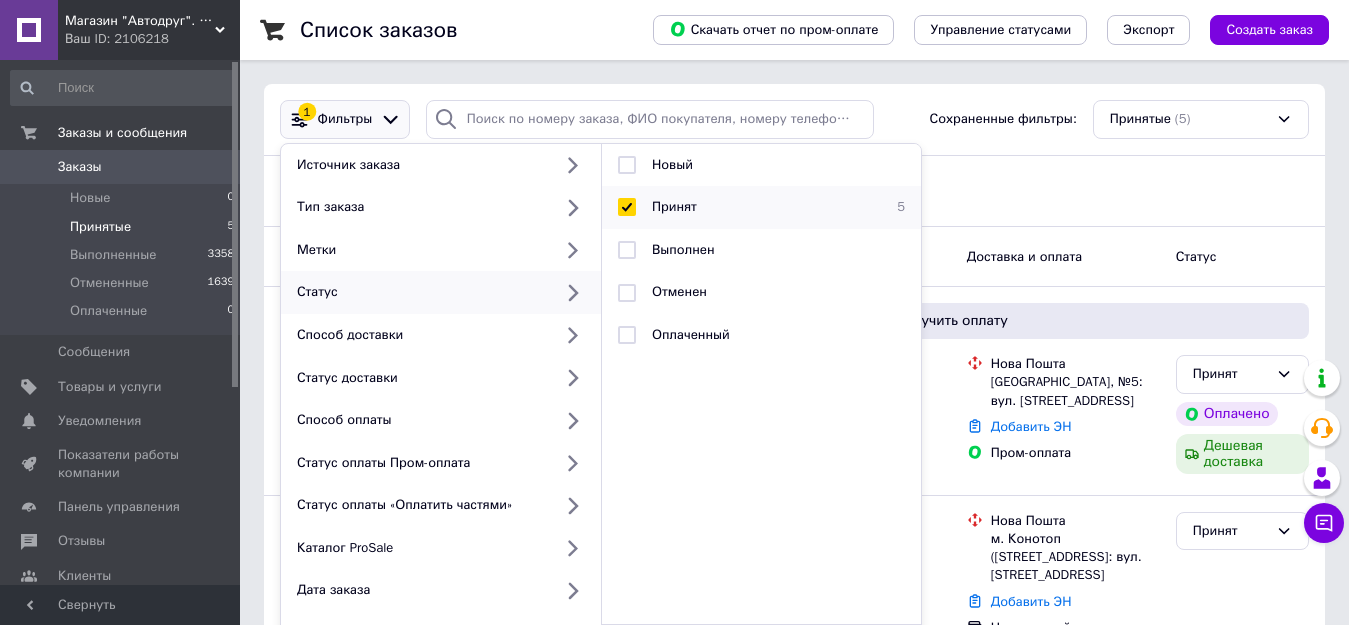 click at bounding box center [627, 207] 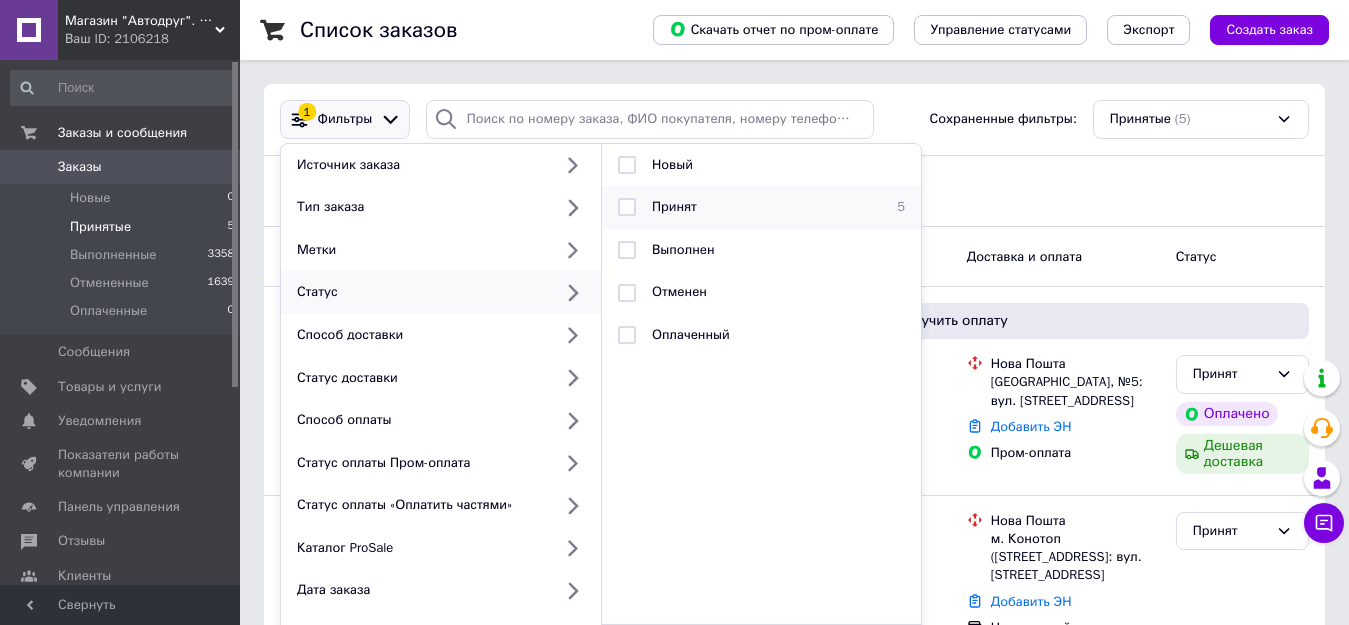 checkbox on "false" 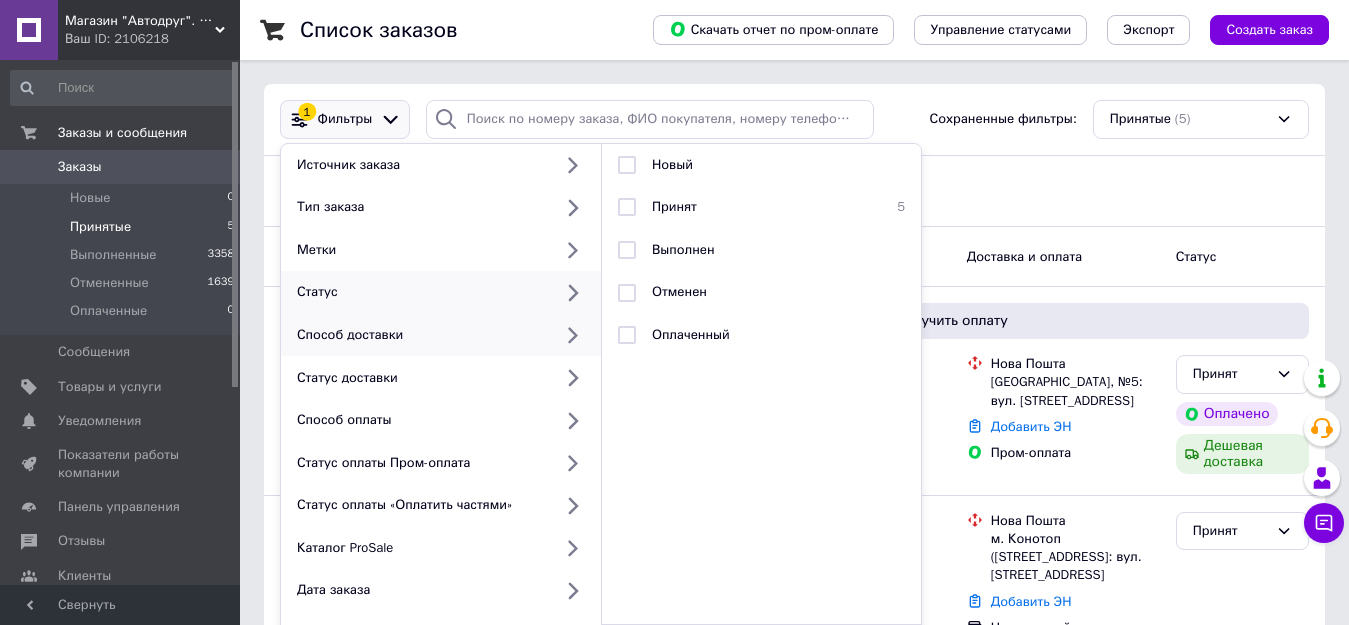 click 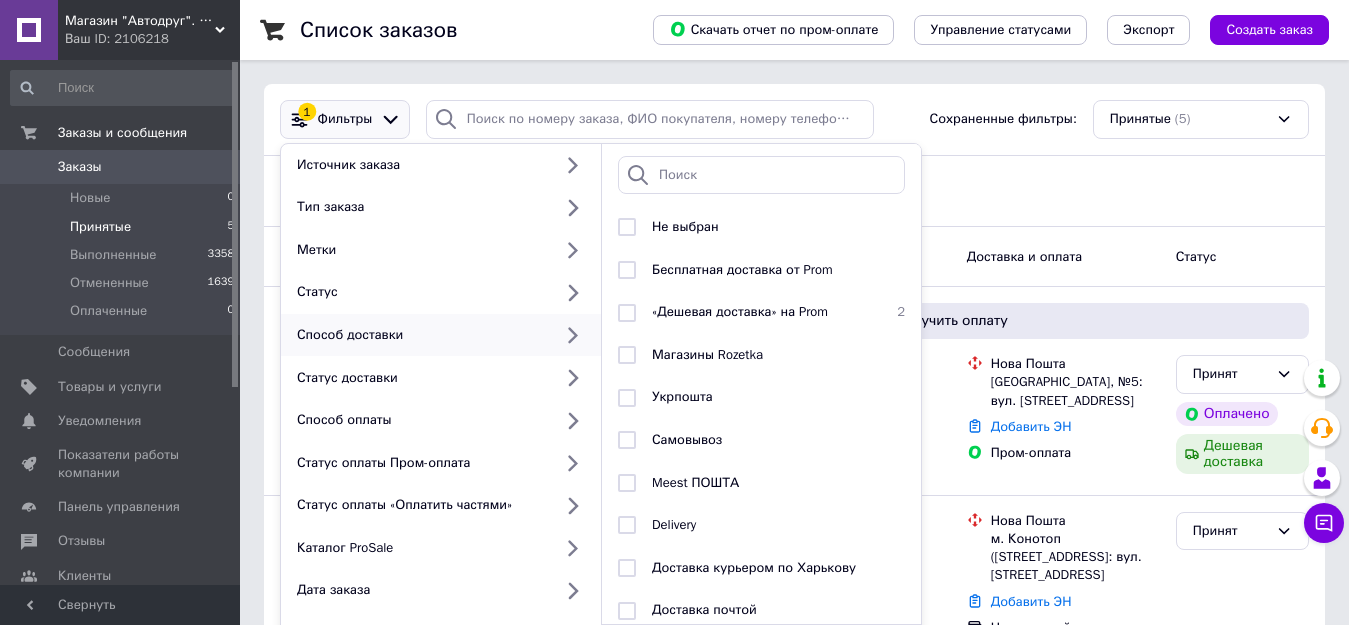 click 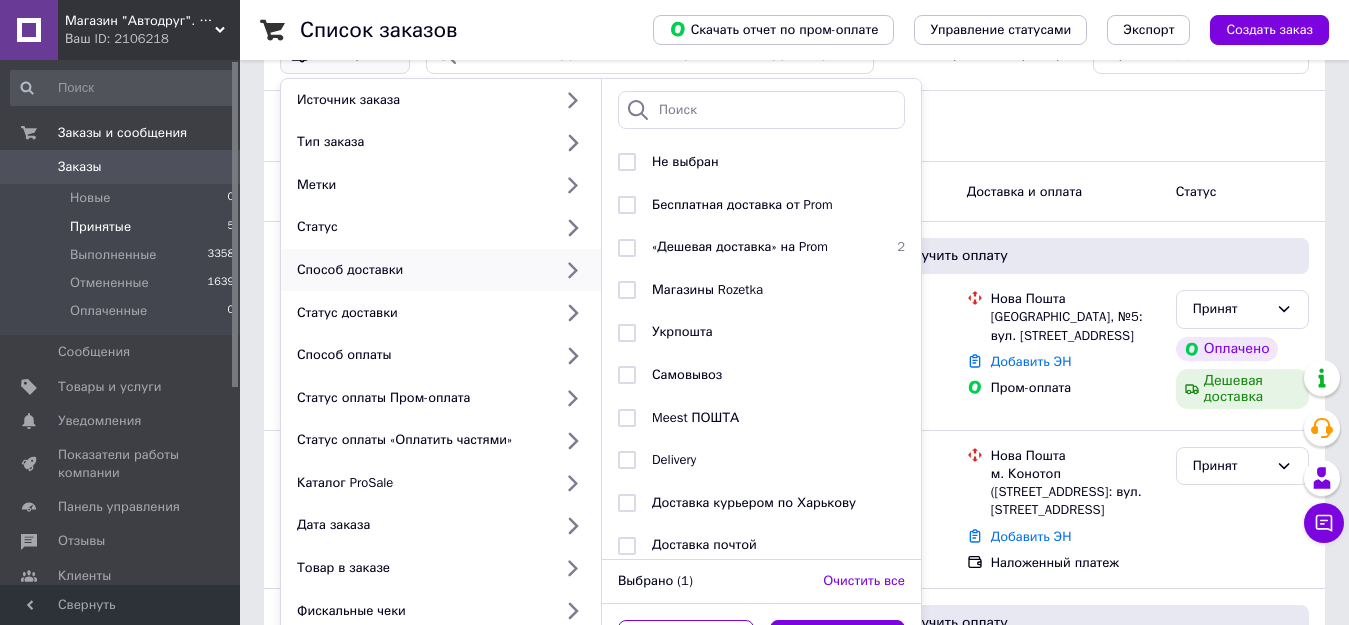 scroll, scrollTop: 100, scrollLeft: 0, axis: vertical 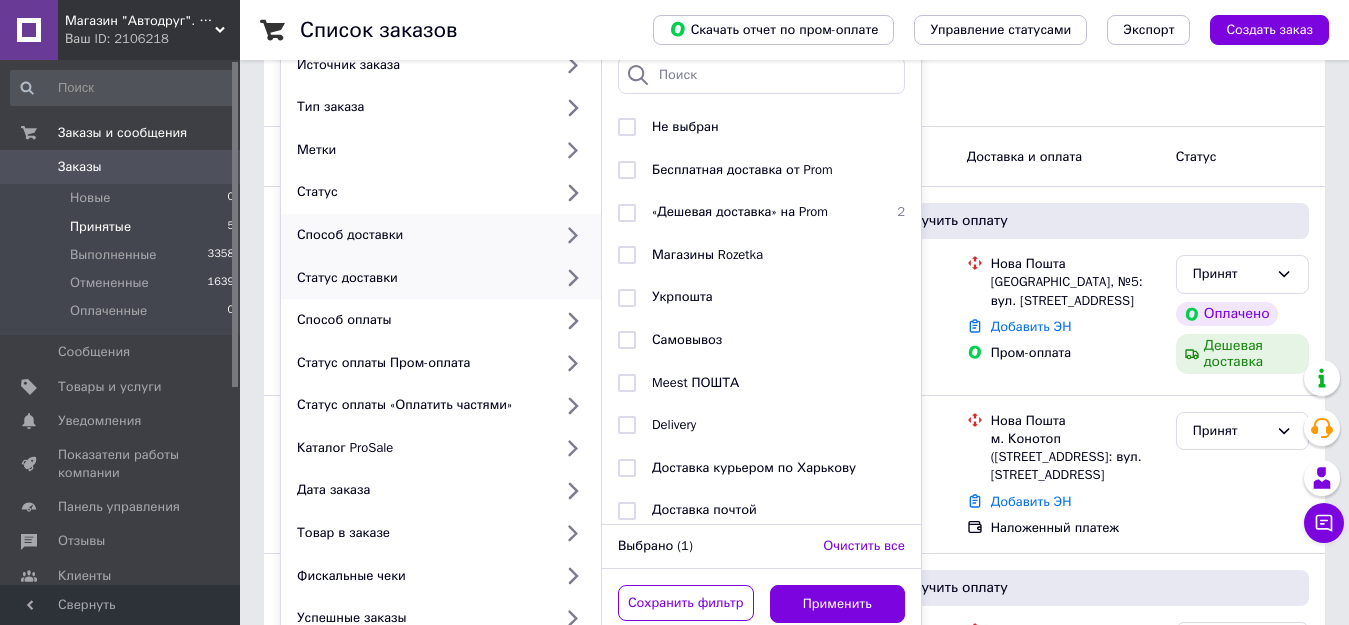 click 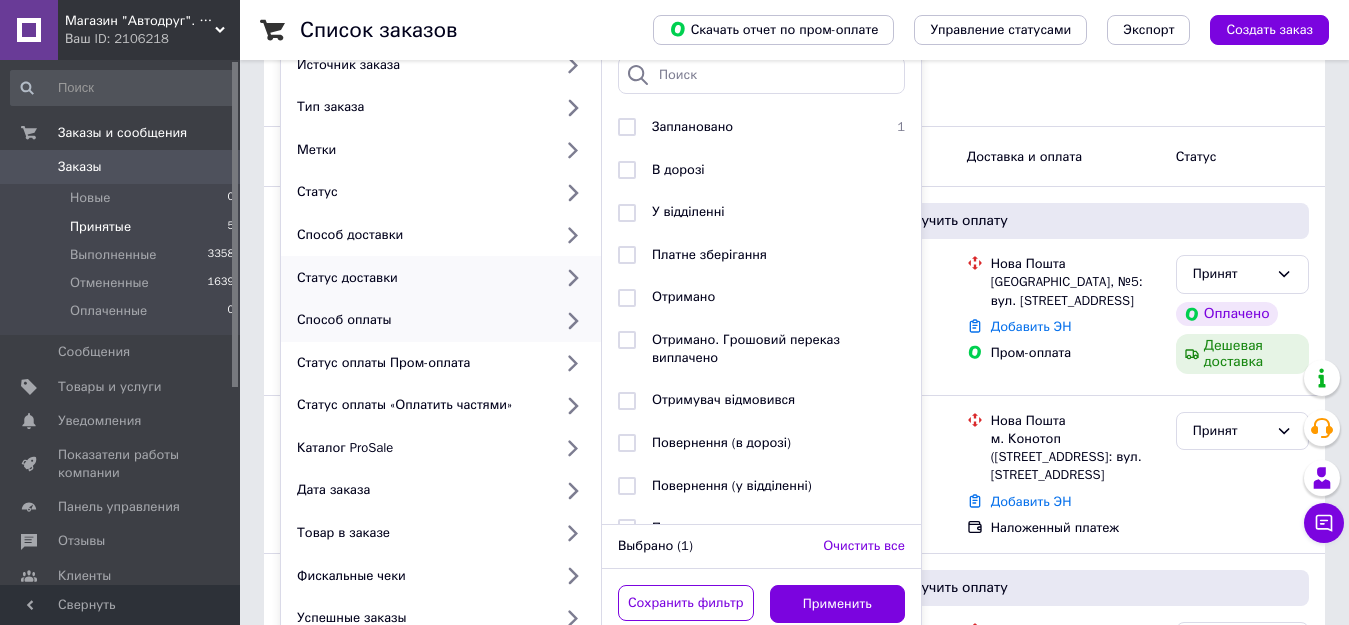click 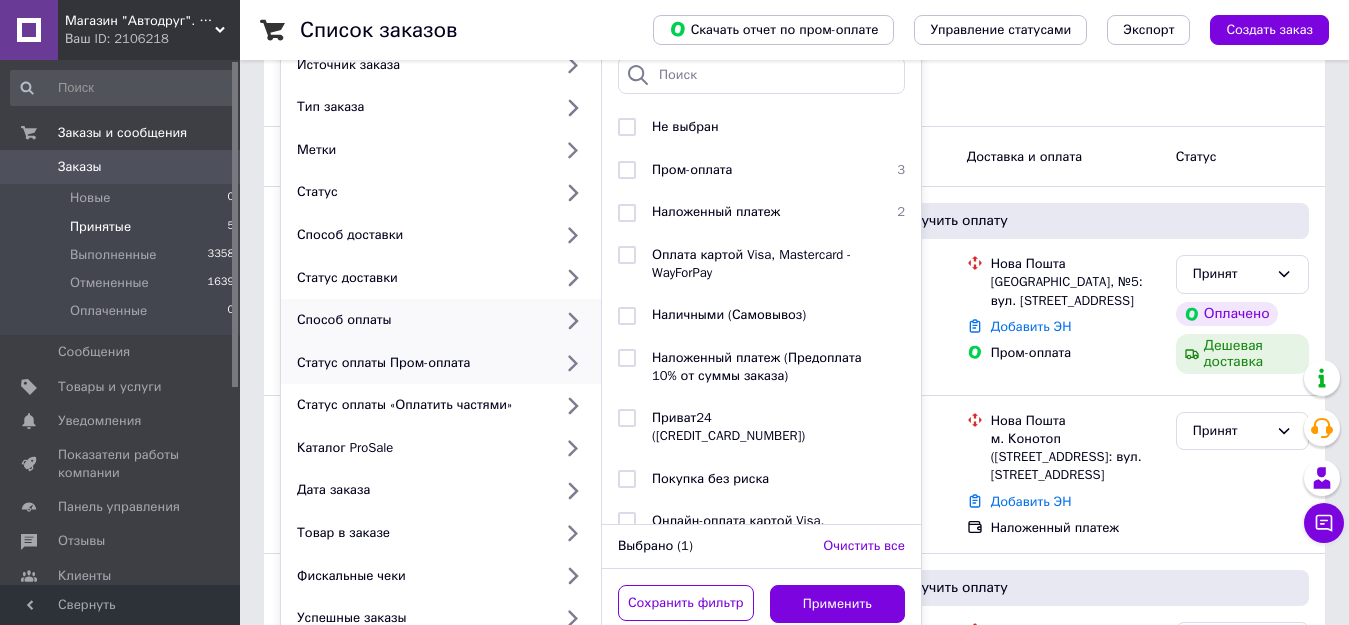 click 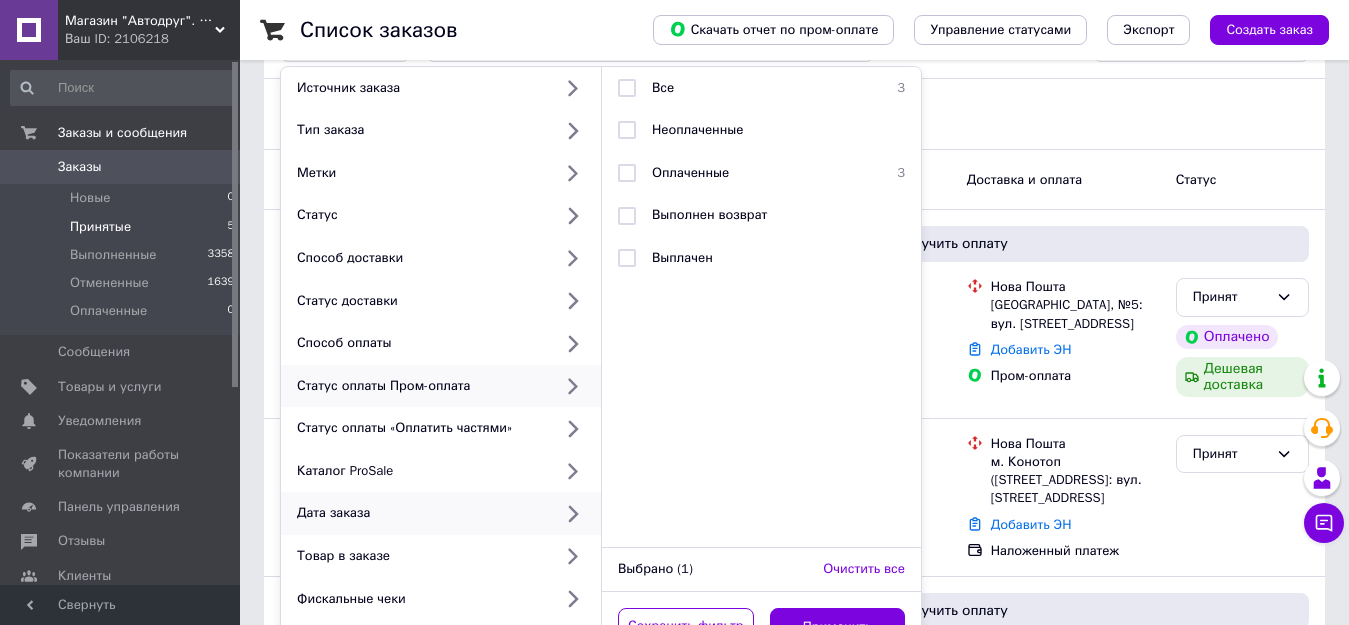 scroll, scrollTop: 100, scrollLeft: 0, axis: vertical 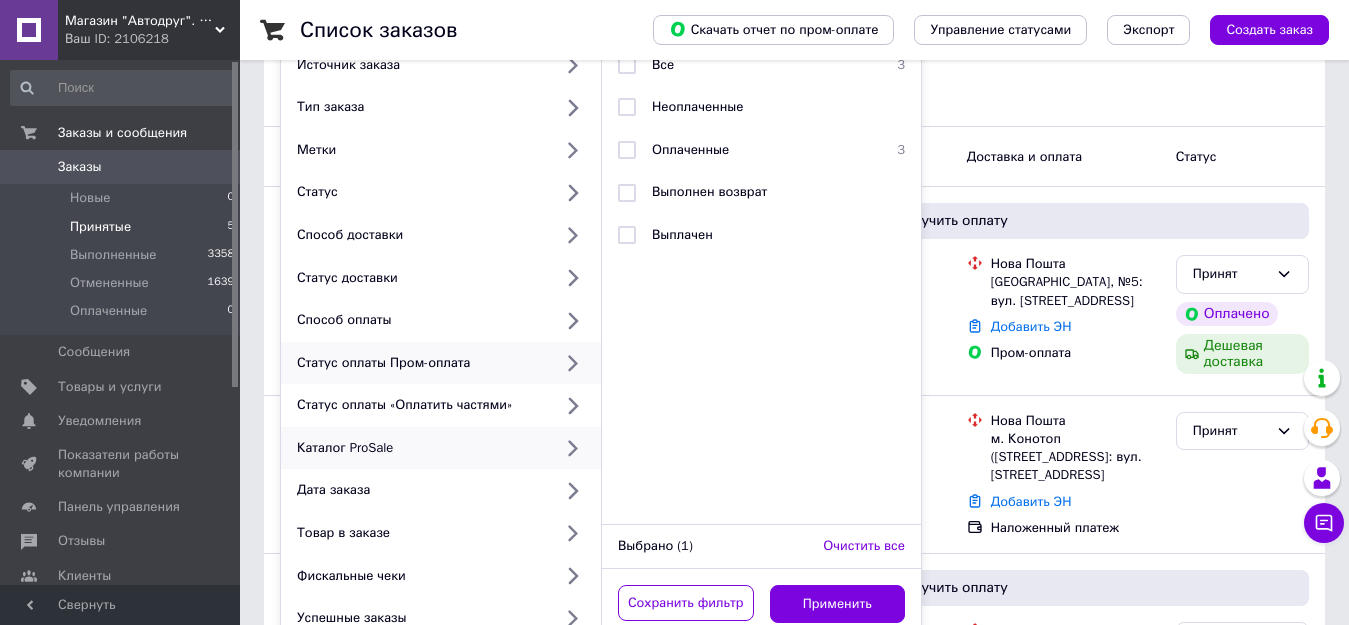 click 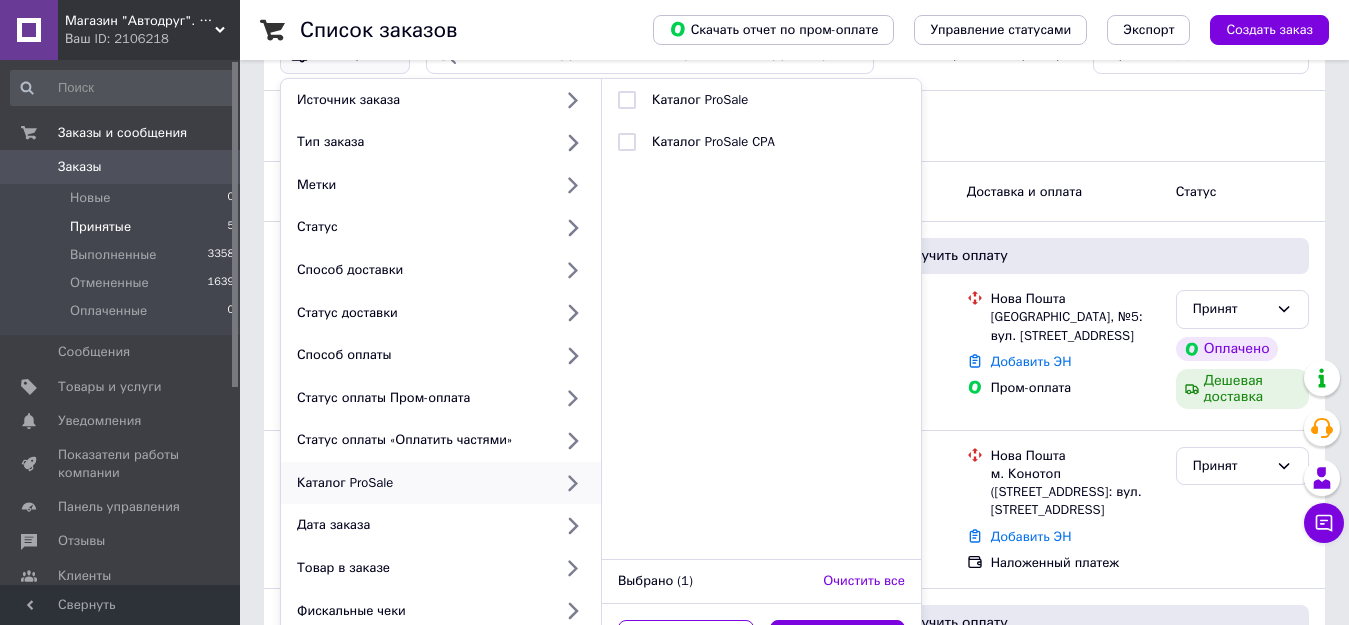scroll, scrollTop: 100, scrollLeft: 0, axis: vertical 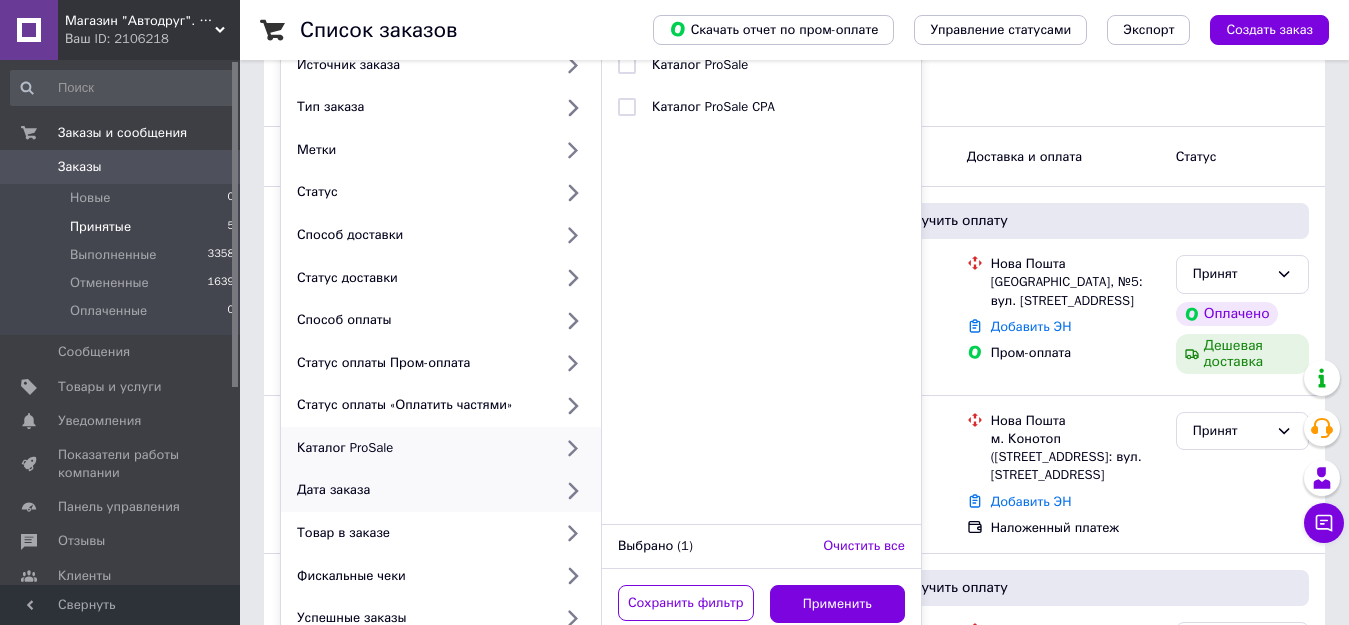 click 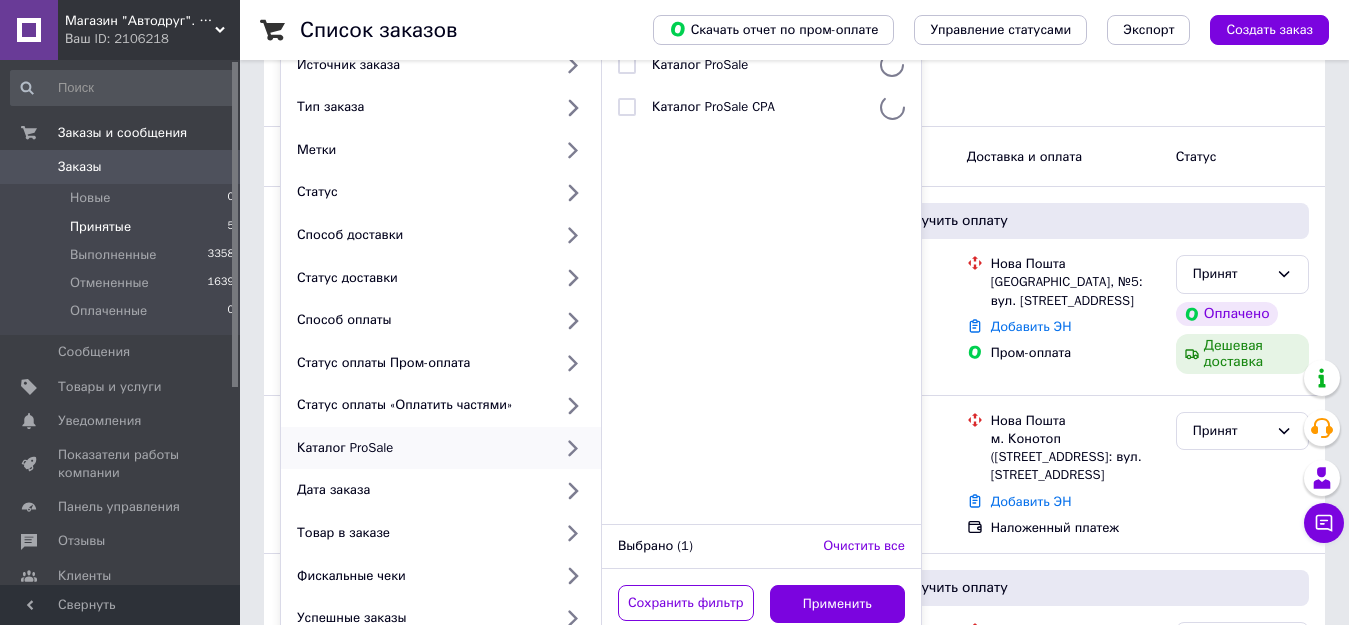 scroll, scrollTop: 0, scrollLeft: 0, axis: both 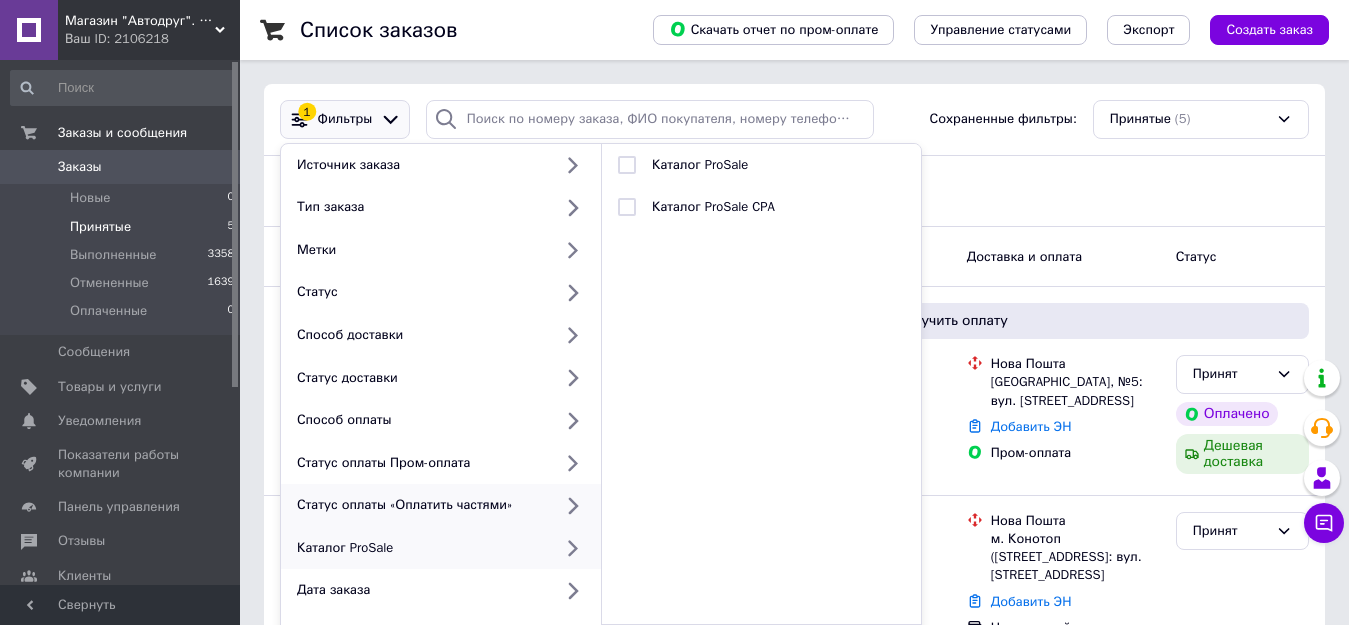 click on "Статус оплаты «Оплатить частями»" at bounding box center [420, 505] 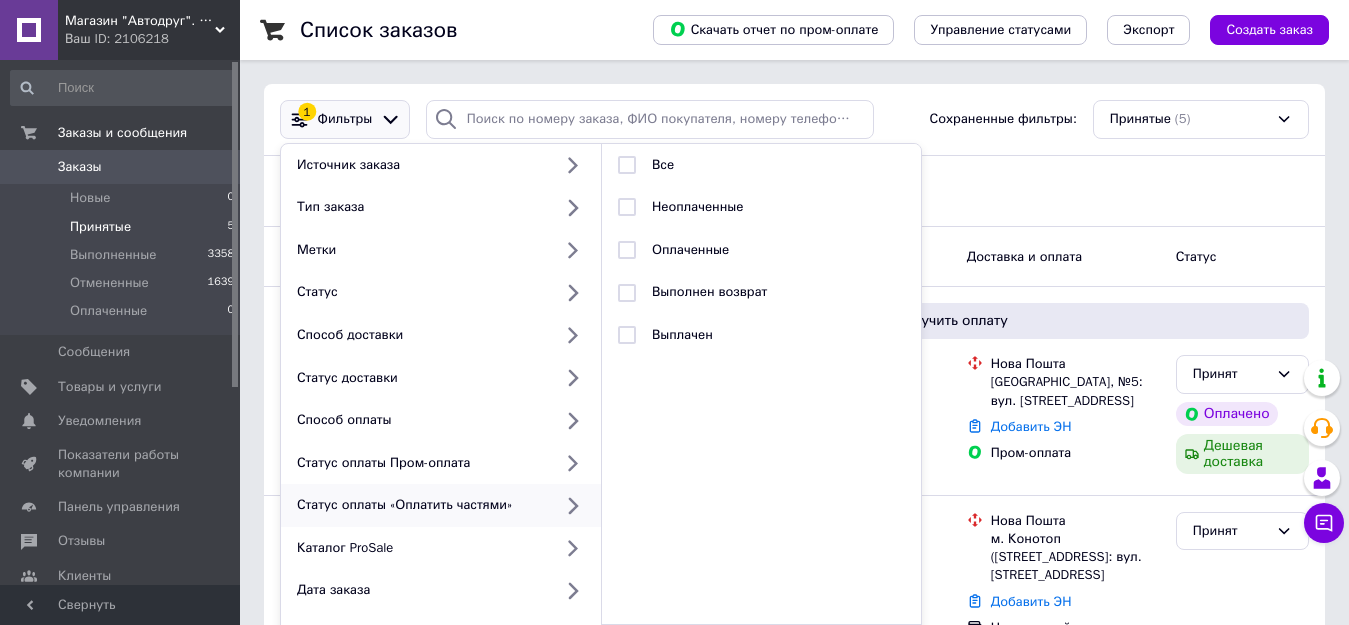 click 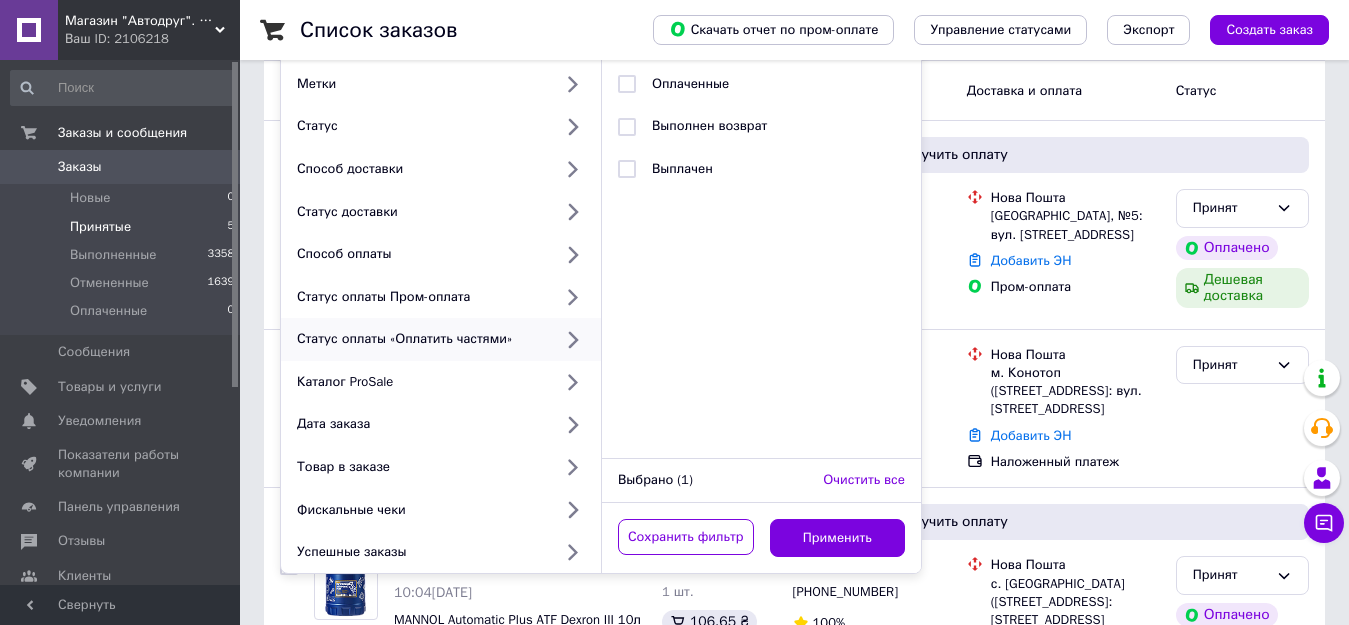 scroll, scrollTop: 200, scrollLeft: 0, axis: vertical 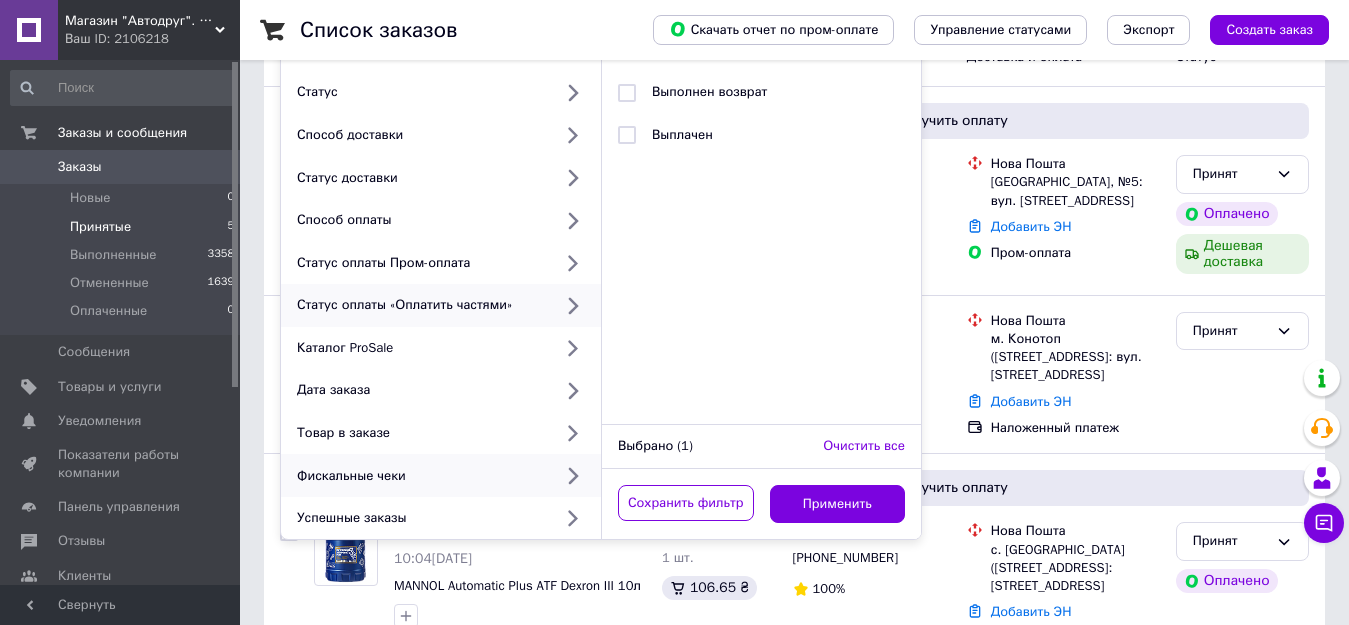 click 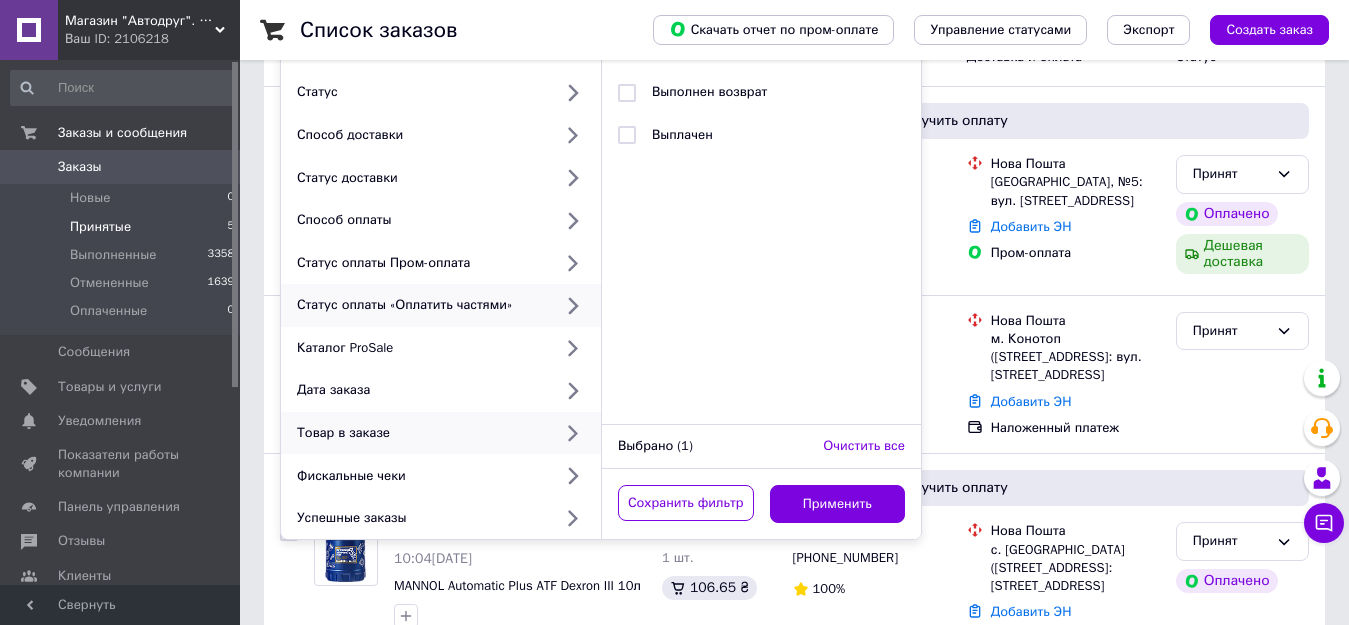 click 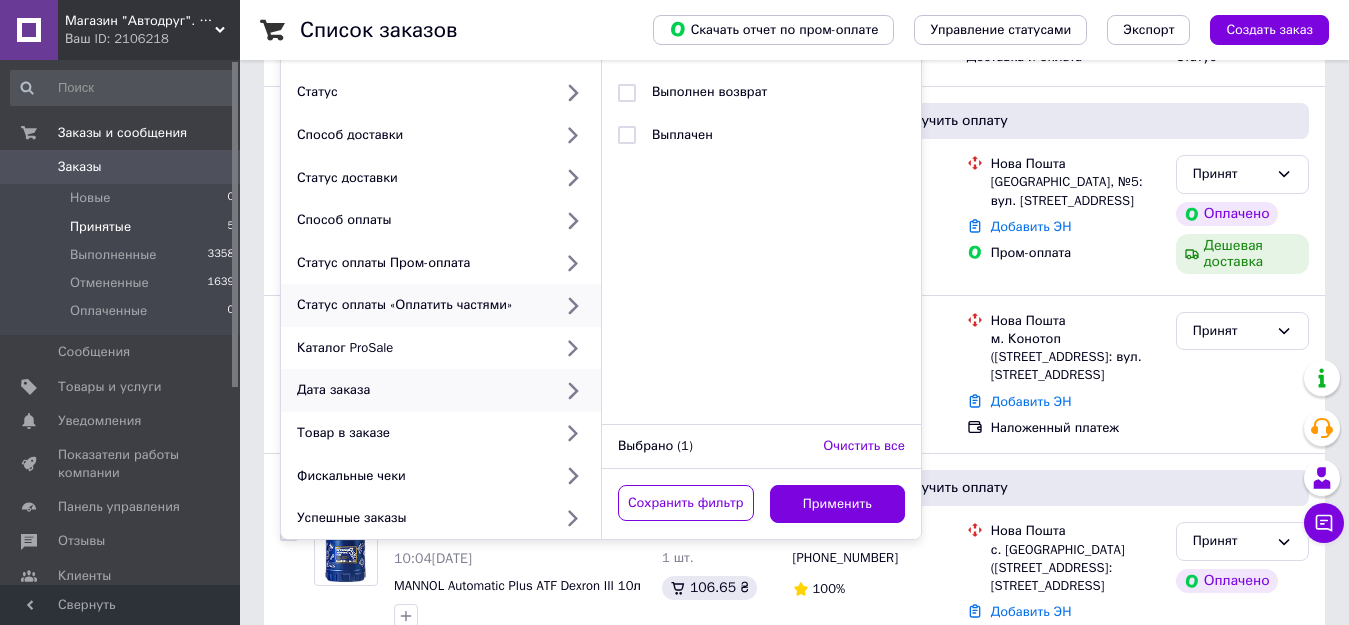 click 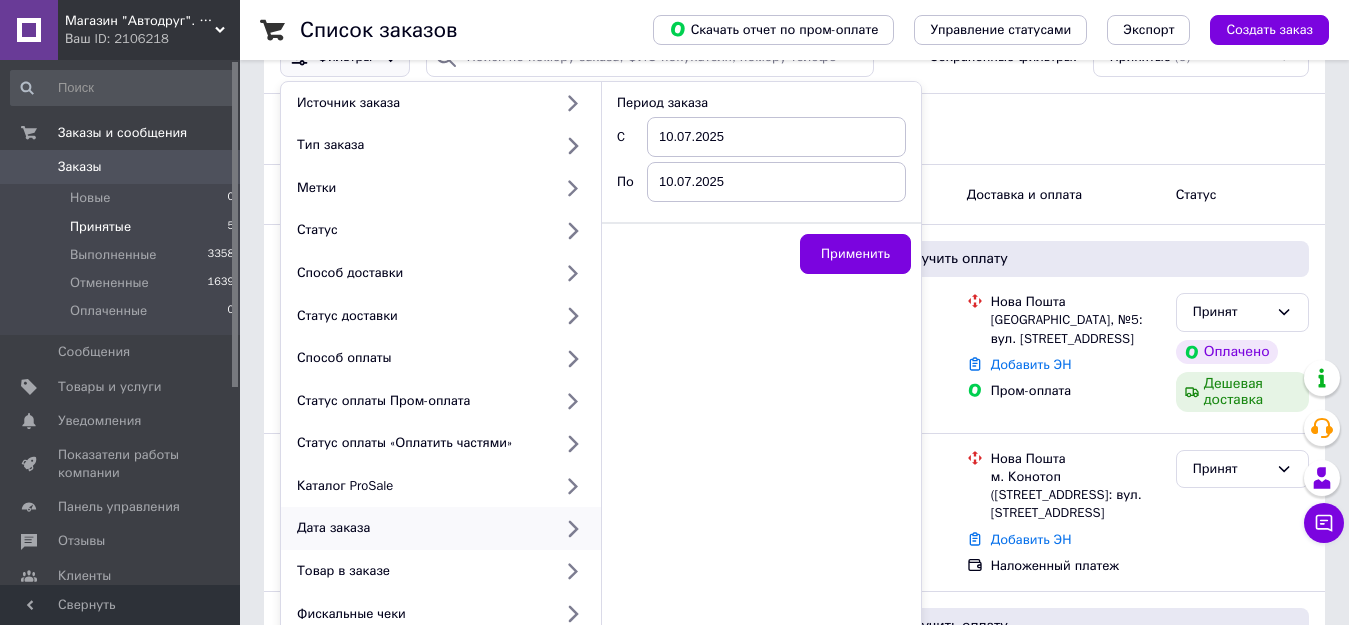 scroll, scrollTop: 0, scrollLeft: 0, axis: both 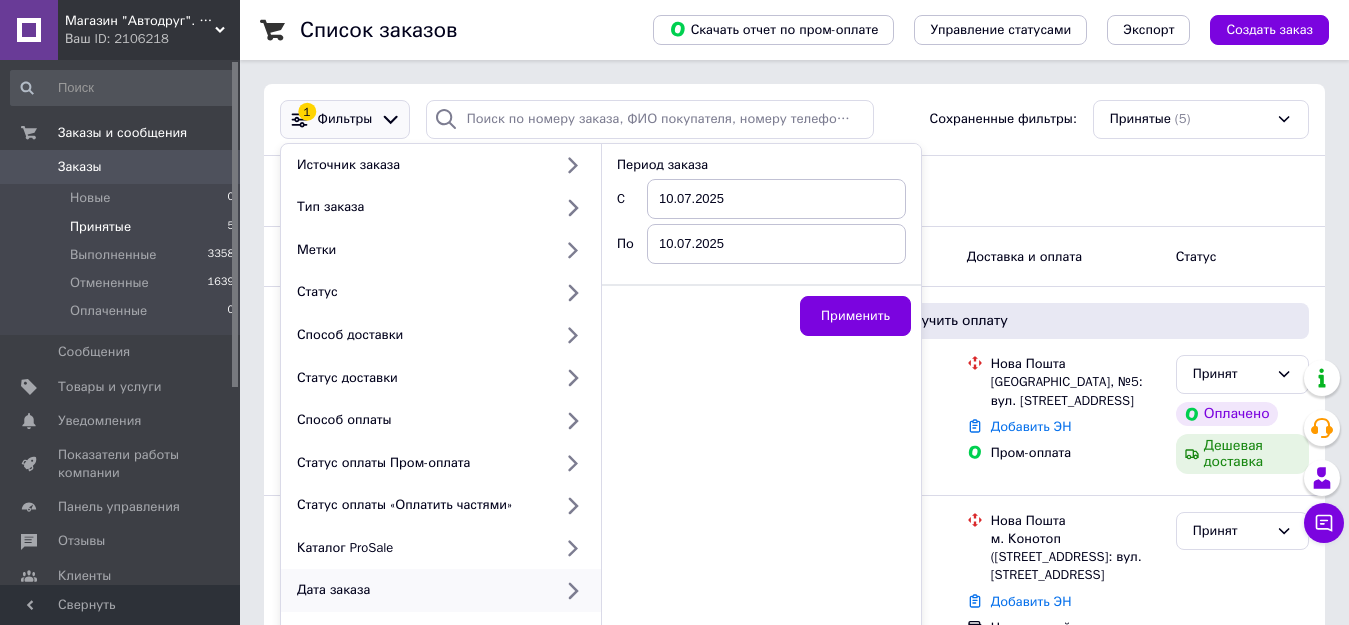 click on "Статус: Принятые Сбросить все" at bounding box center [794, 191] 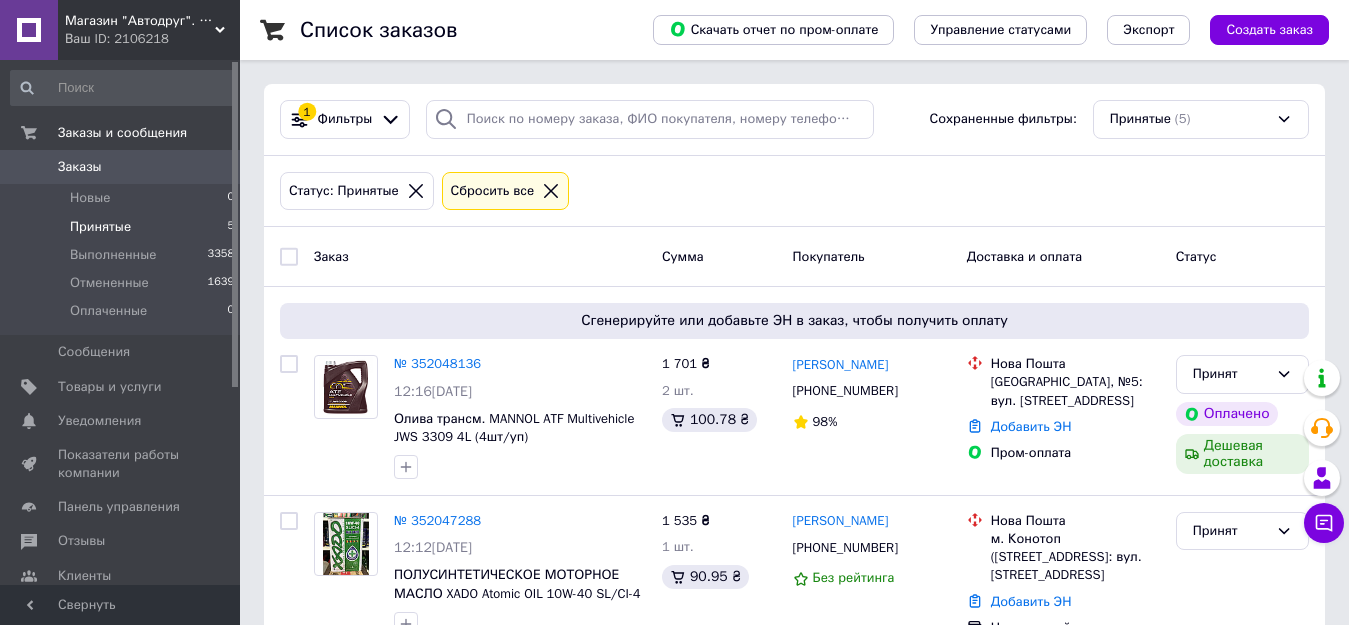 click on "Принятые 5" at bounding box center [123, 227] 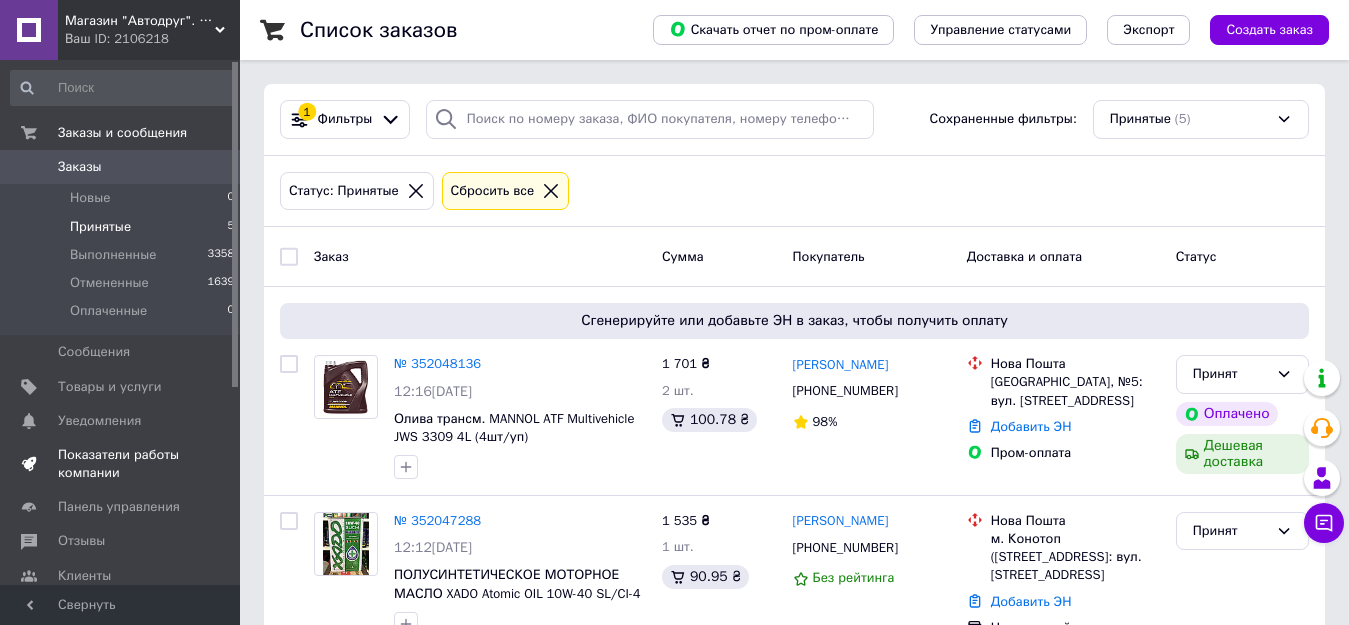 click on "Показатели работы компании" at bounding box center (121, 464) 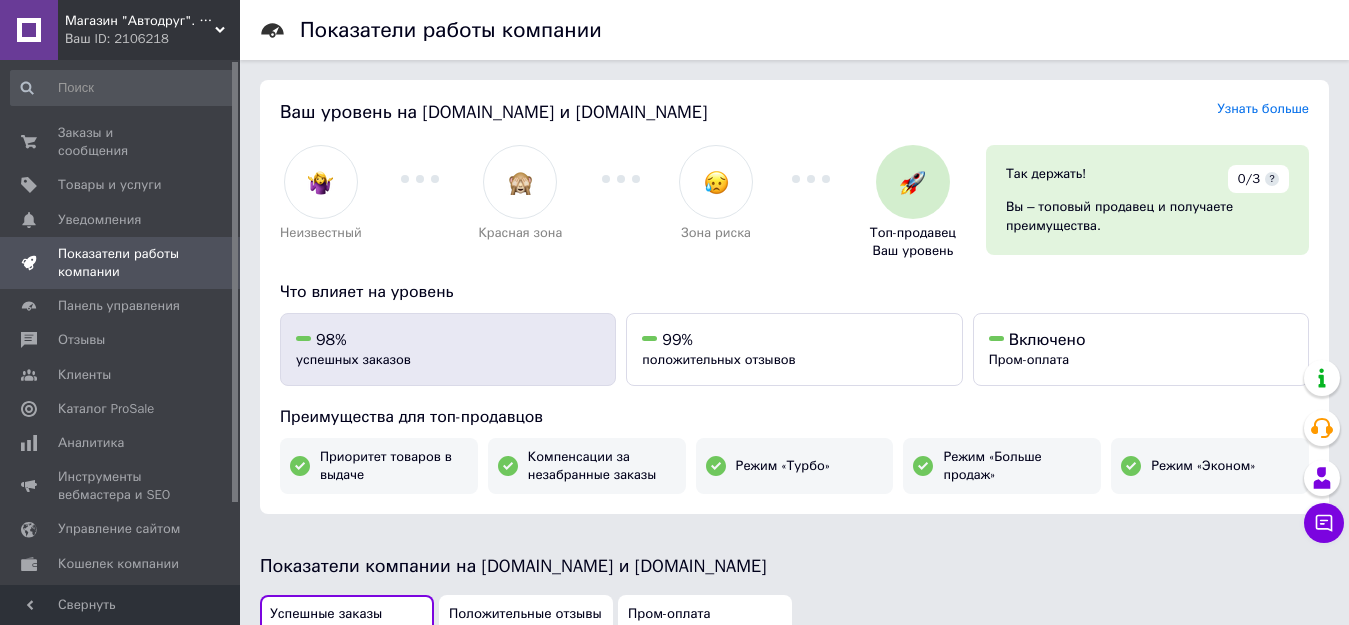 click on "98% успешных заказов" at bounding box center (448, 349) 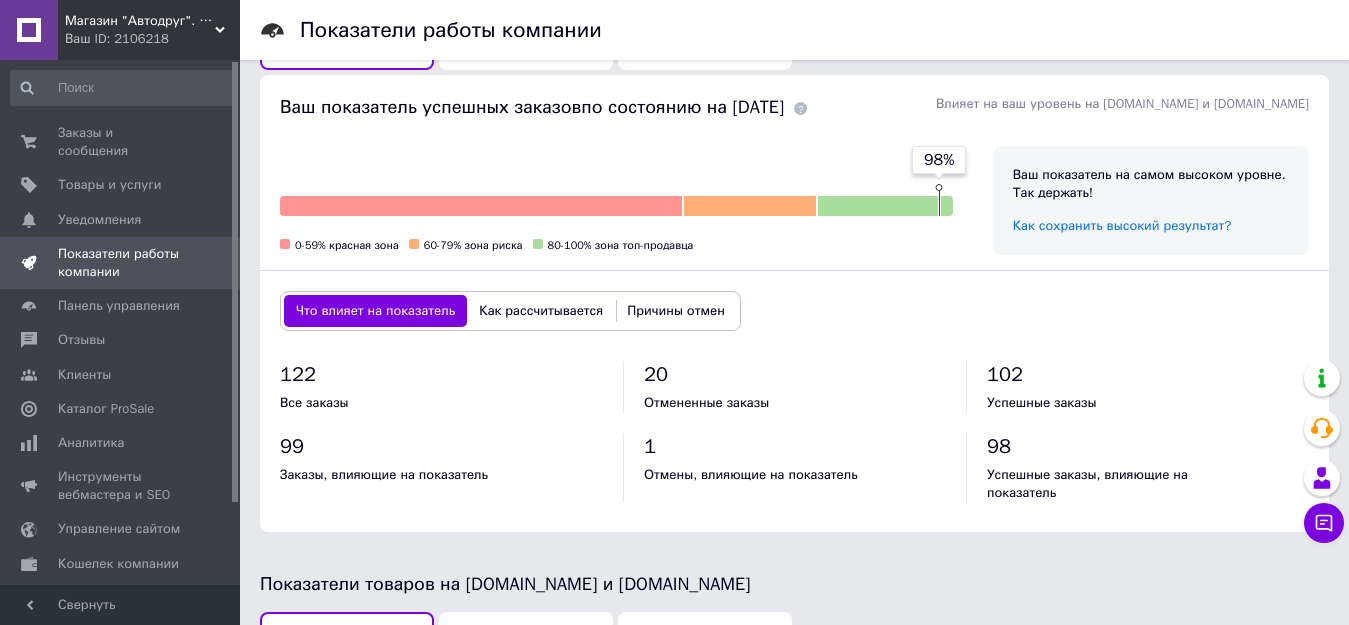 scroll, scrollTop: 491, scrollLeft: 0, axis: vertical 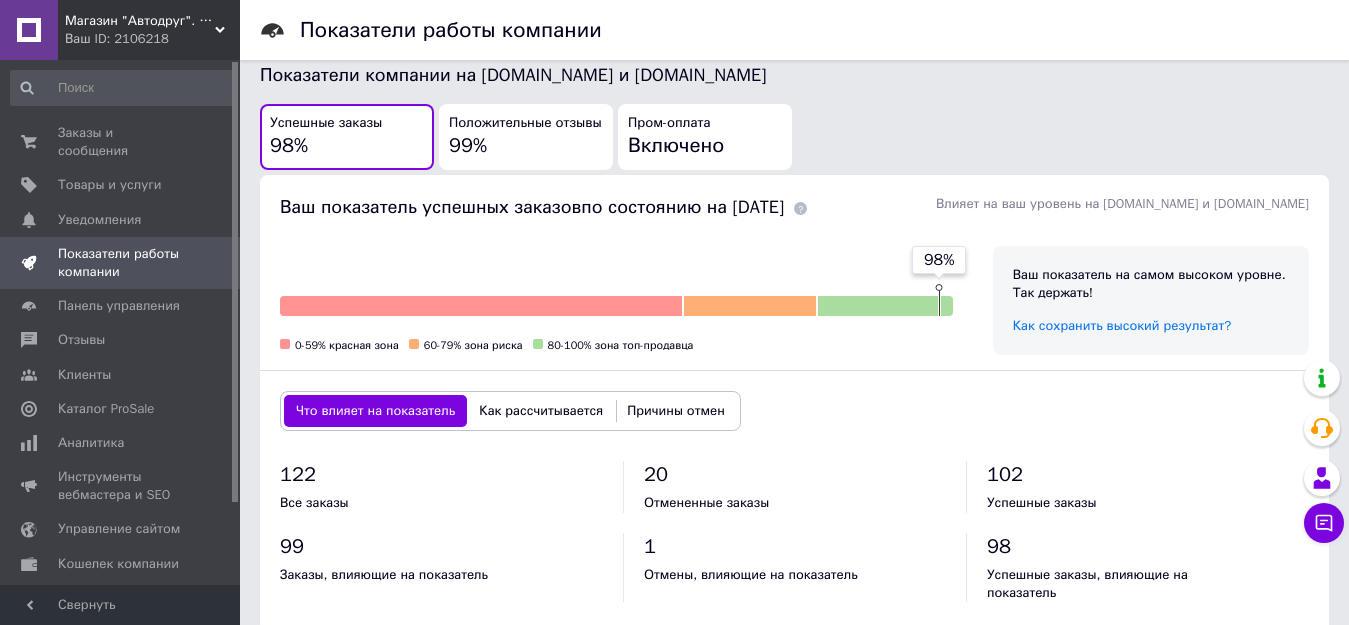 click on "Положительные отзывы 99%" at bounding box center (526, 137) 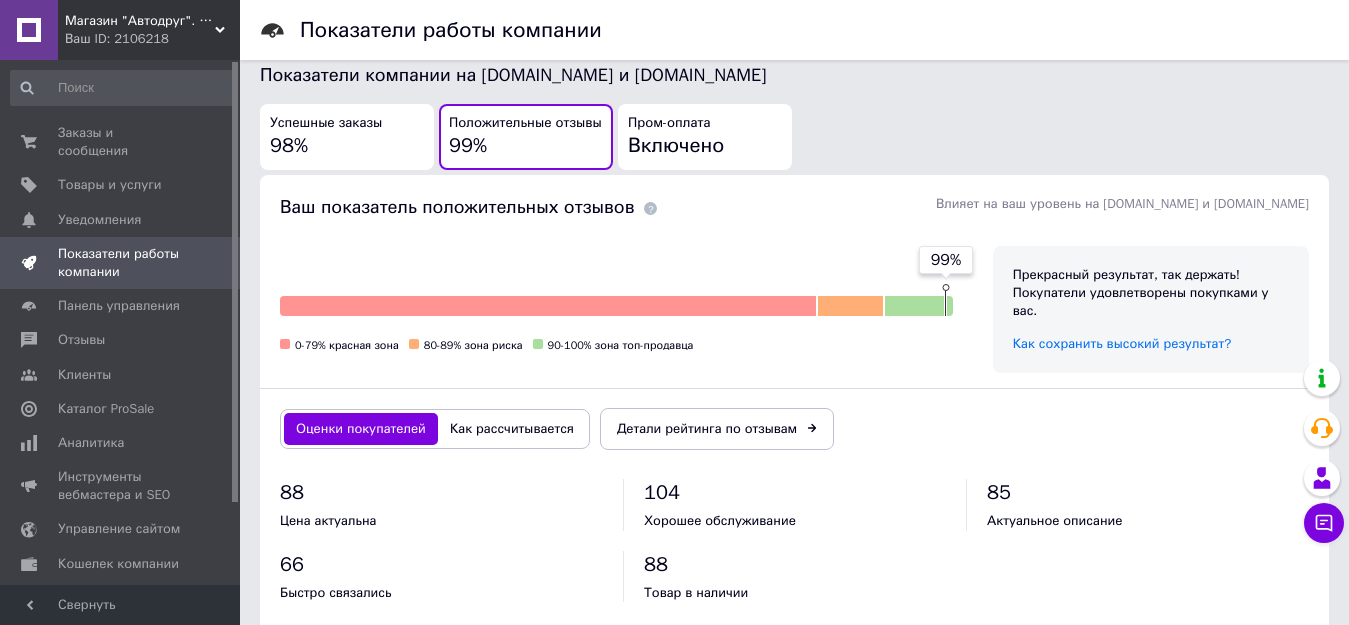 click on "Успешные заказы 98%" at bounding box center (347, 137) 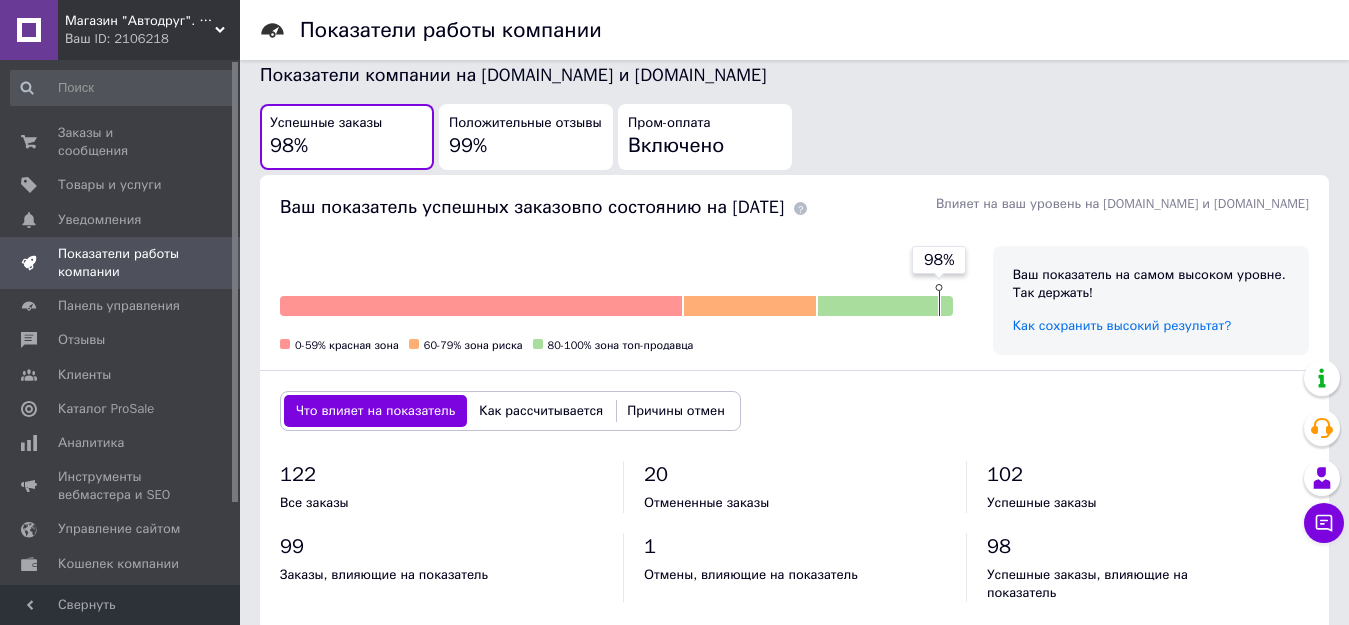 click on "Как рассчитывается" at bounding box center [541, 411] 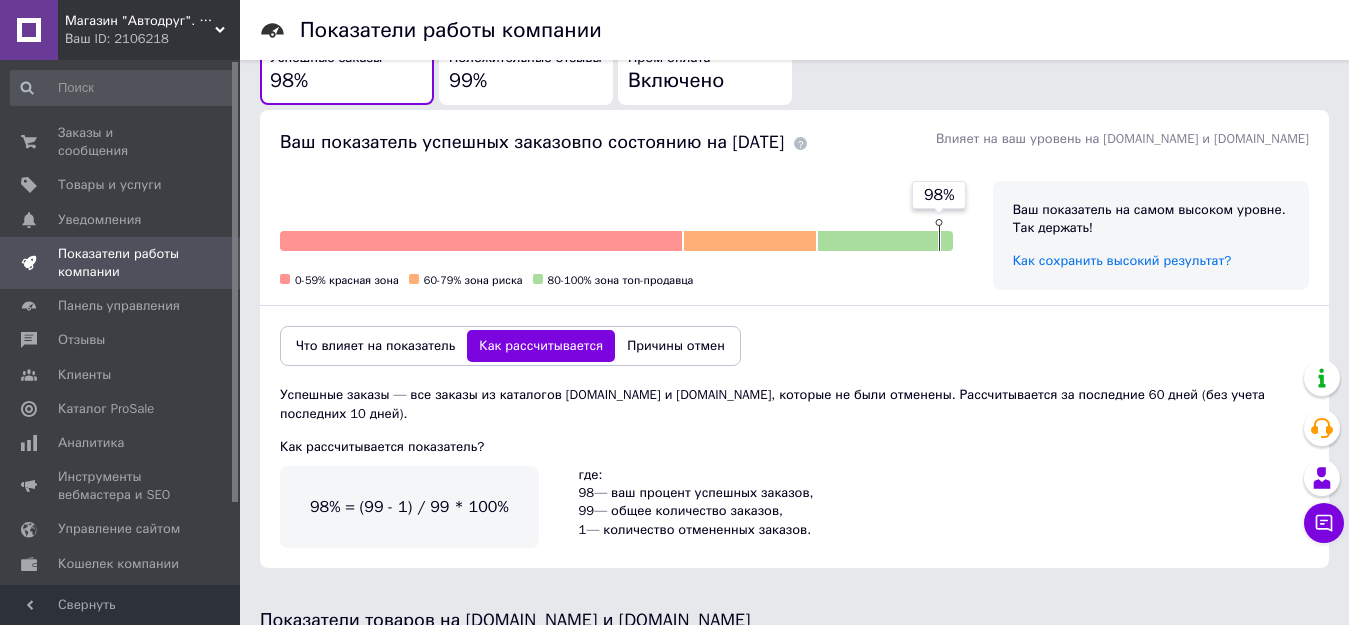 scroll, scrollTop: 591, scrollLeft: 0, axis: vertical 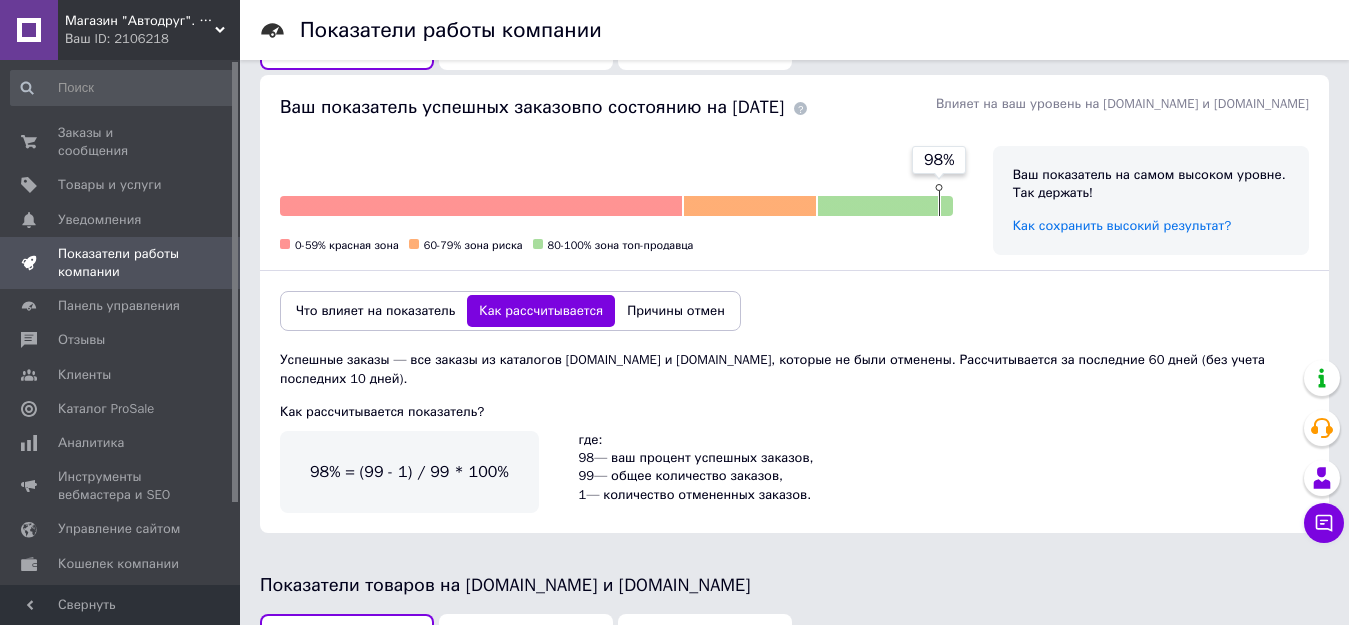 click on "Причины отмен" at bounding box center [676, 311] 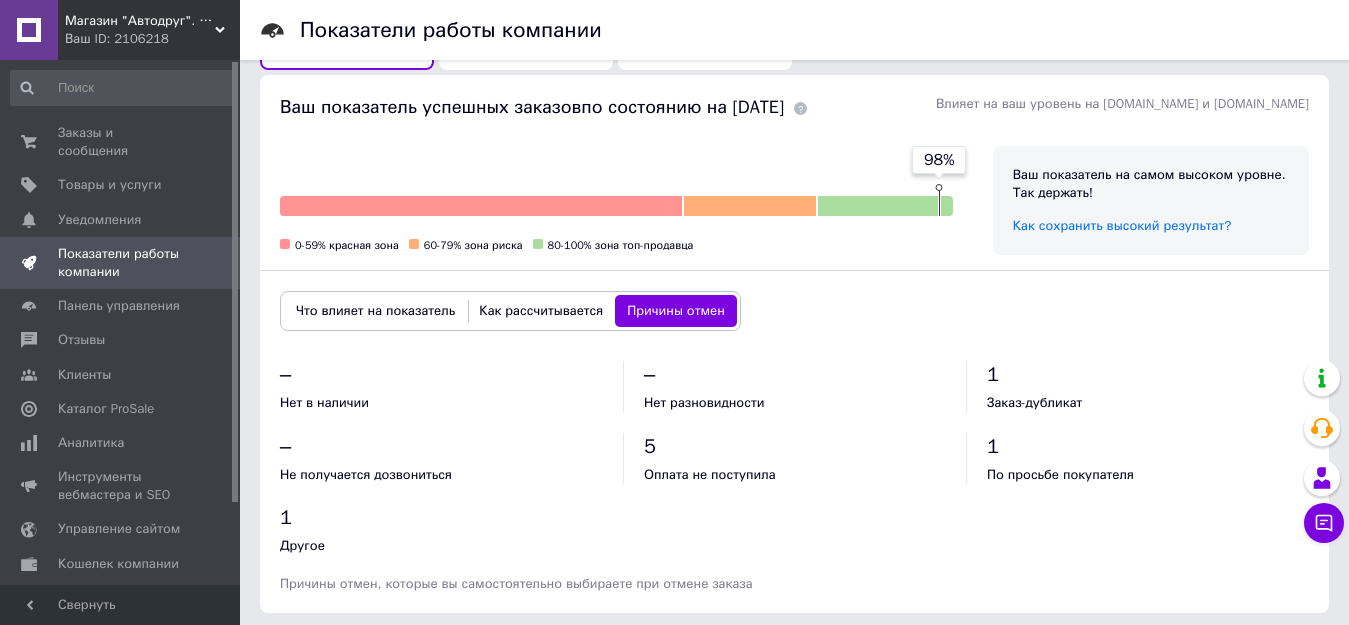 click on "Как рассчитывается" at bounding box center [541, 311] 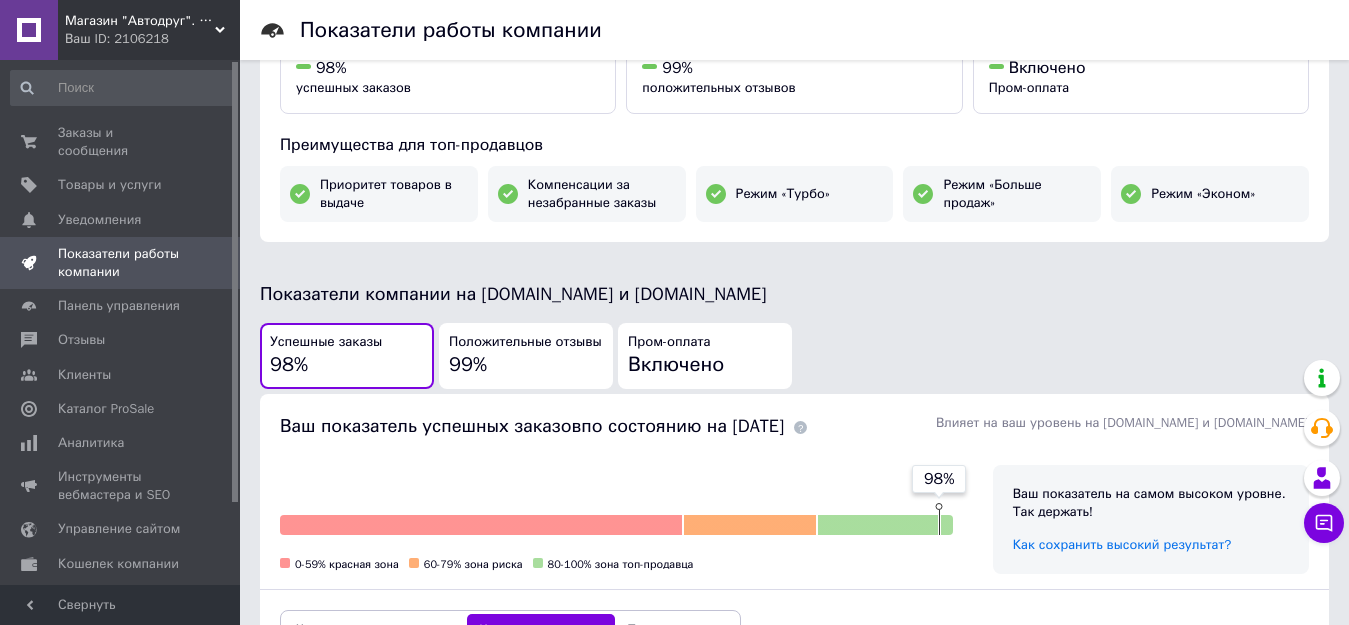 scroll, scrollTop: 191, scrollLeft: 0, axis: vertical 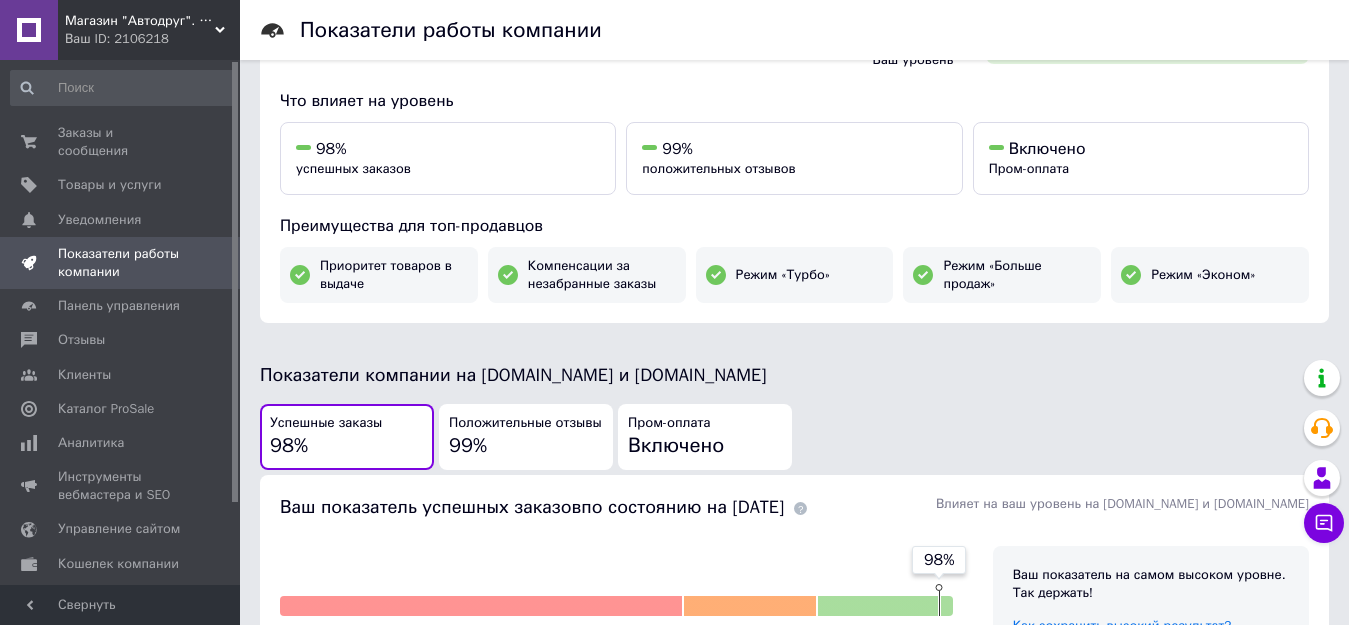 click on "Включено" at bounding box center [676, 445] 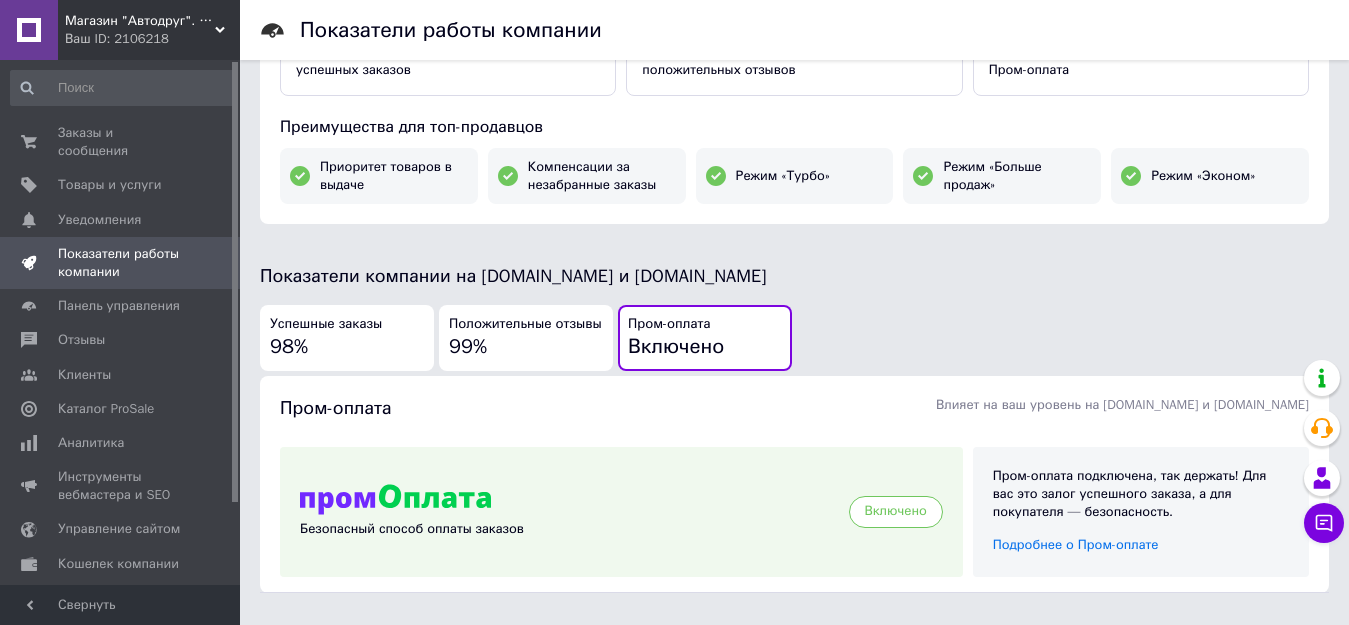 scroll, scrollTop: 291, scrollLeft: 0, axis: vertical 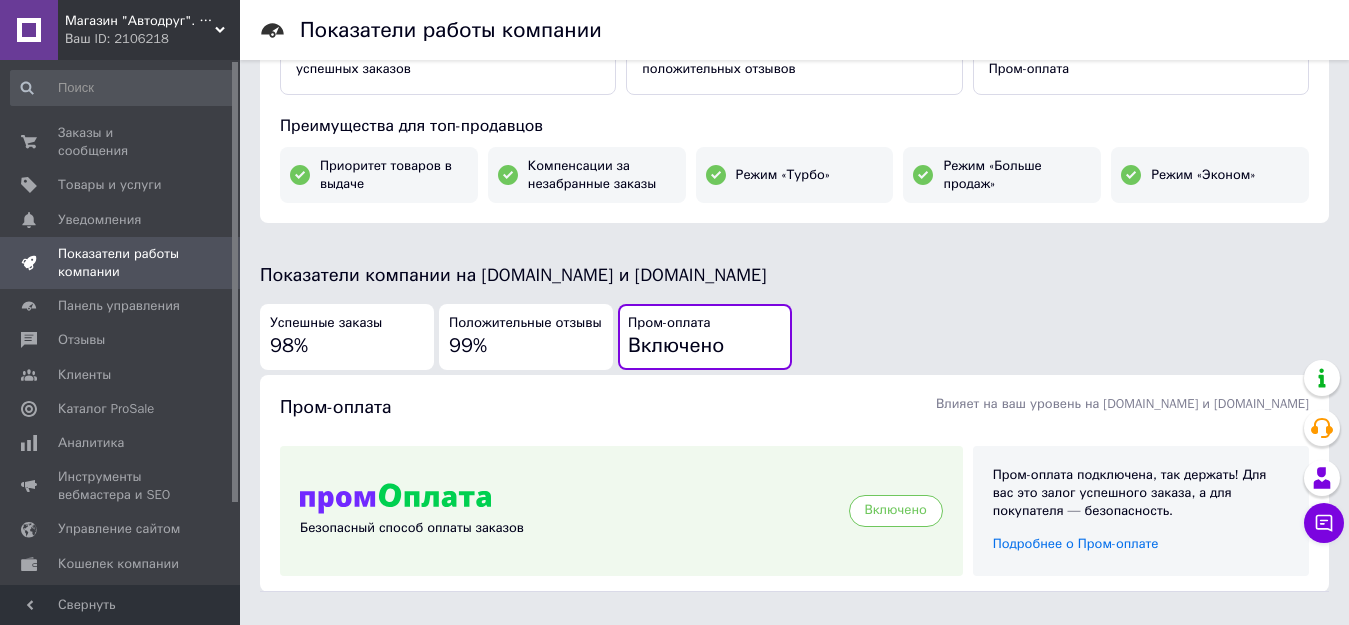 click on "Положительные отзывы 99%" at bounding box center (526, 337) 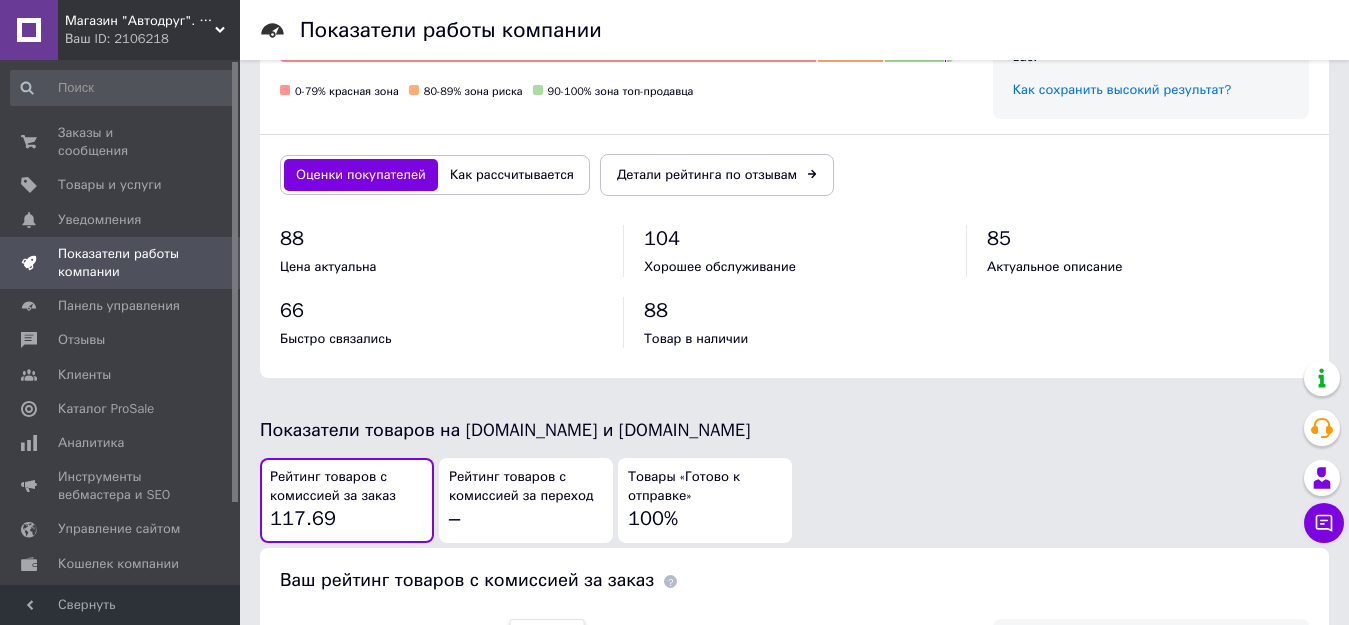 scroll, scrollTop: 791, scrollLeft: 0, axis: vertical 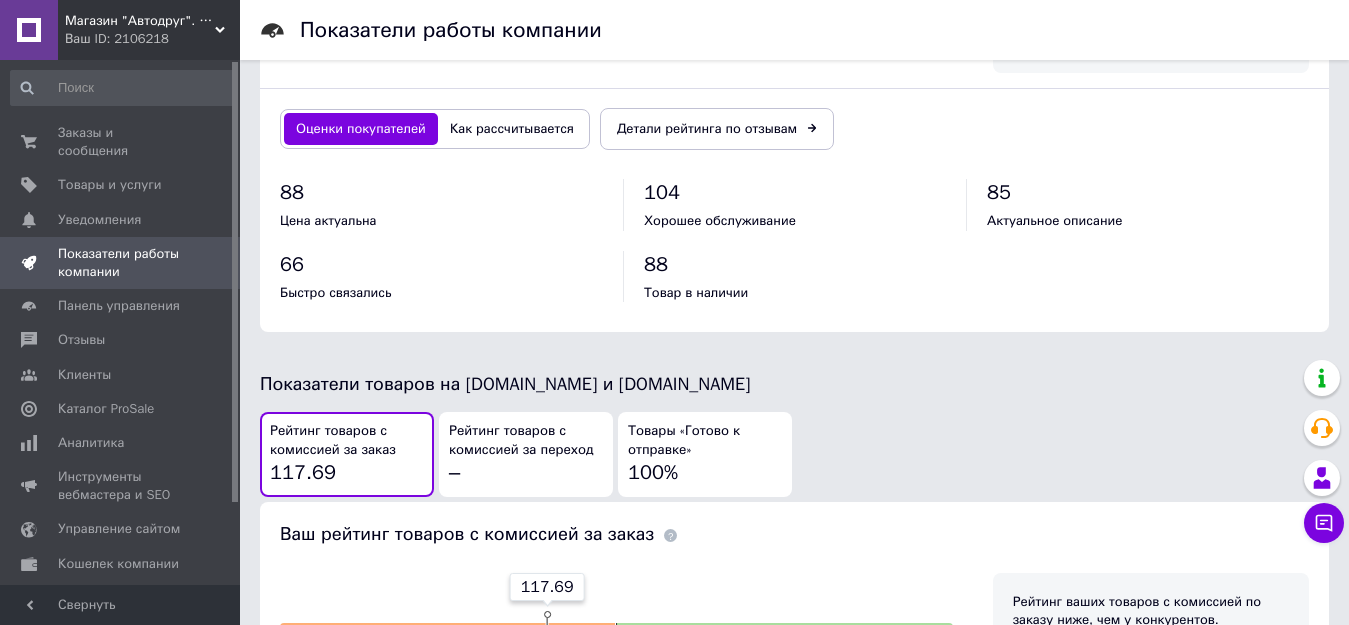 click on "Как рассчитывается" at bounding box center [512, 129] 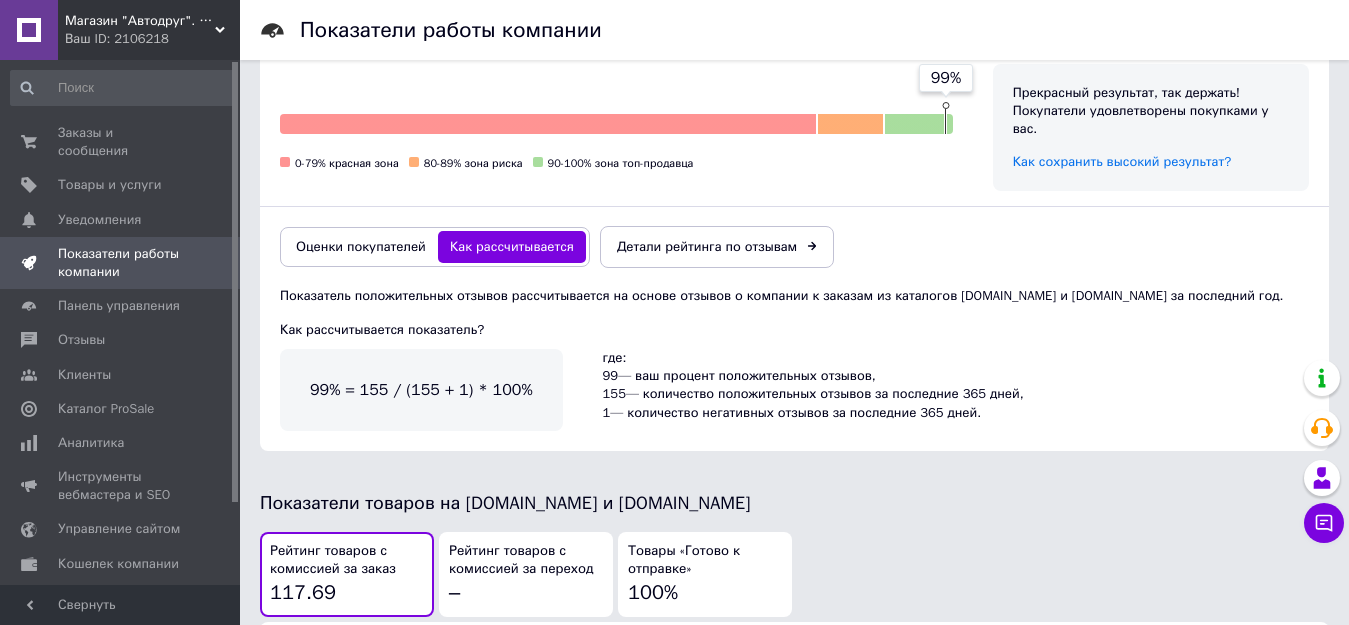 scroll, scrollTop: 291, scrollLeft: 0, axis: vertical 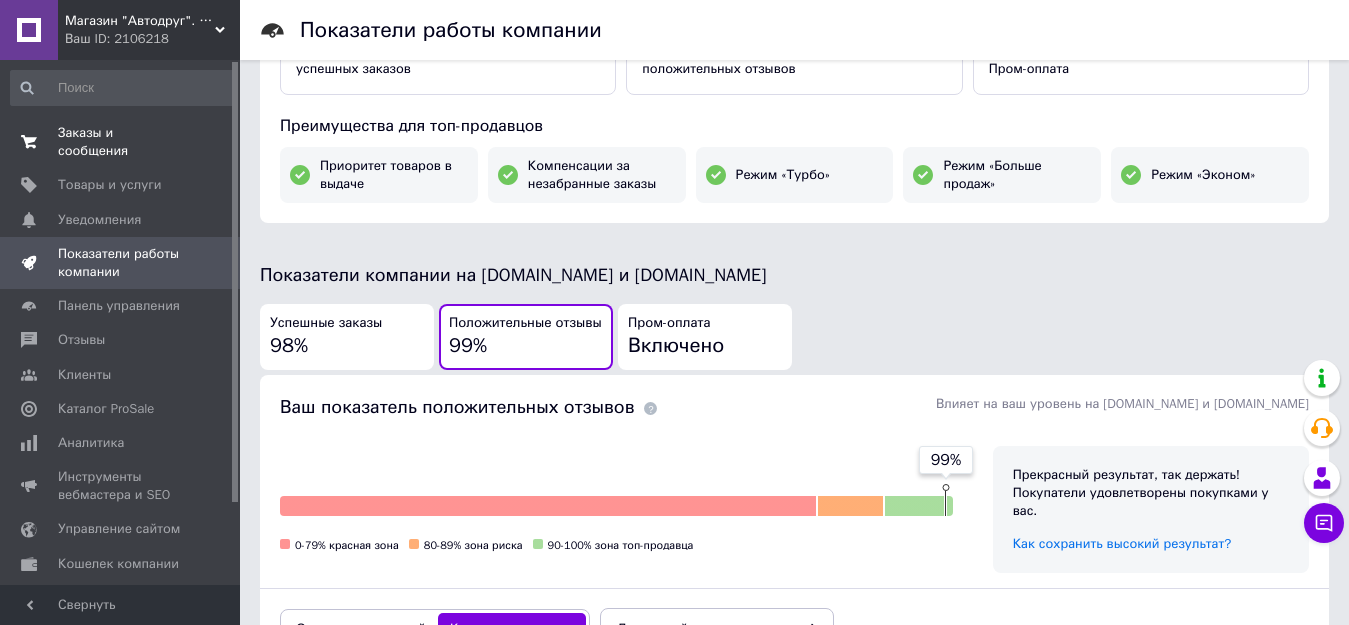 click on "Заказы и сообщения" at bounding box center [121, 142] 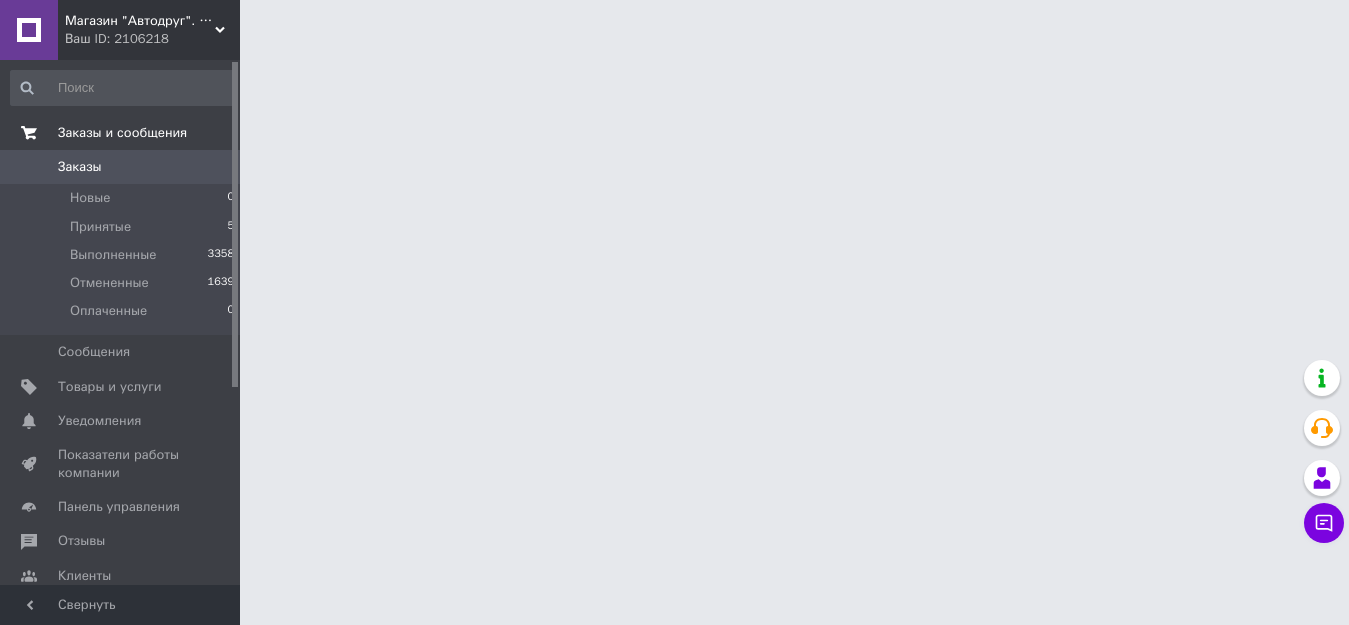 scroll, scrollTop: 0, scrollLeft: 0, axis: both 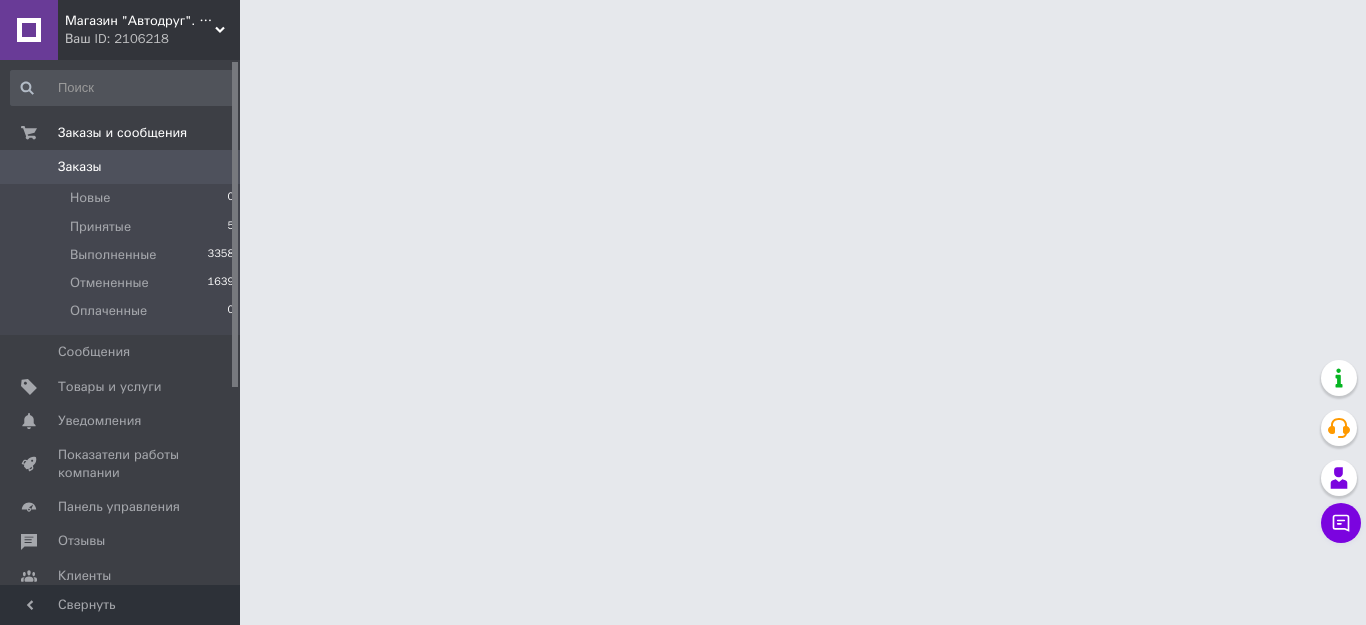 click on "Заказы" at bounding box center [80, 167] 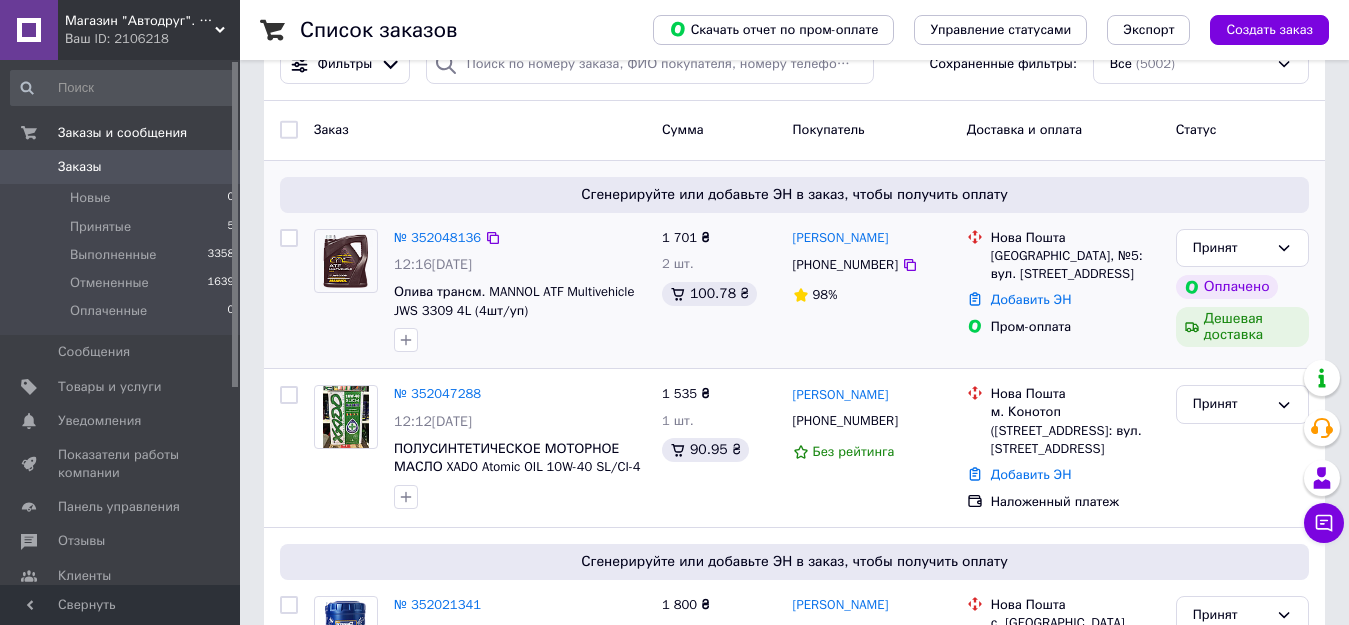 scroll, scrollTop: 100, scrollLeft: 0, axis: vertical 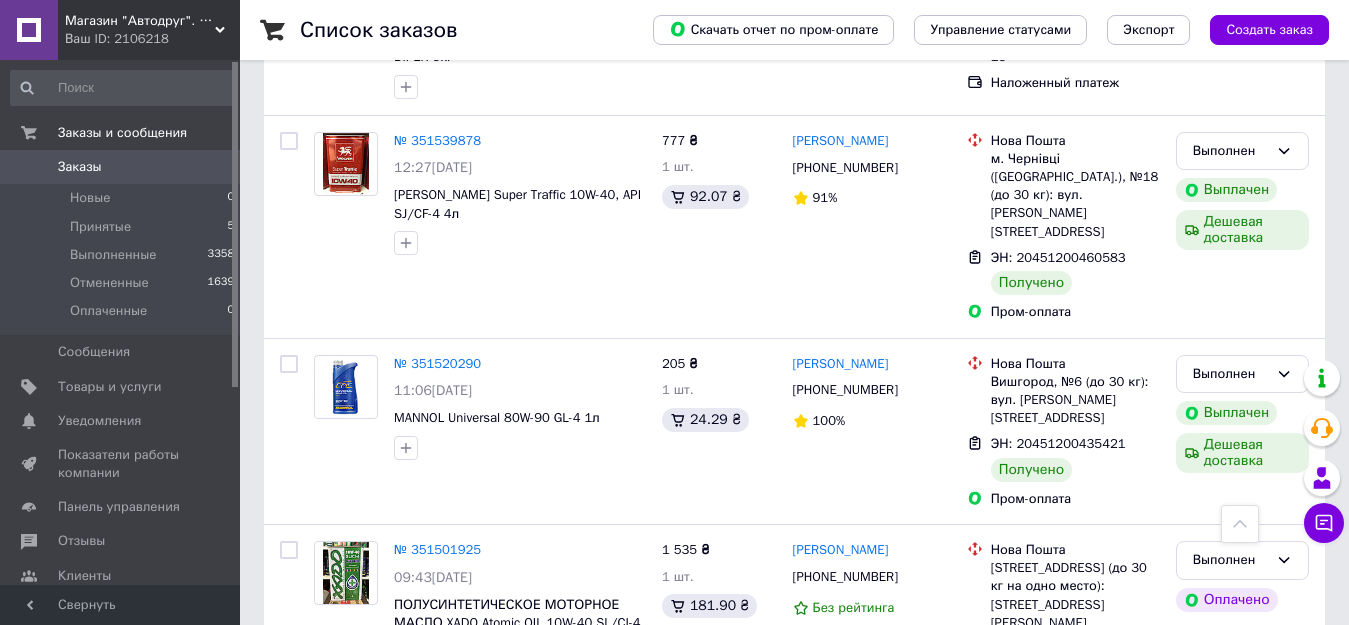 click on "Следующая" at bounding box center [550, 792] 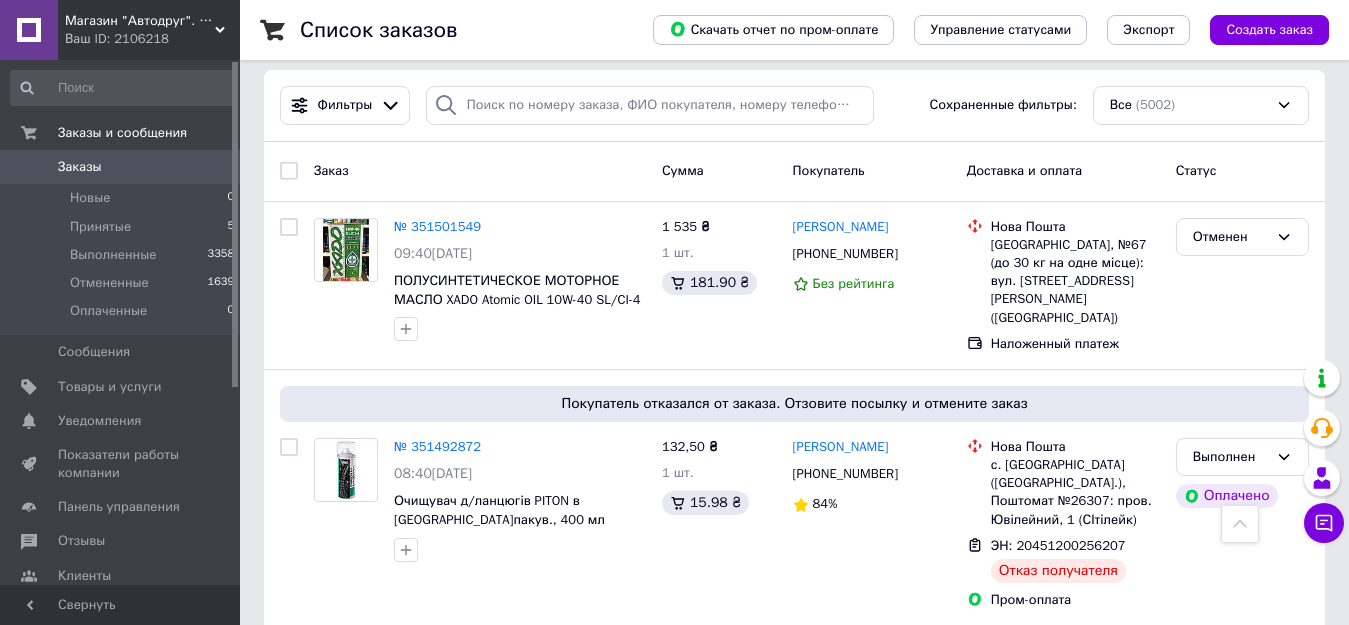 scroll, scrollTop: 0, scrollLeft: 0, axis: both 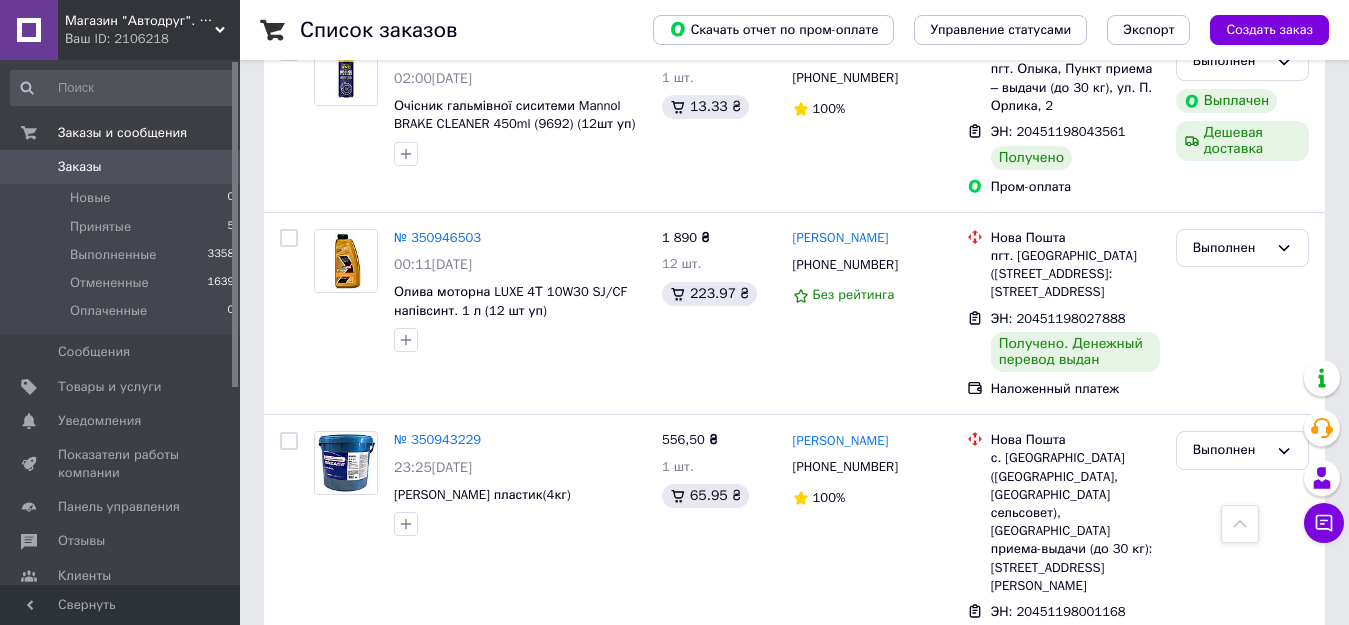 click on "1" at bounding box center [415, 753] 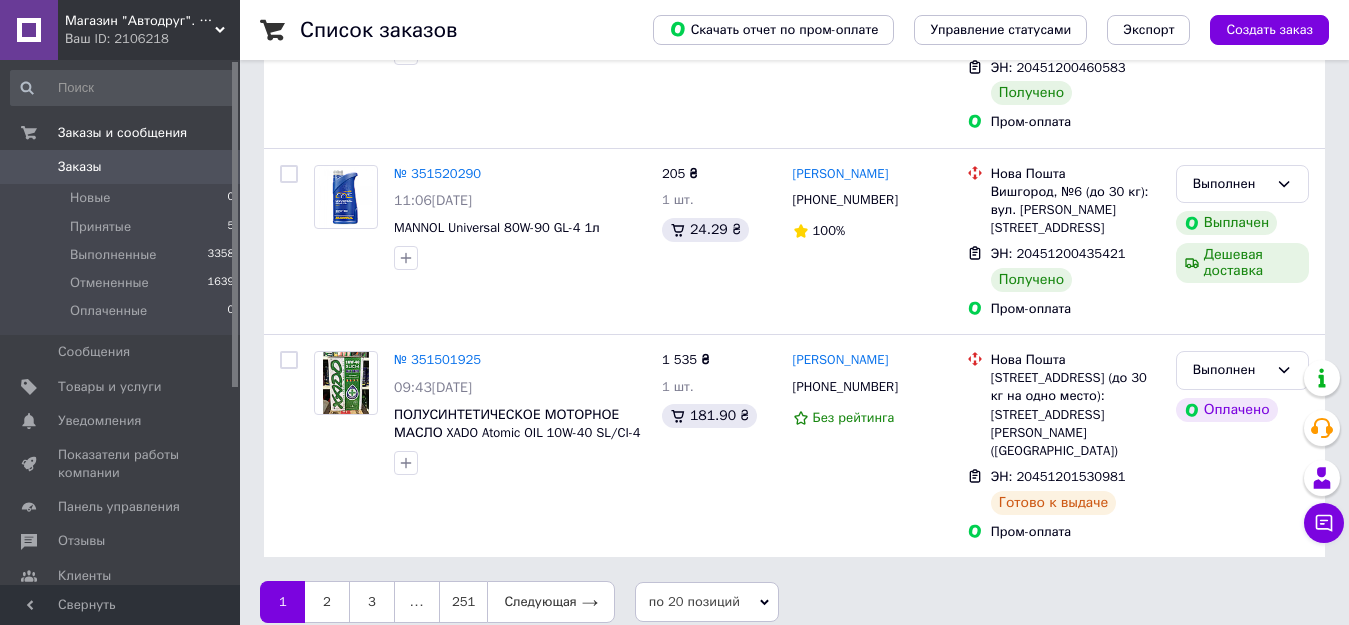 scroll, scrollTop: 0, scrollLeft: 0, axis: both 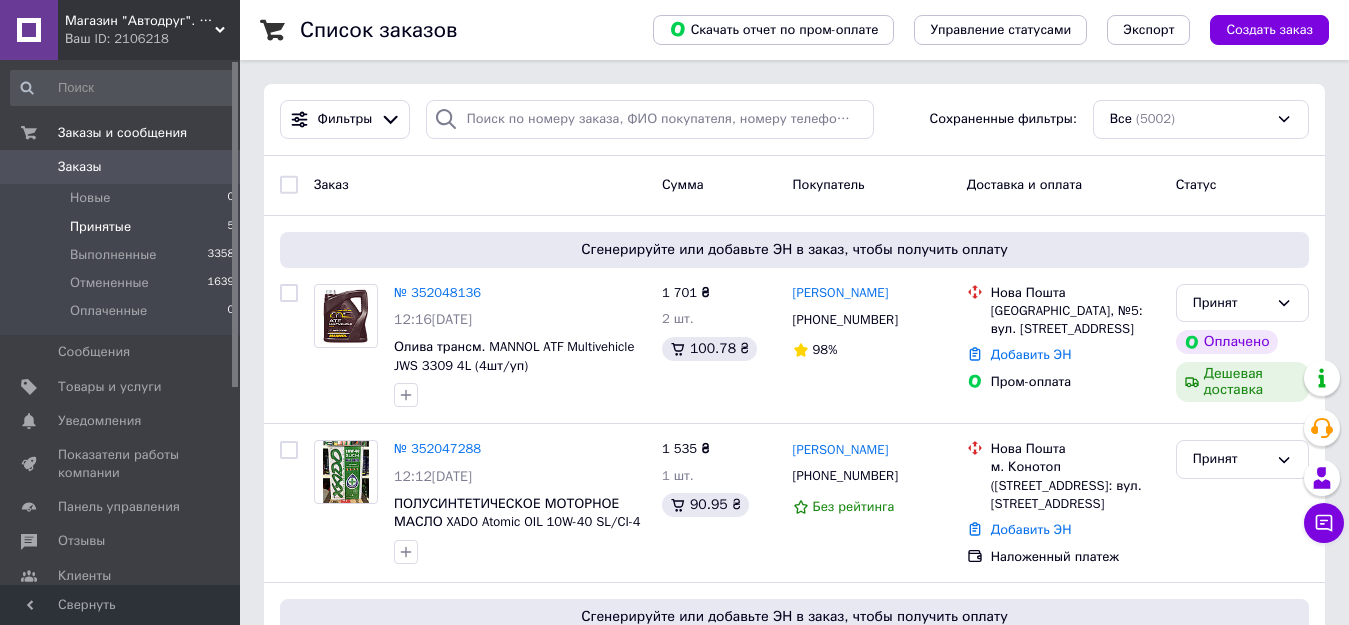 click on "Принятые 5" at bounding box center (123, 227) 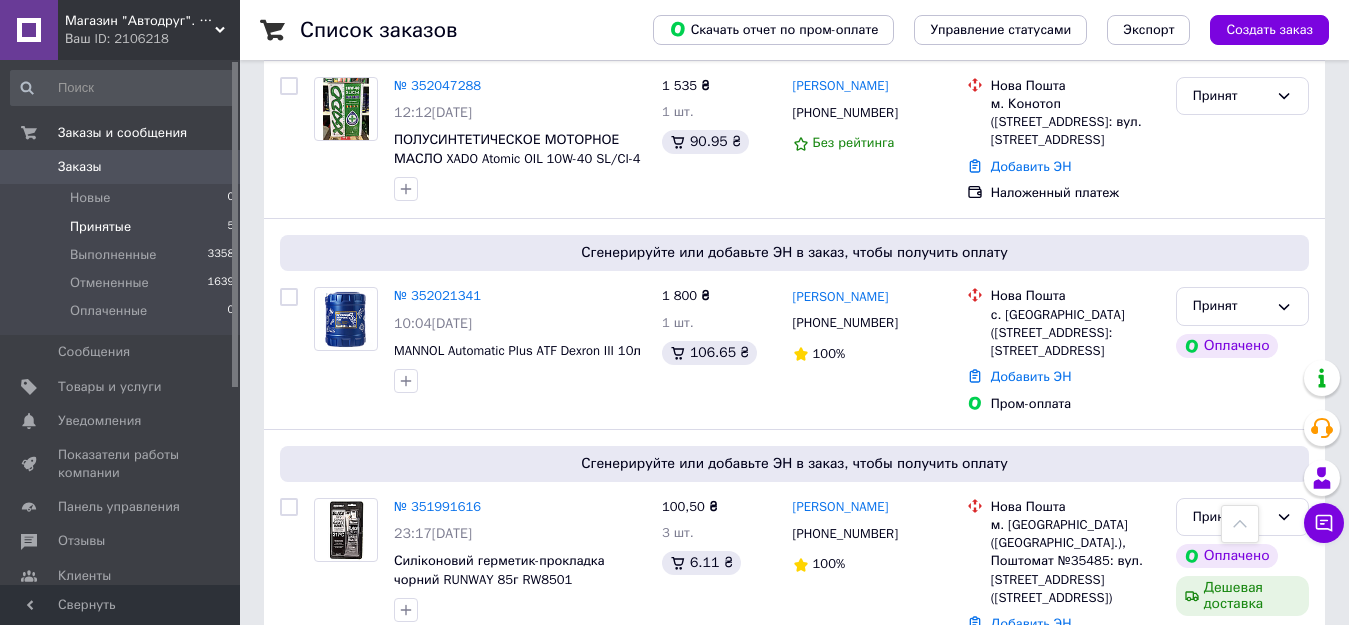 scroll, scrollTop: 400, scrollLeft: 0, axis: vertical 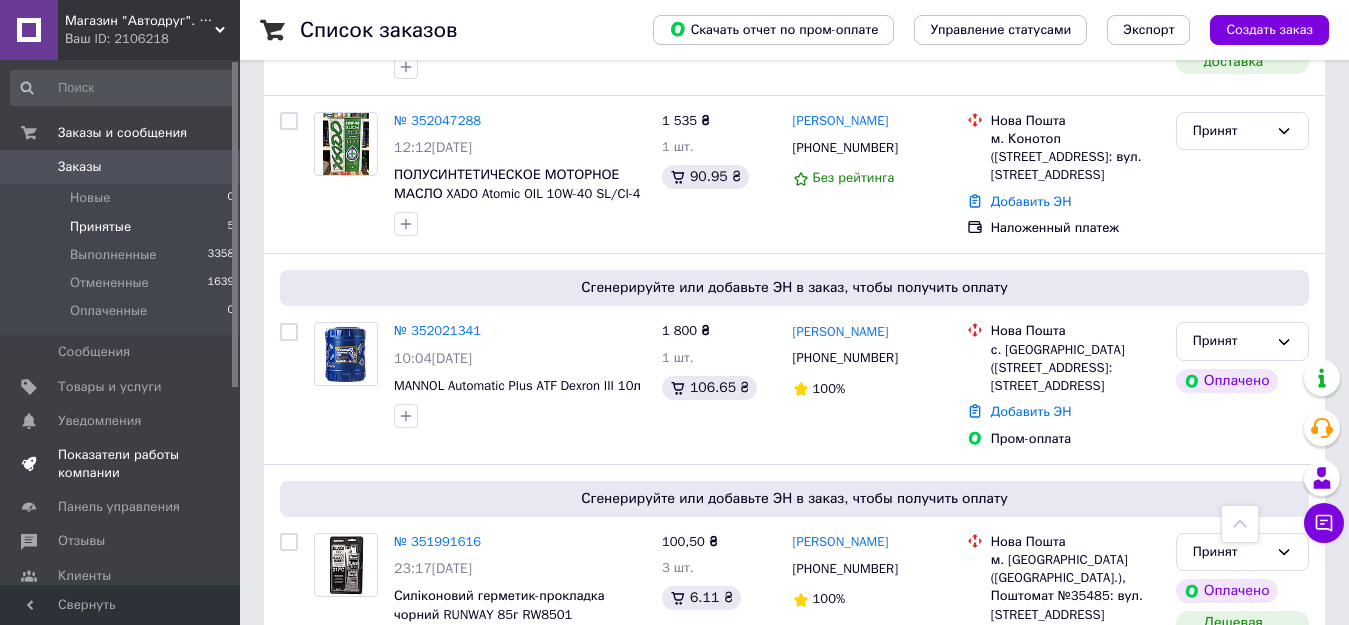 click on "Показатели работы компании" at bounding box center [121, 464] 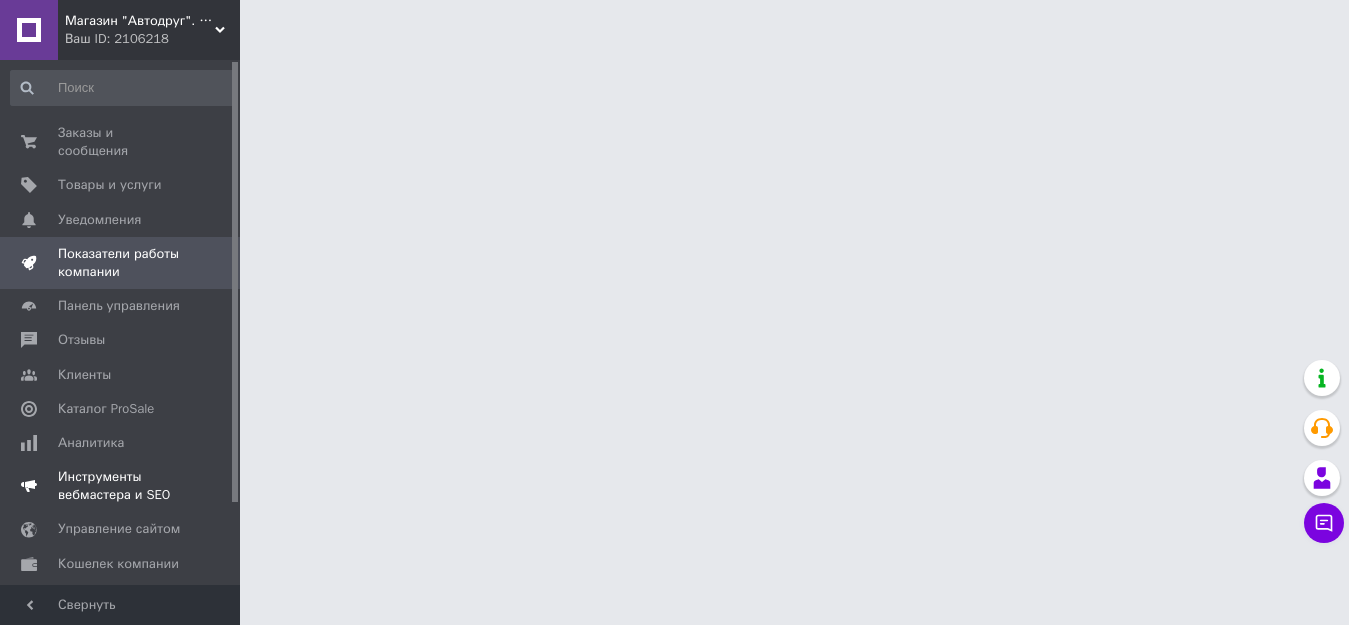 scroll, scrollTop: 0, scrollLeft: 0, axis: both 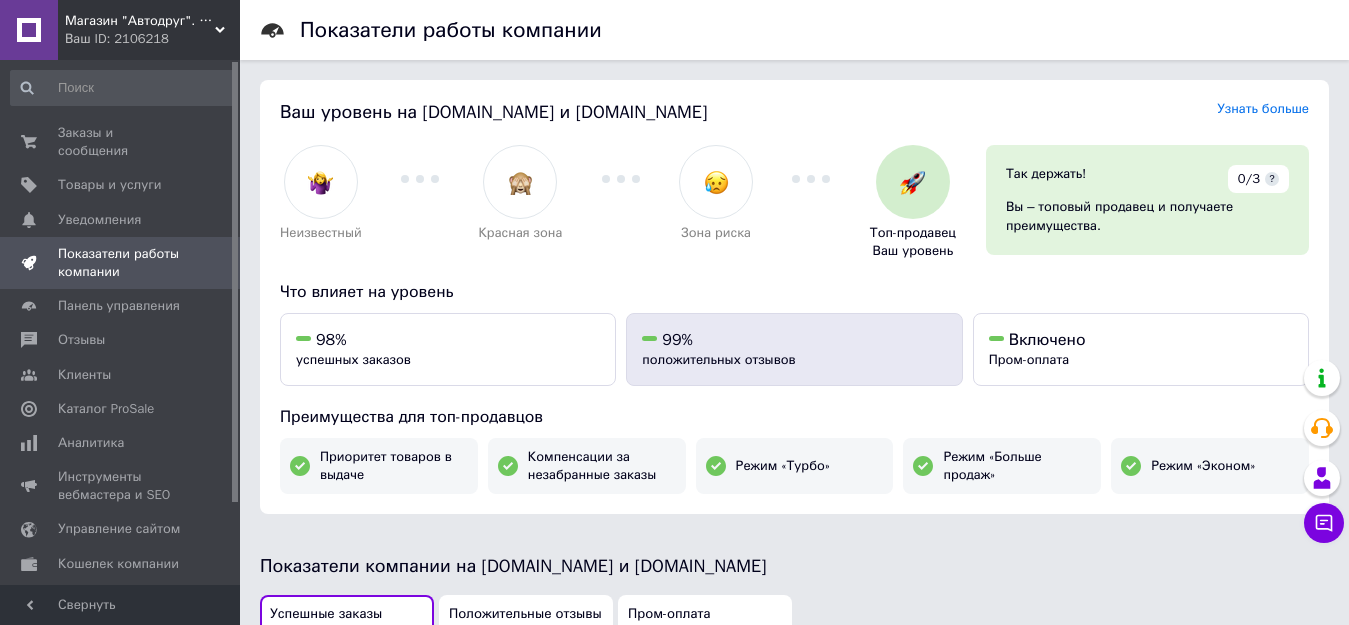 click on "99%" at bounding box center (794, 340) 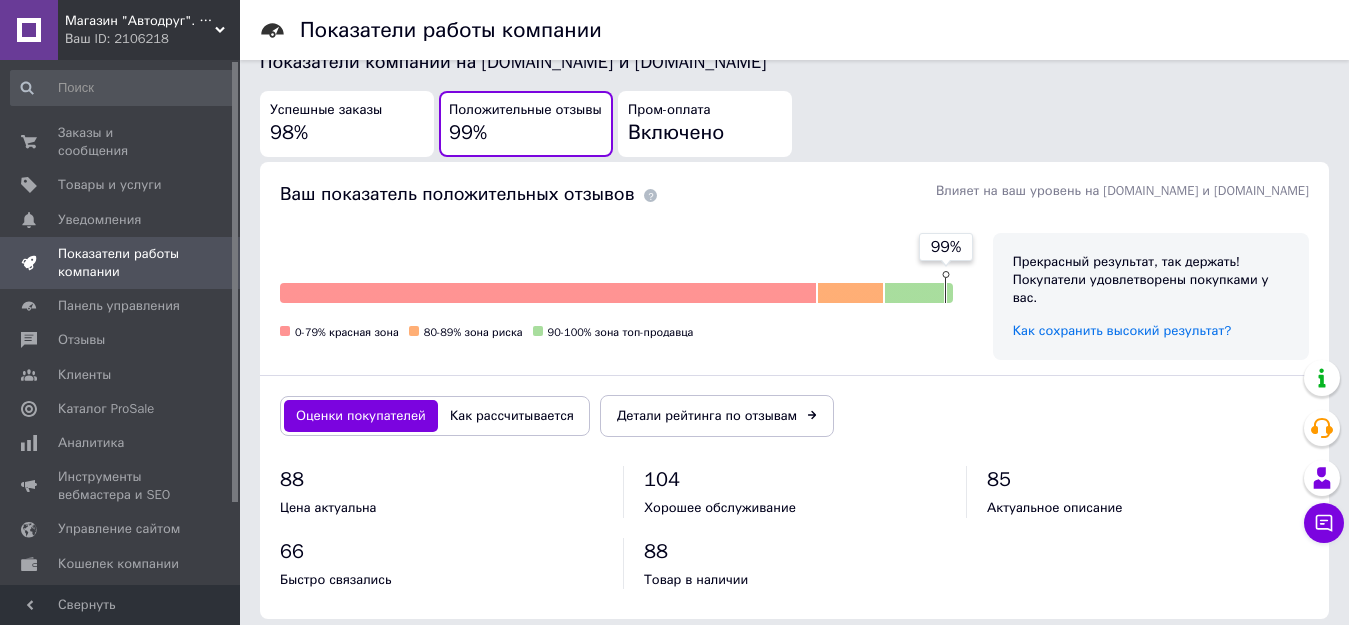 scroll, scrollTop: 391, scrollLeft: 0, axis: vertical 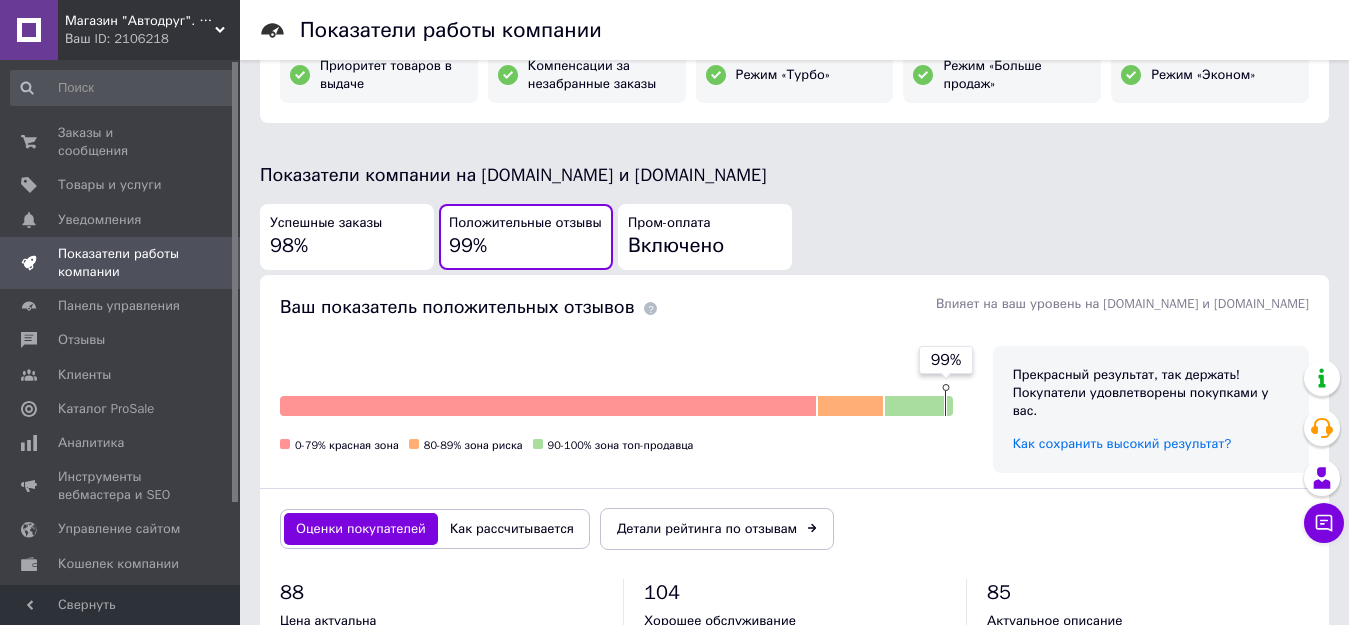 click on "Успешные заказы 98%" at bounding box center (347, 237) 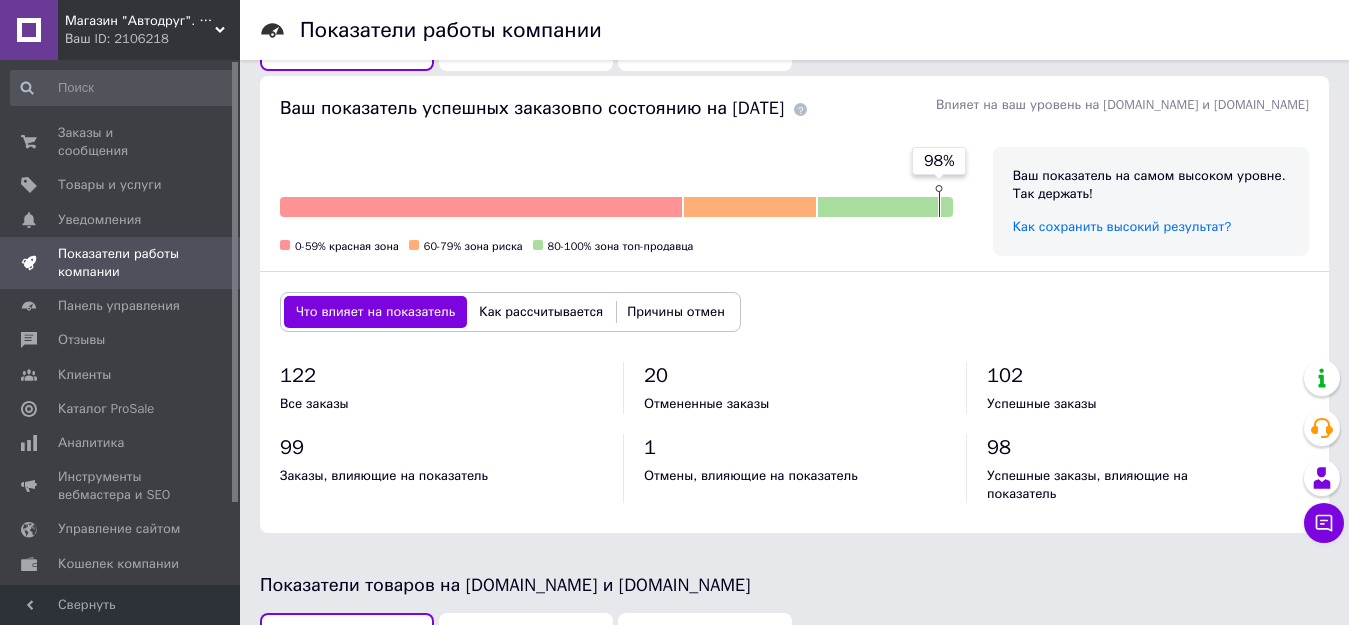 scroll, scrollTop: 591, scrollLeft: 0, axis: vertical 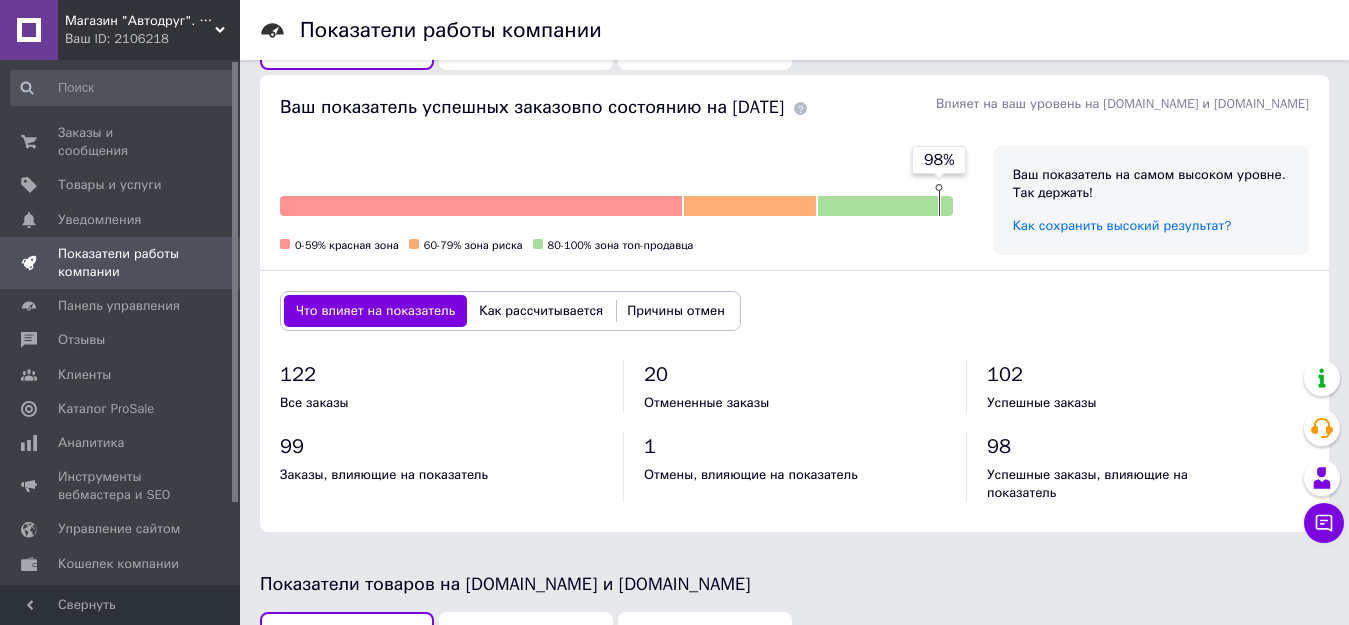 click on "Как рассчитывается" at bounding box center [541, 311] 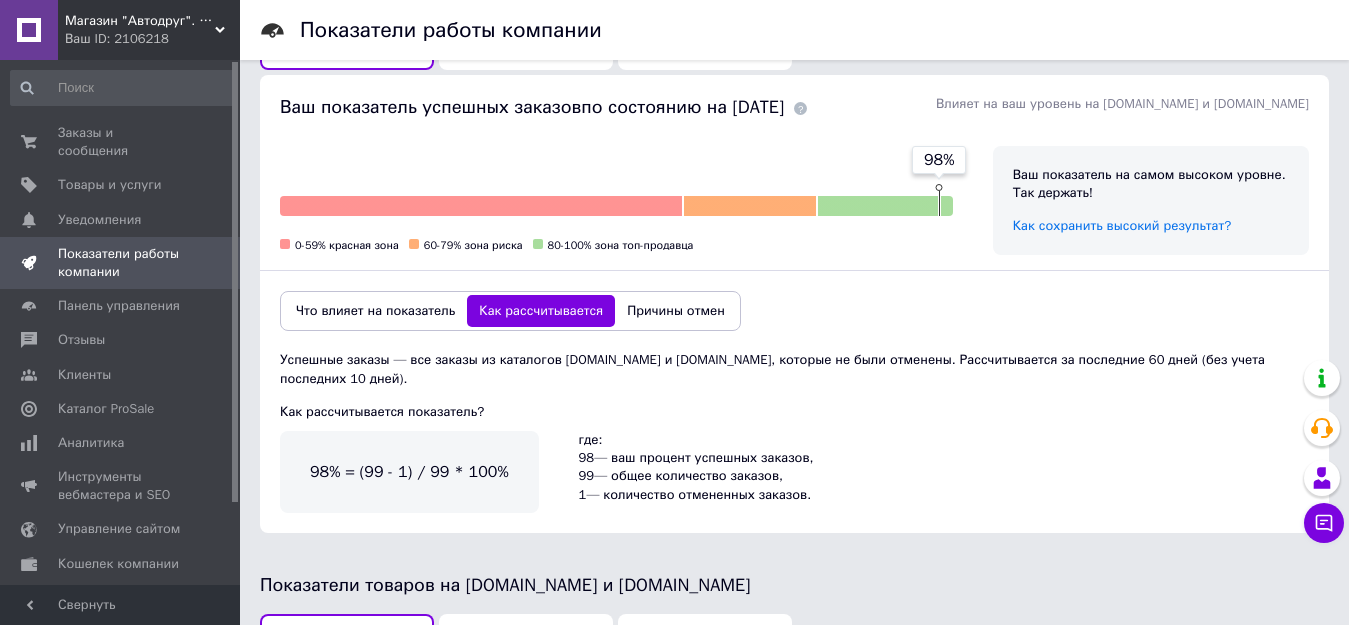 drag, startPoint x: 667, startPoint y: 286, endPoint x: 667, endPoint y: 298, distance: 12 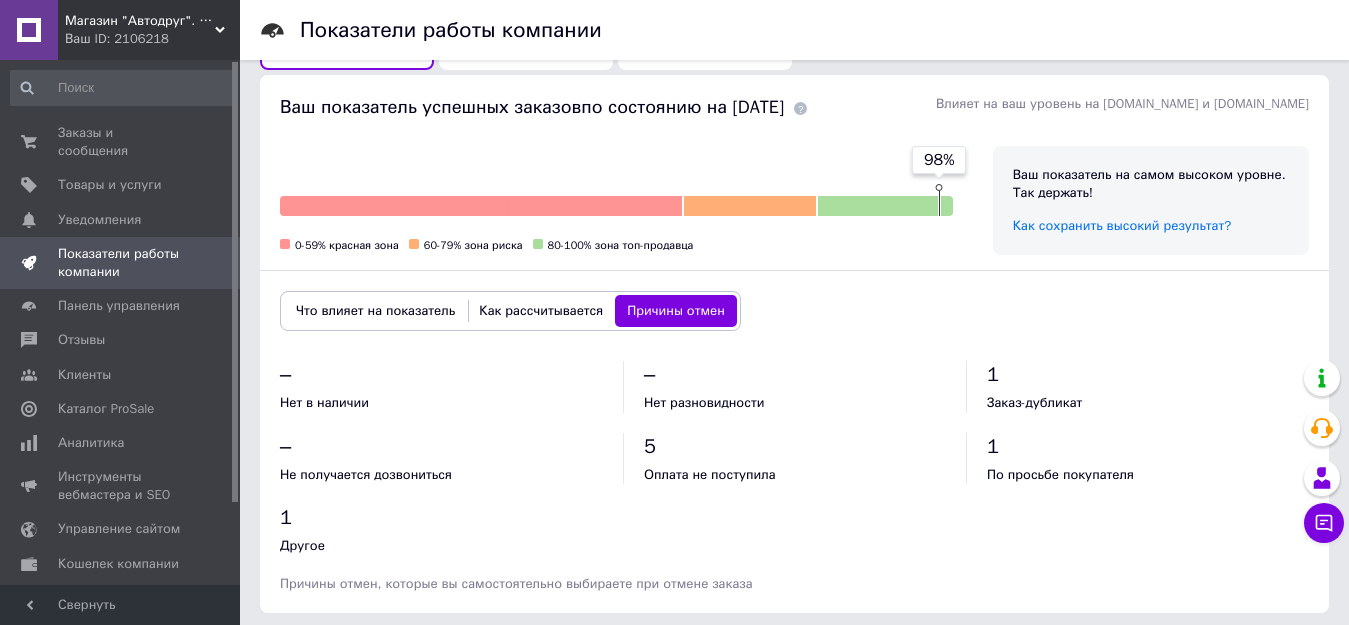 click on "Что влияет на показатель" at bounding box center (375, 311) 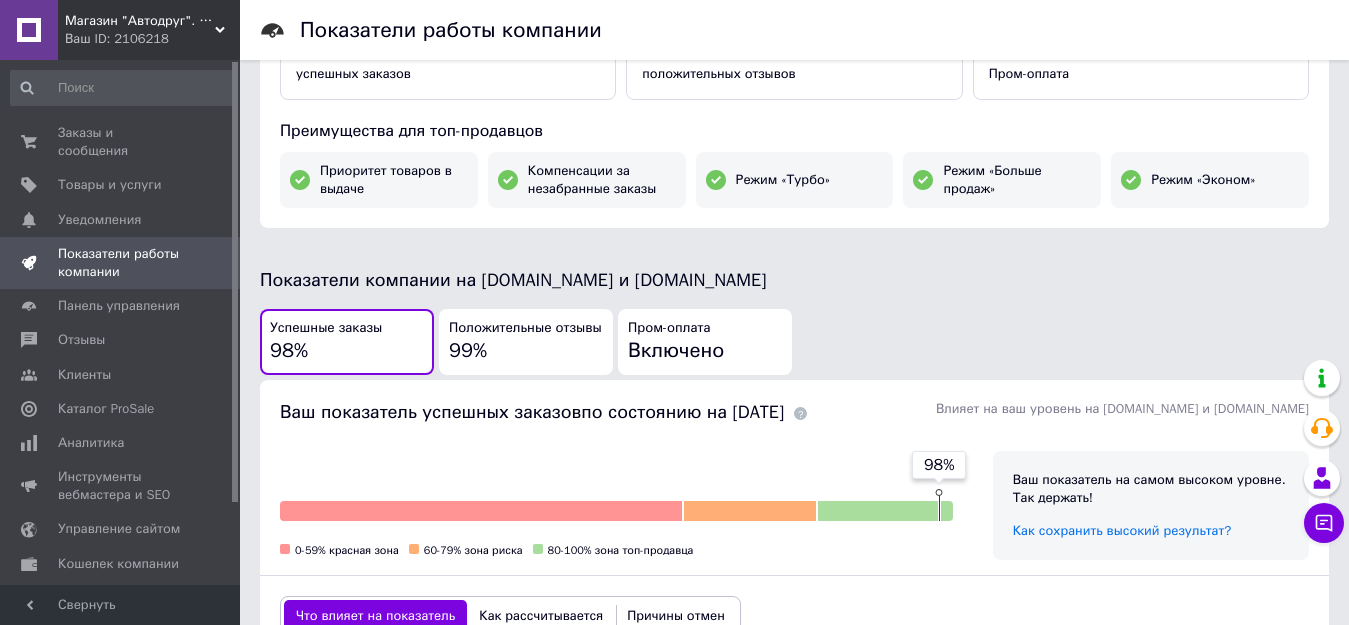 scroll, scrollTop: 291, scrollLeft: 0, axis: vertical 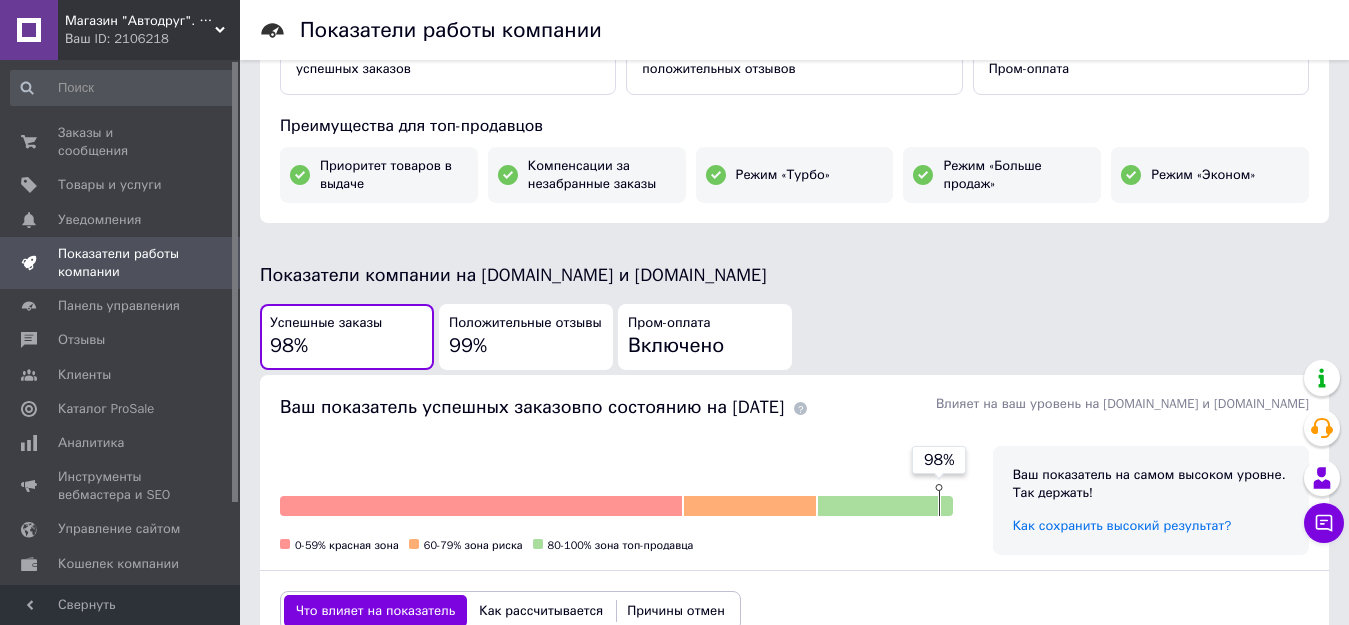 click on "Положительные отзывы" at bounding box center (525, 323) 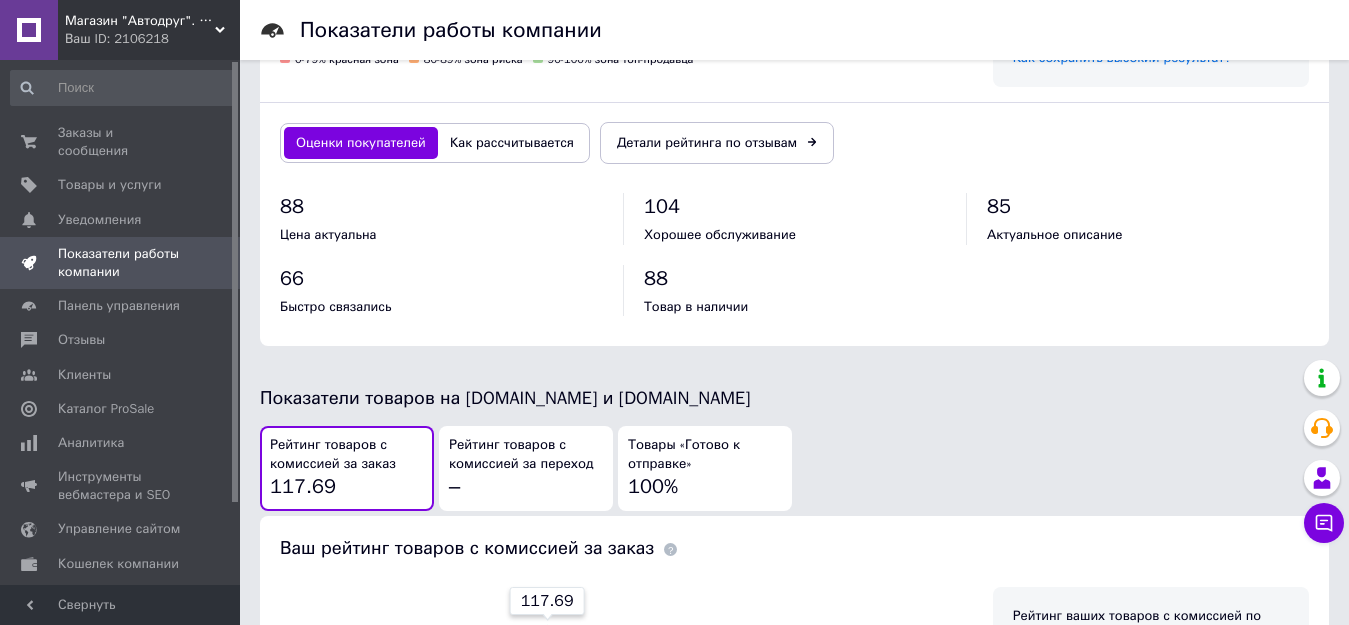 scroll, scrollTop: 791, scrollLeft: 0, axis: vertical 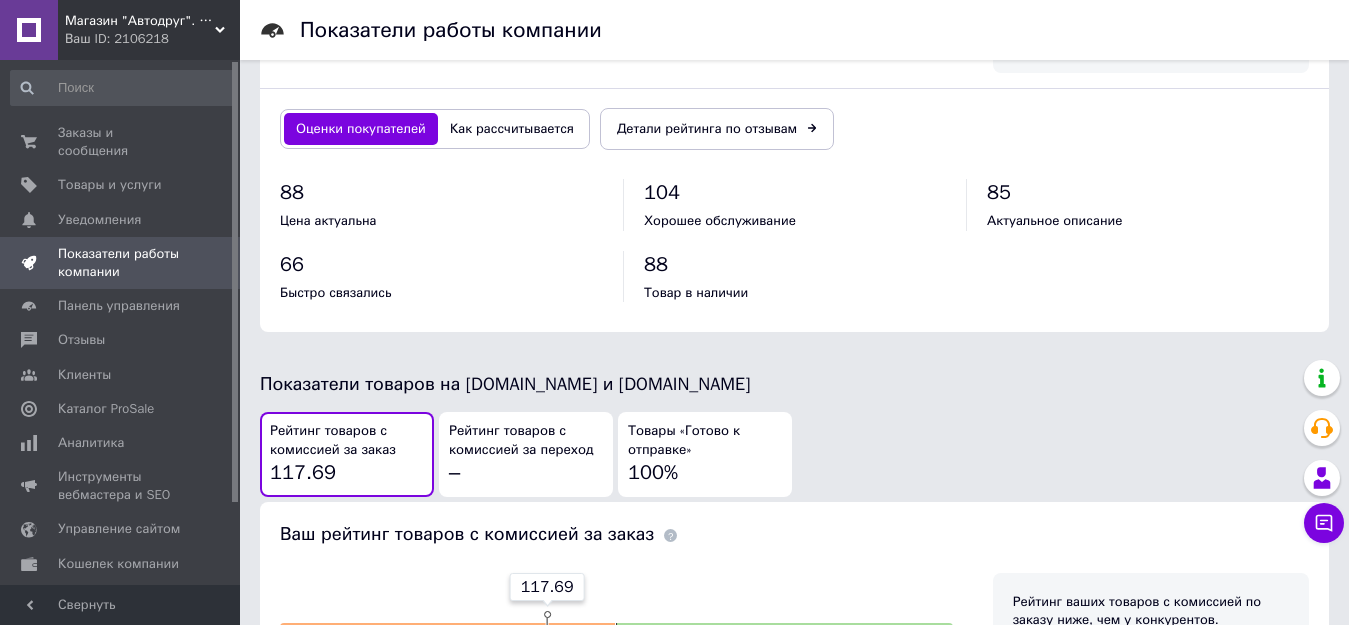 click on "Как рассчитывается" at bounding box center [512, 129] 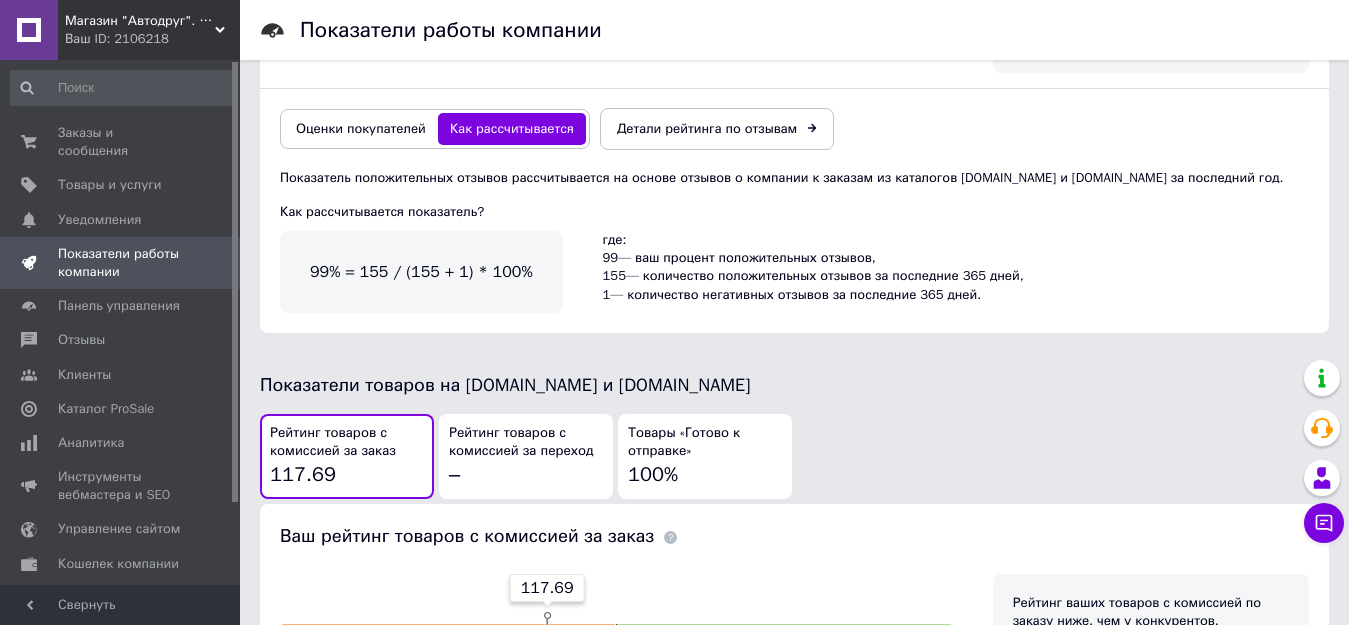 click on "Оценки покупателей" at bounding box center [361, 129] 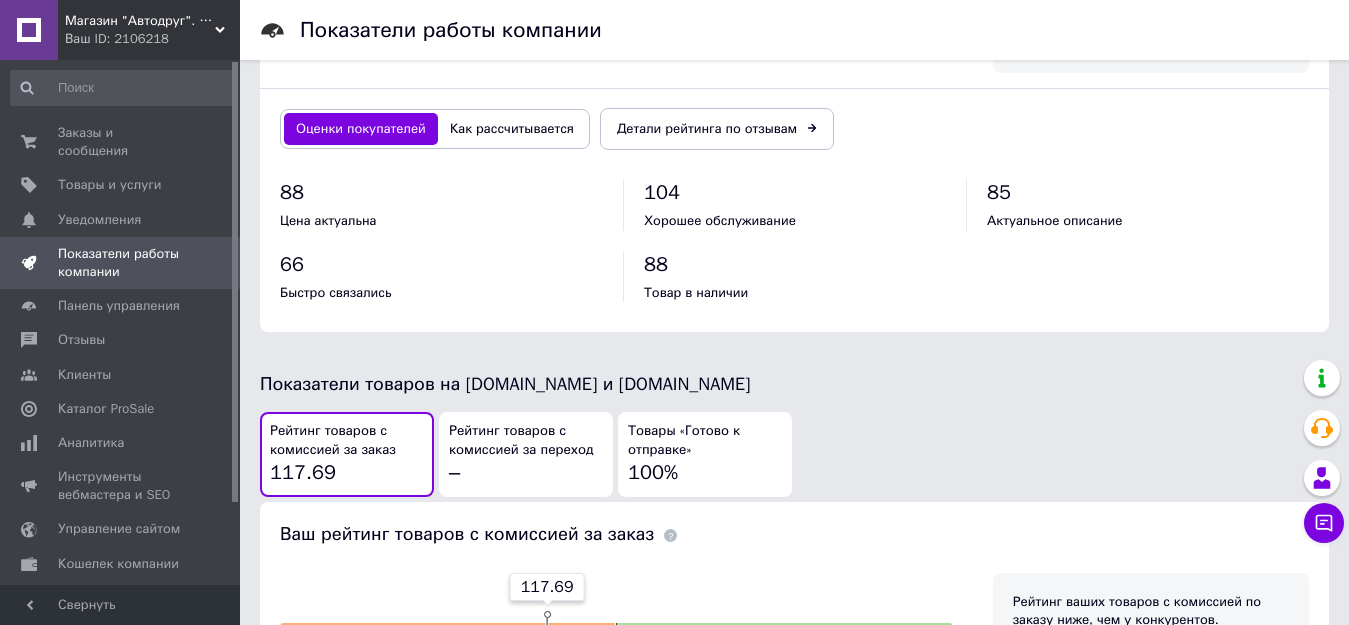 click on "Как рассчитывается" at bounding box center [512, 129] 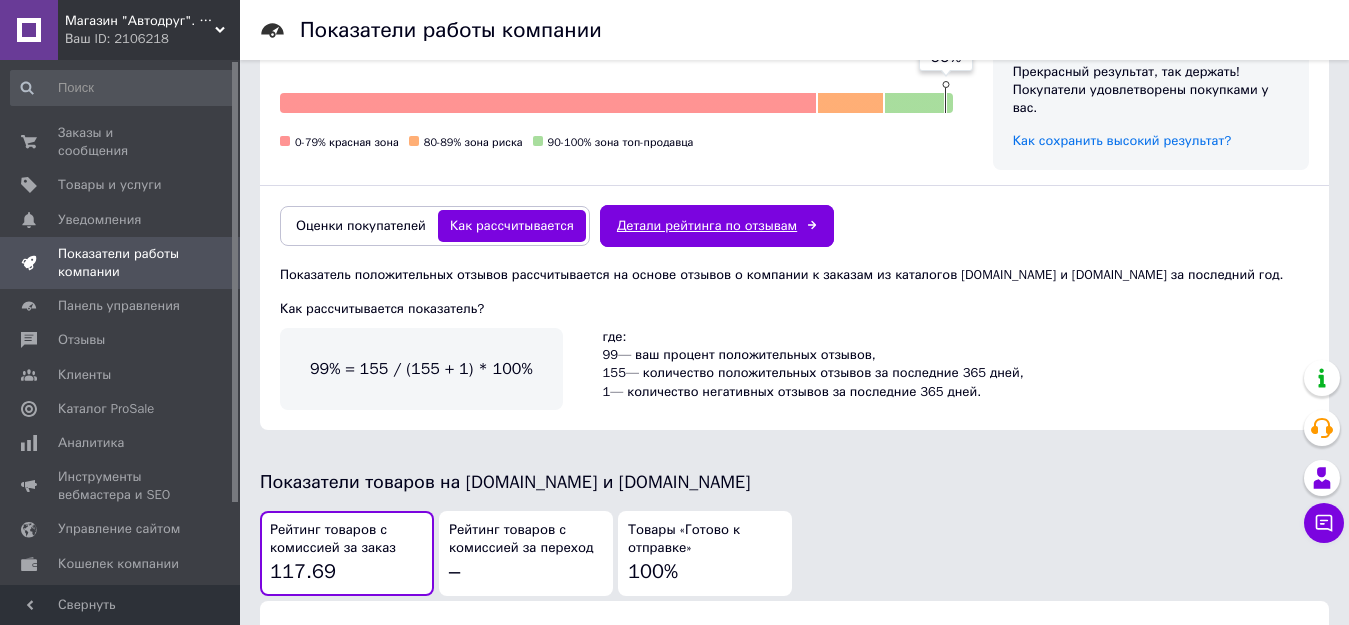scroll, scrollTop: 491, scrollLeft: 0, axis: vertical 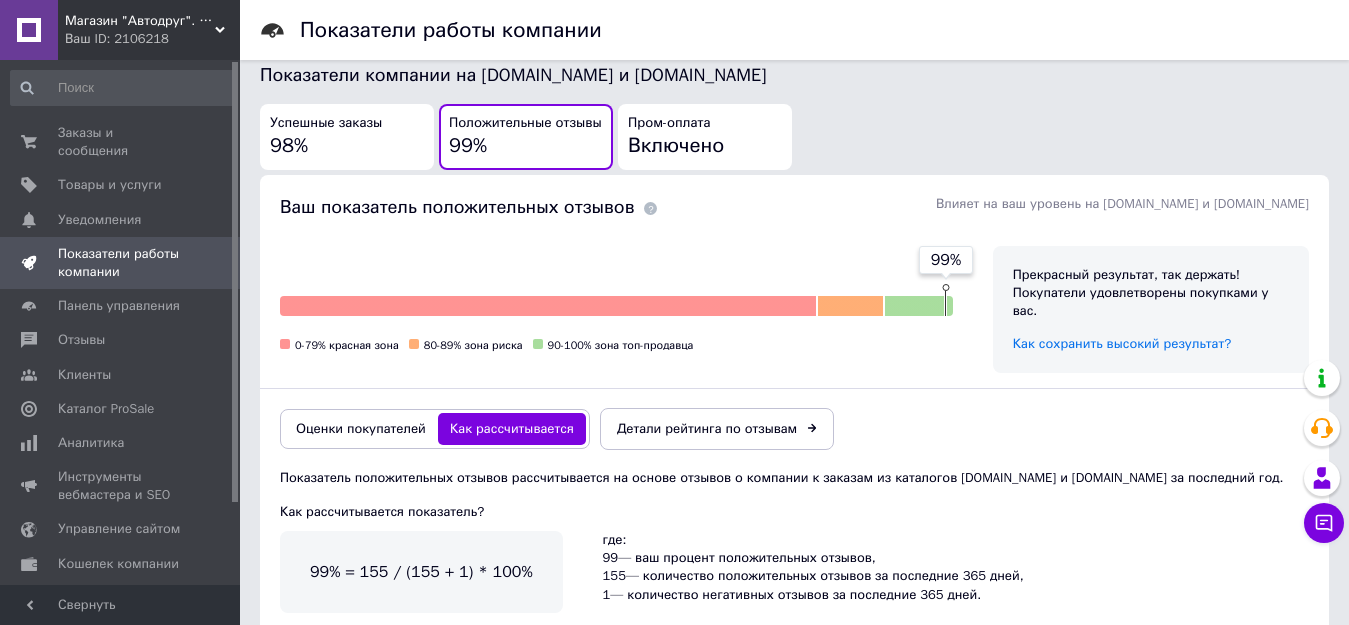 click on "Включено" at bounding box center [676, 145] 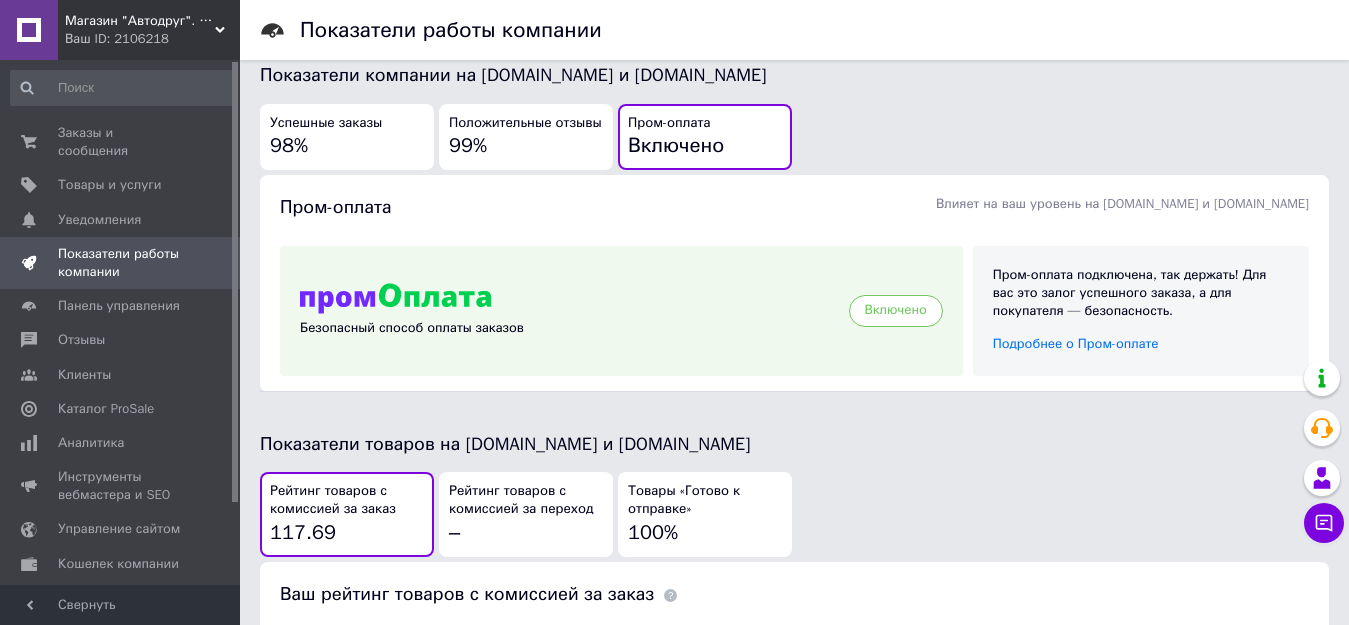 click on "Положительные отзывы" at bounding box center (525, 123) 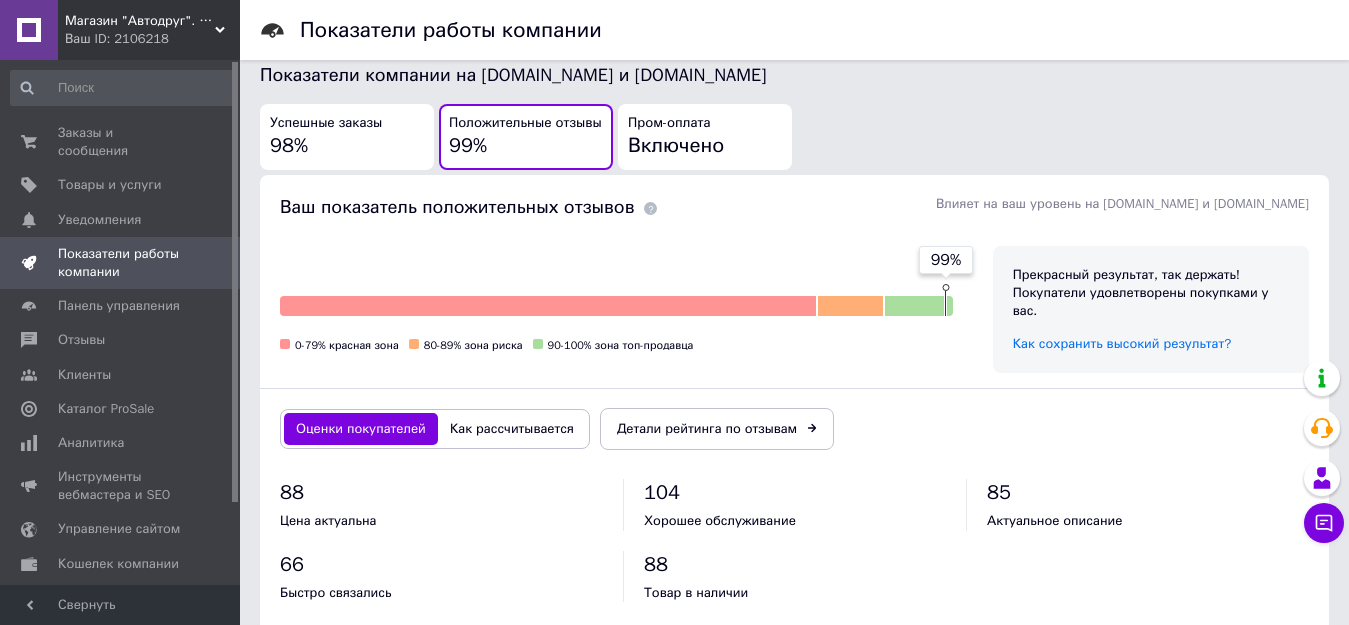 click on "Как рассчитывается" at bounding box center (512, 429) 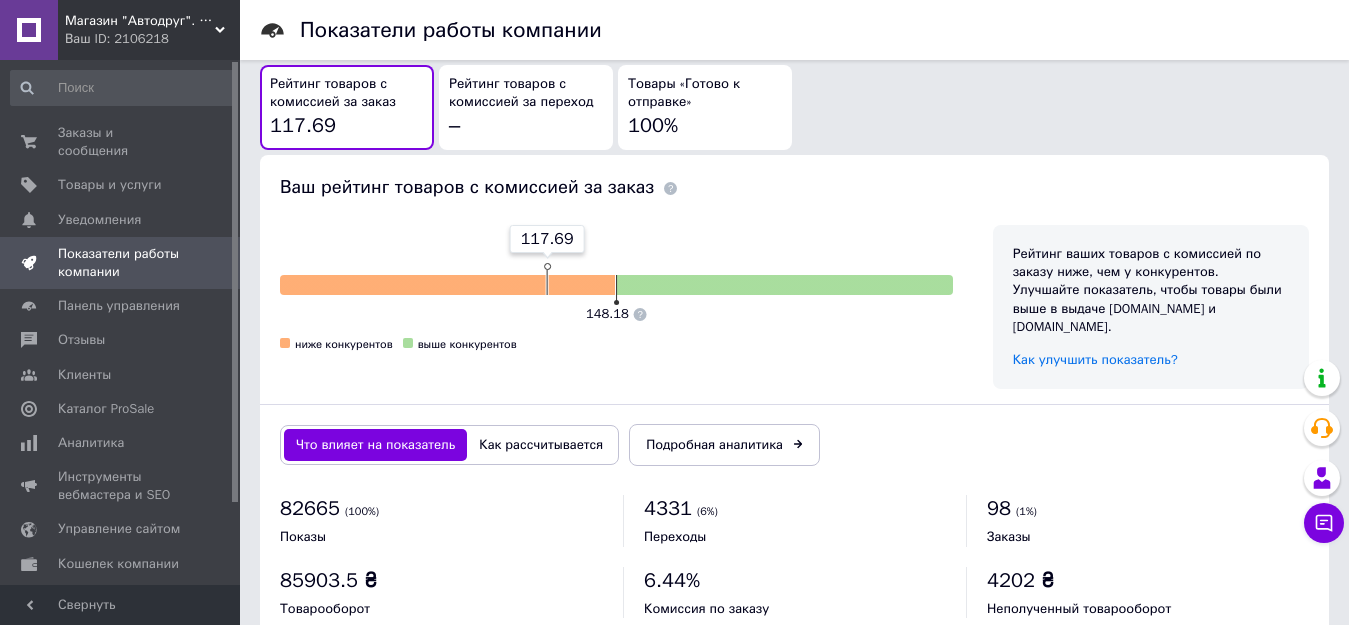 scroll, scrollTop: 1166, scrollLeft: 0, axis: vertical 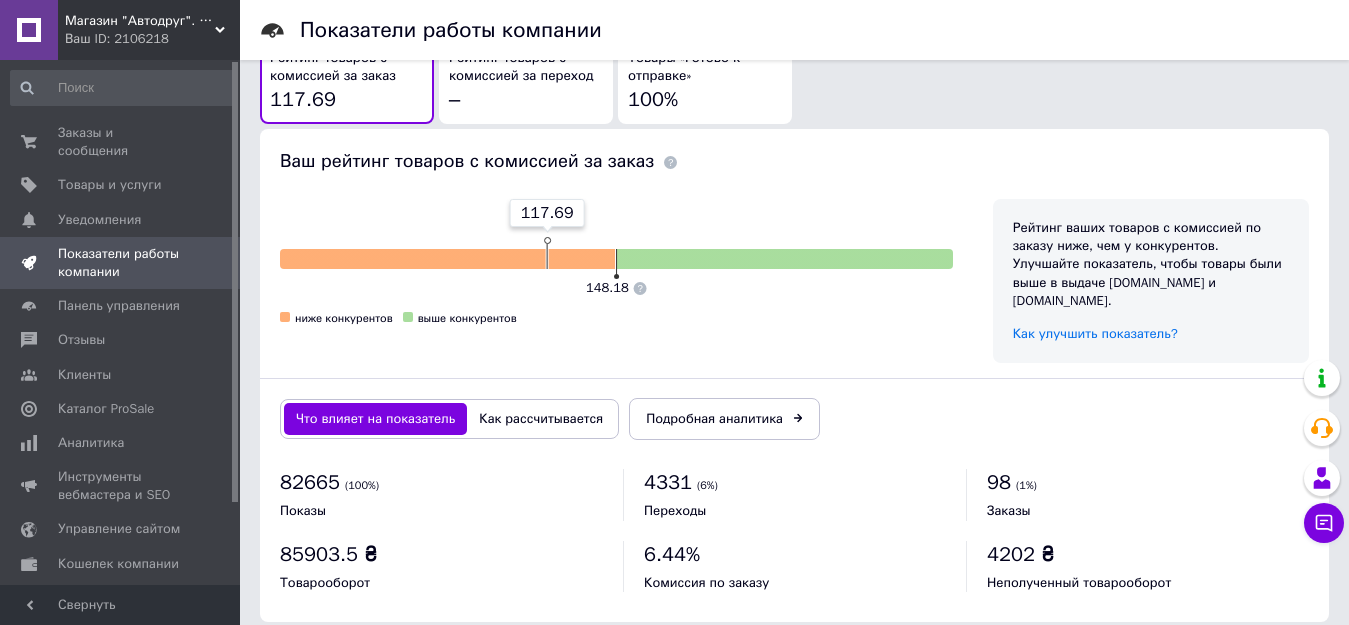 click on "Как рассчитывается" at bounding box center [541, 419] 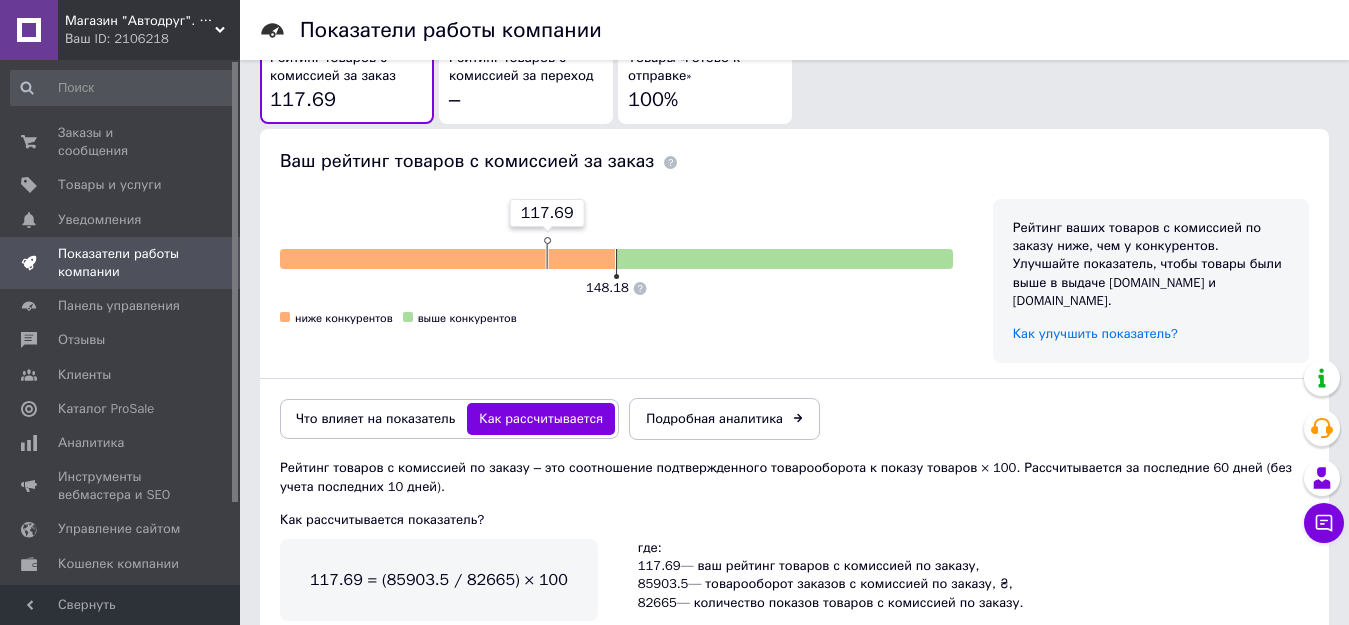click on "Что влияет на показатель" at bounding box center [375, 419] 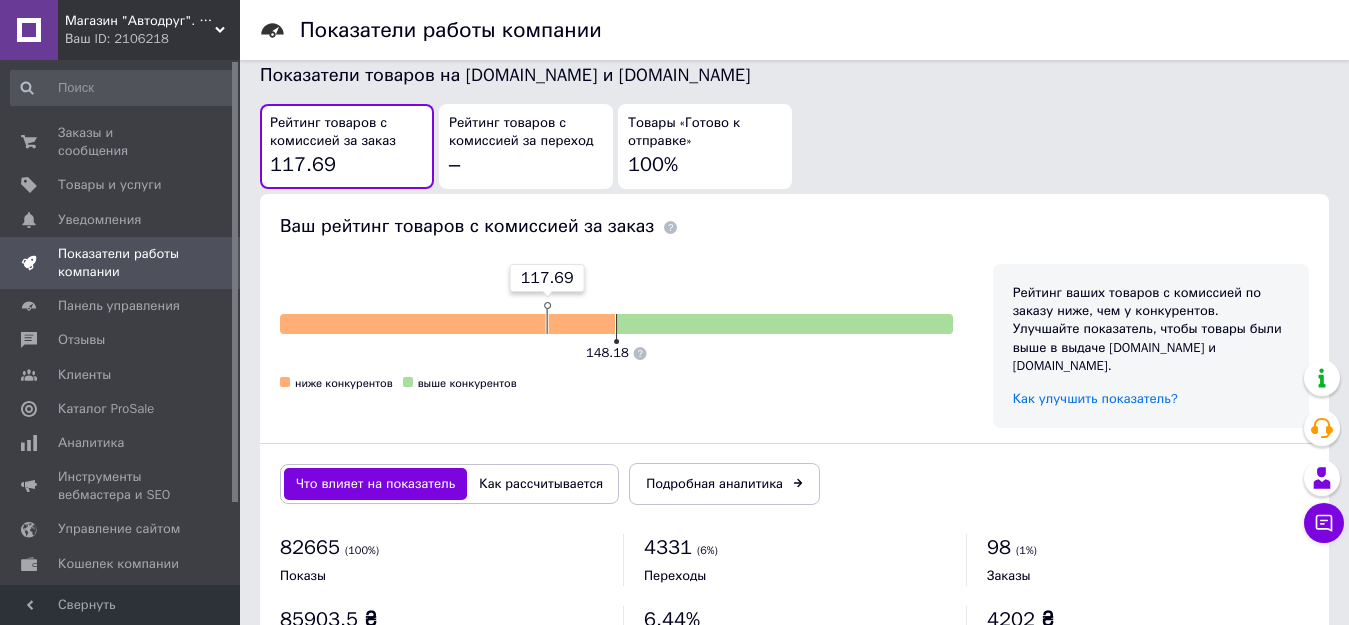 scroll, scrollTop: 1066, scrollLeft: 0, axis: vertical 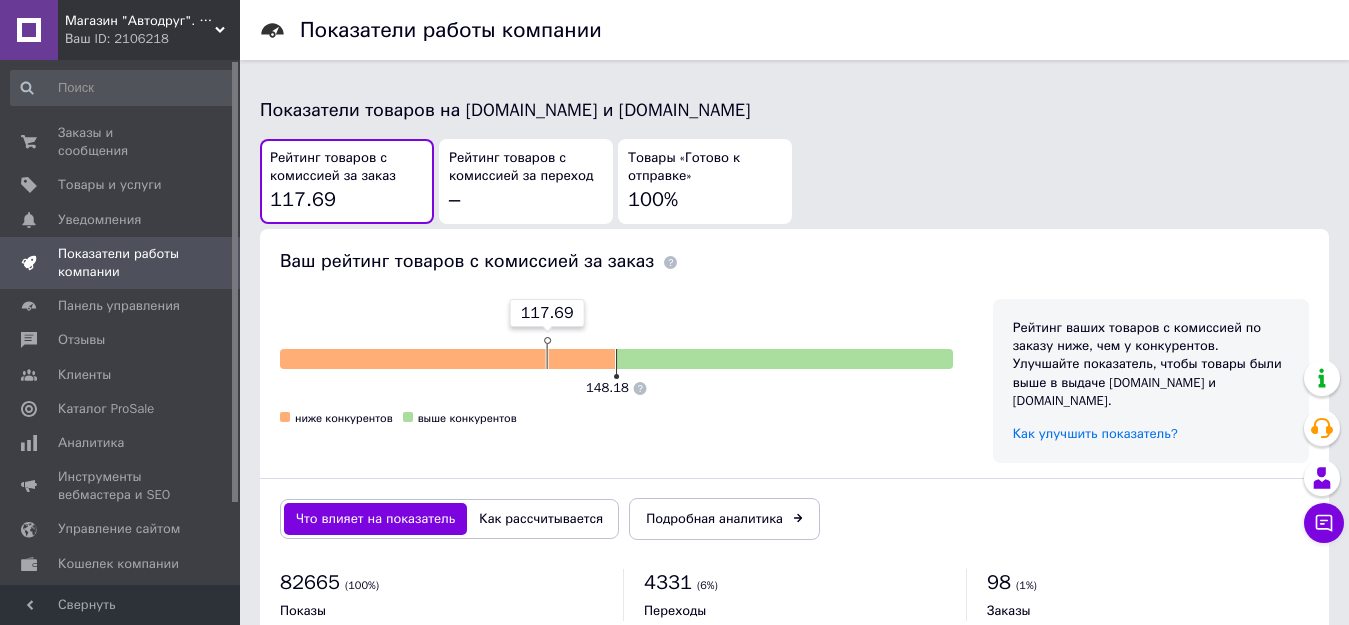 click on "Как рассчитывается" at bounding box center (541, 519) 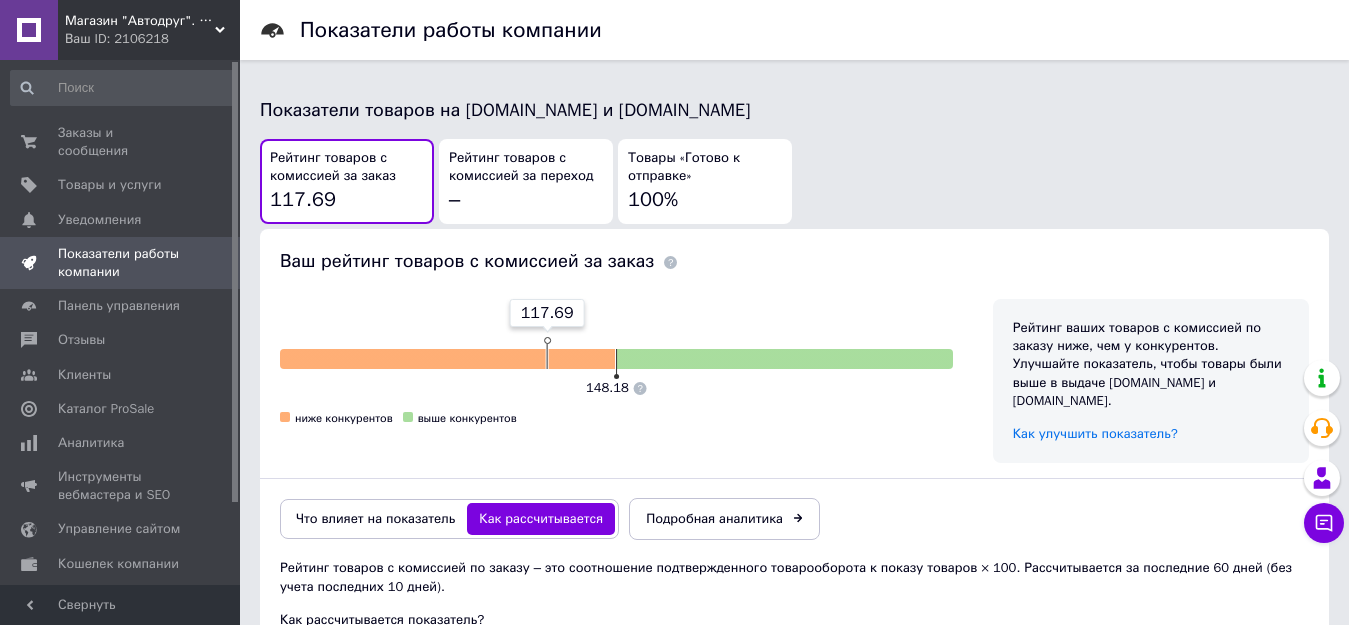 click on "Что влияет на показатель" at bounding box center [375, 519] 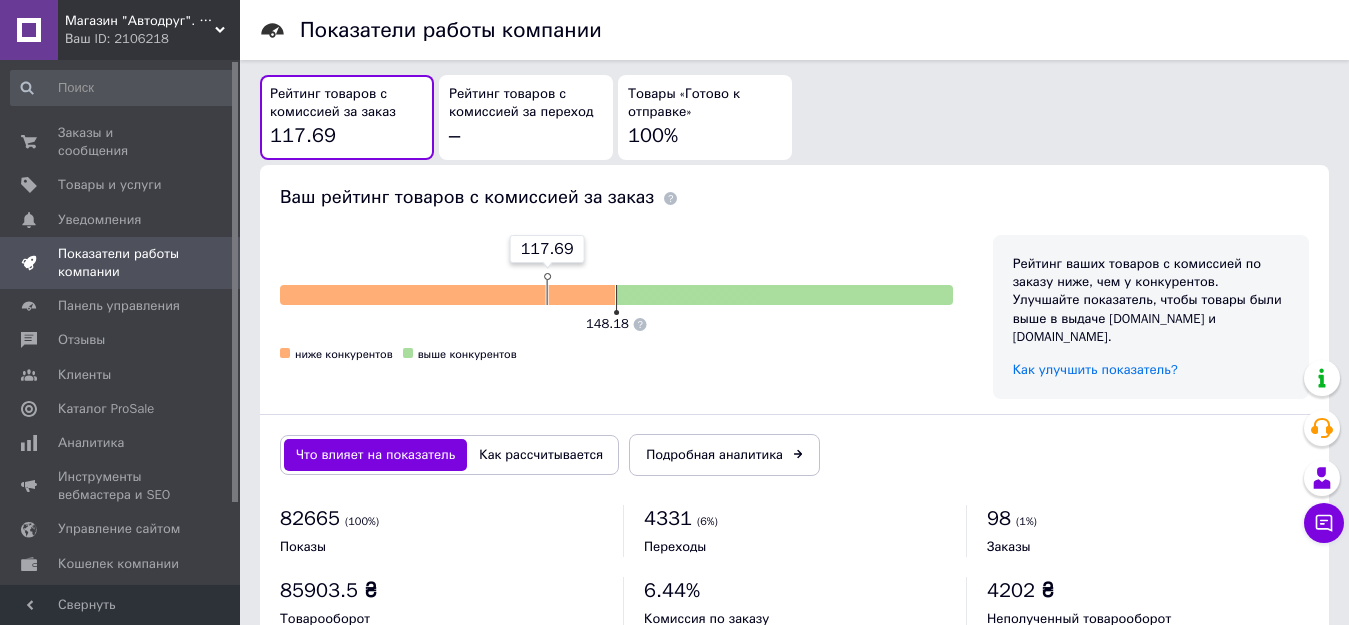 scroll, scrollTop: 1166, scrollLeft: 0, axis: vertical 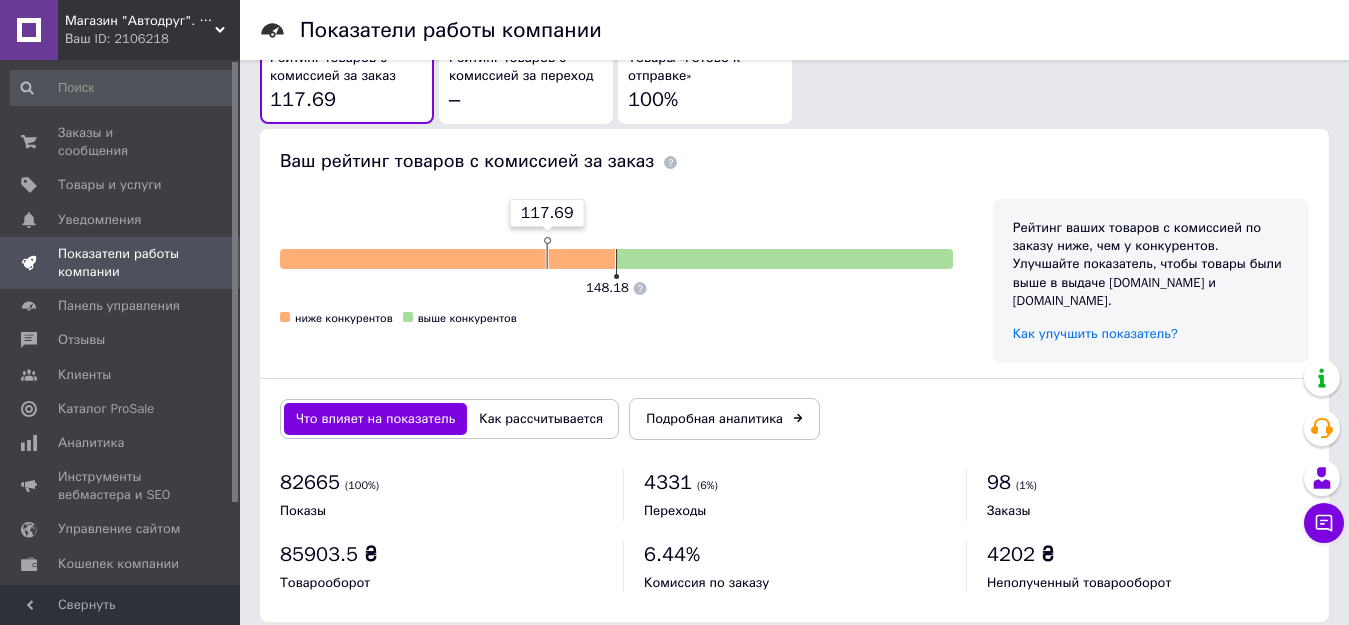 click on "Как рассчитывается" at bounding box center [541, 419] 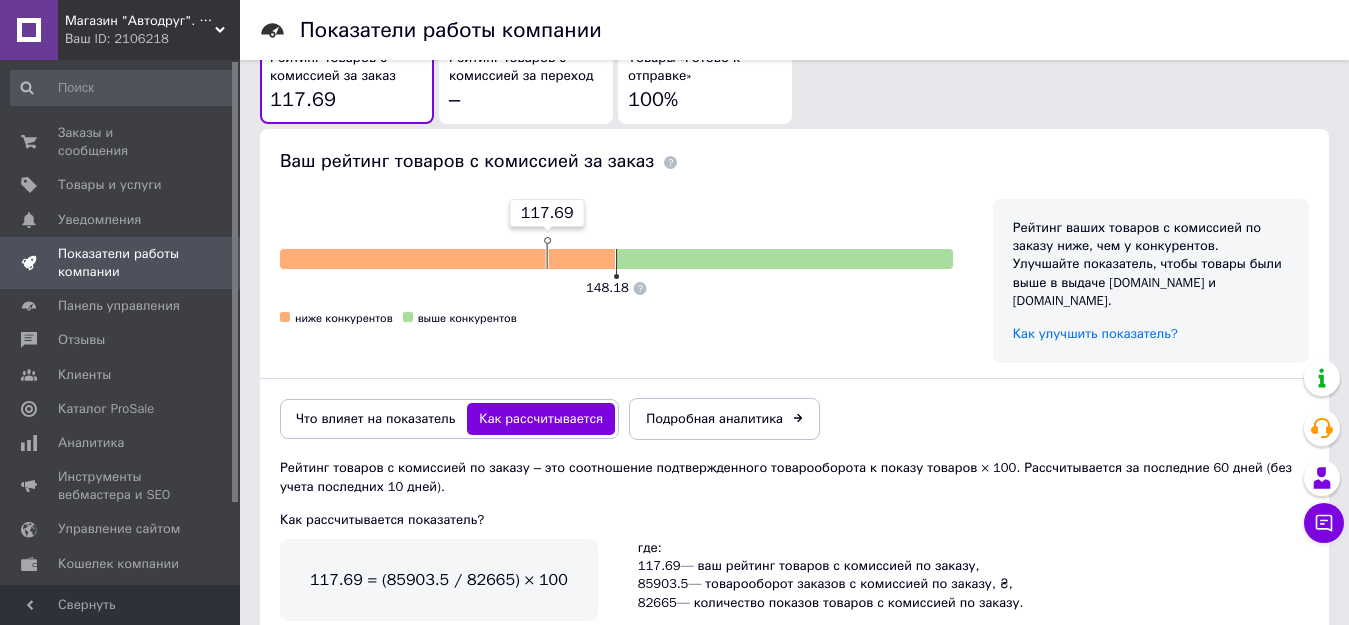 click on "Что влияет на показатель" at bounding box center [375, 419] 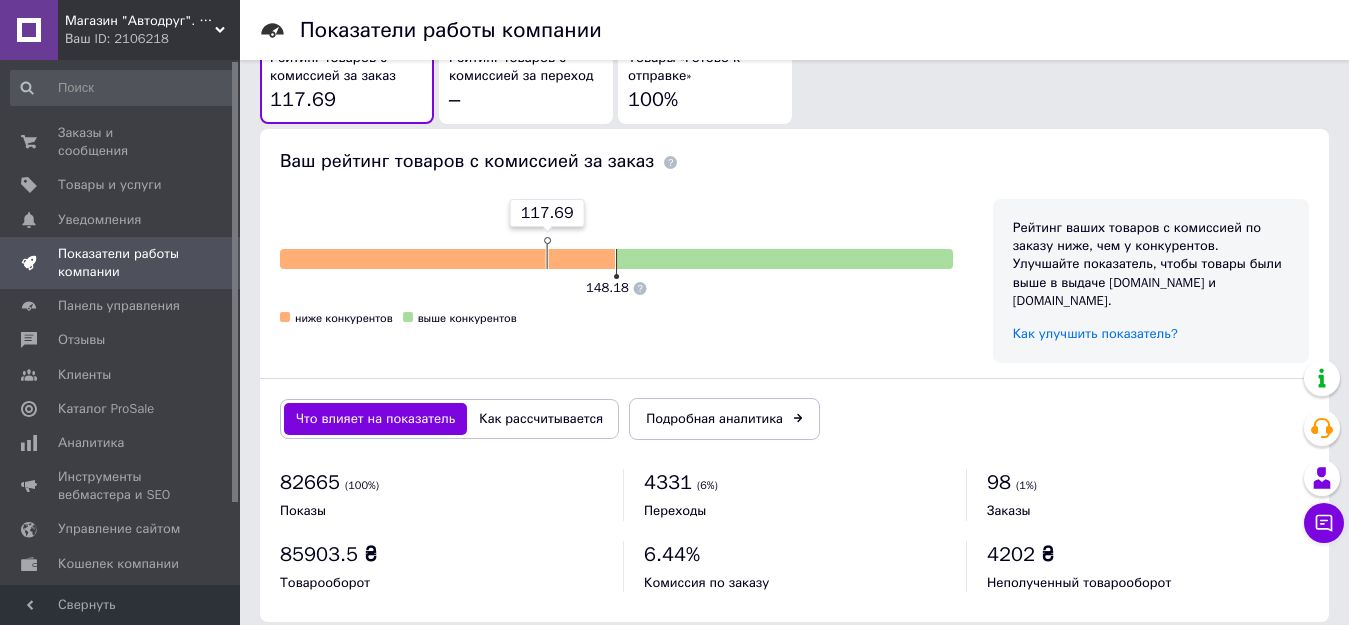 scroll, scrollTop: 1066, scrollLeft: 0, axis: vertical 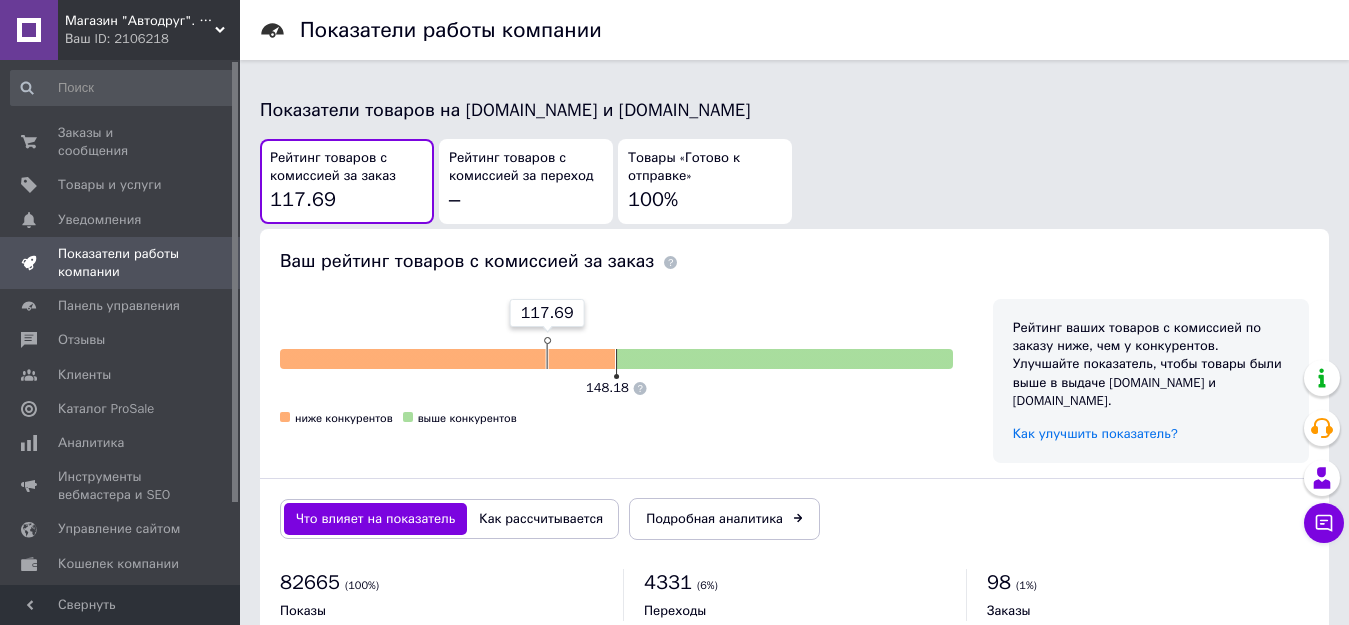 drag, startPoint x: 520, startPoint y: 298, endPoint x: 588, endPoint y: 282, distance: 69.856995 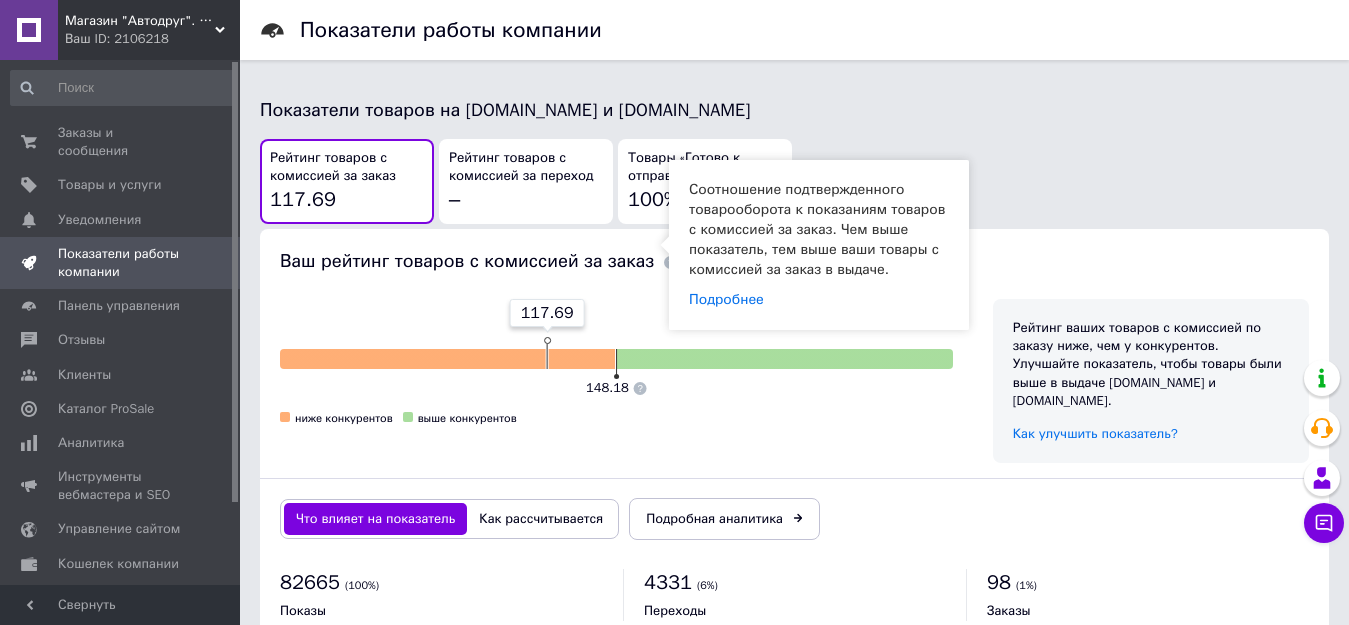 click at bounding box center [670, 262] 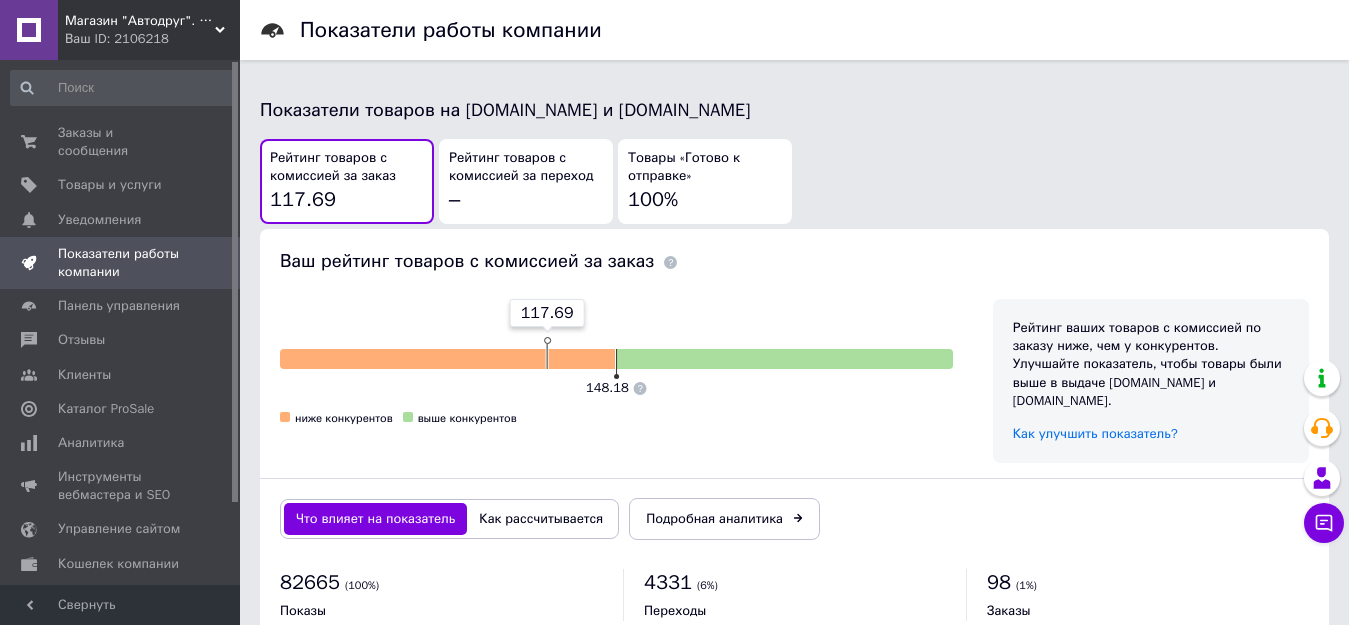 click on "117.69 148.18 ниже конкурентов выше конкурентов" at bounding box center [616, 381] 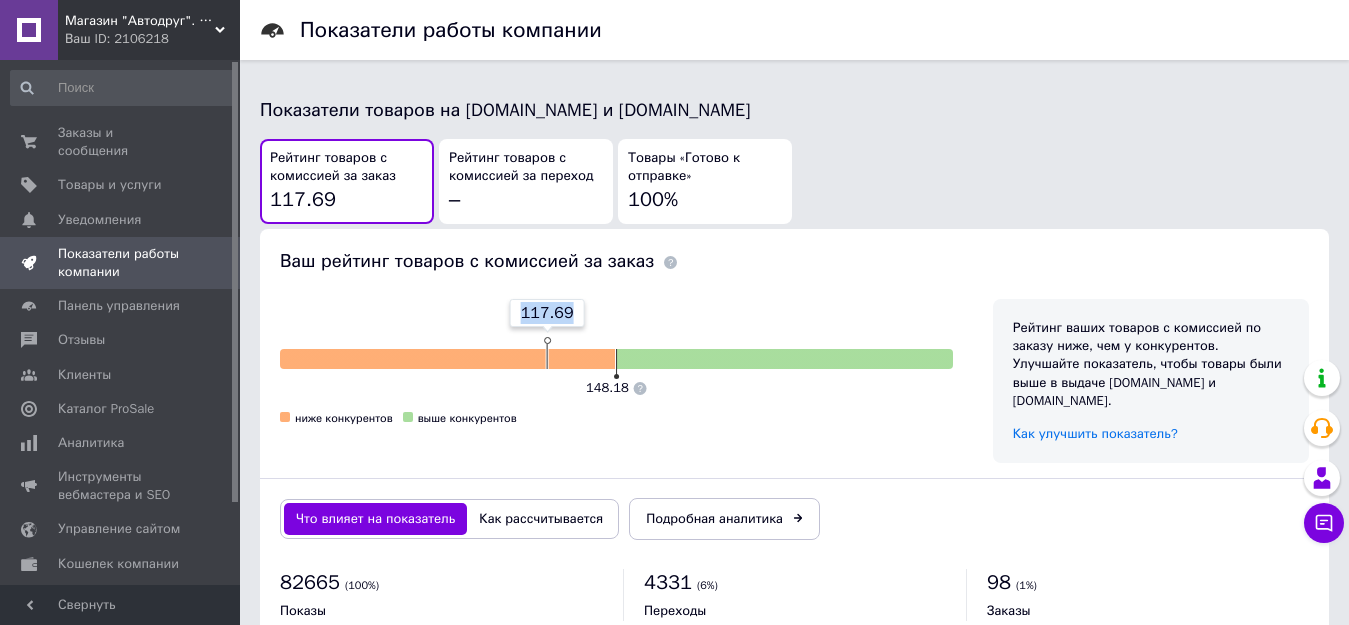 drag, startPoint x: 571, startPoint y: 297, endPoint x: 510, endPoint y: 304, distance: 61.400326 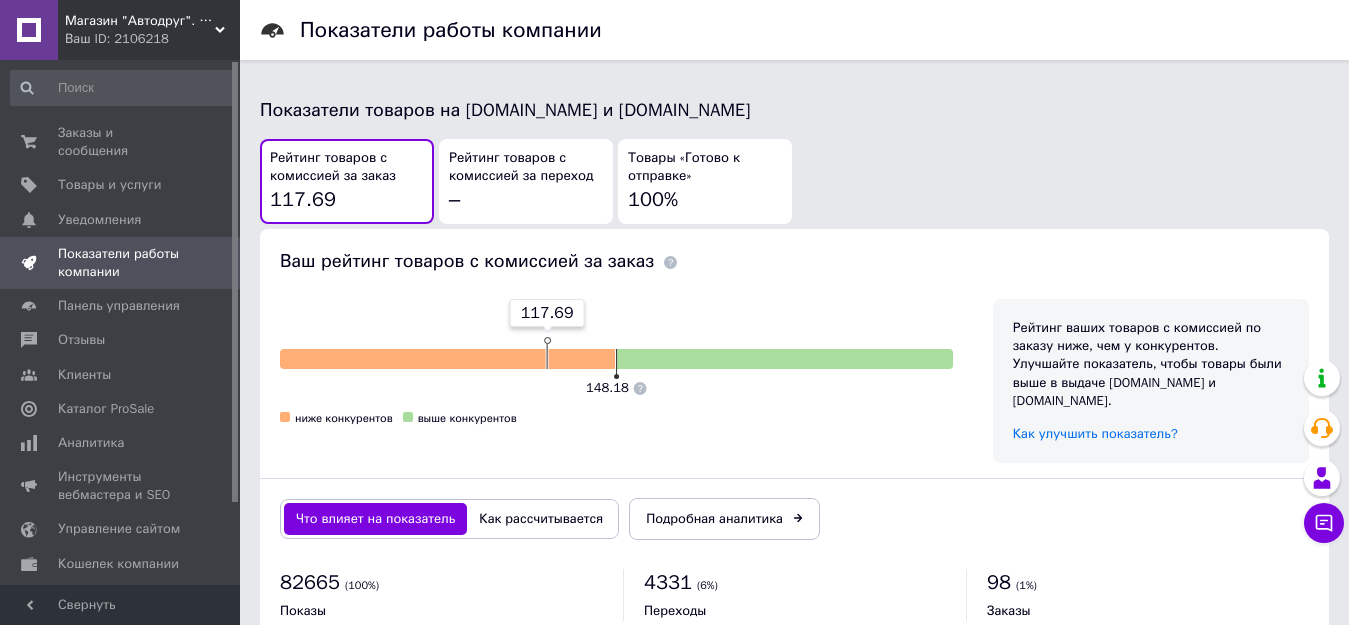 click on "117.69 148.18 ниже конкурентов выше конкурентов" at bounding box center (616, 363) 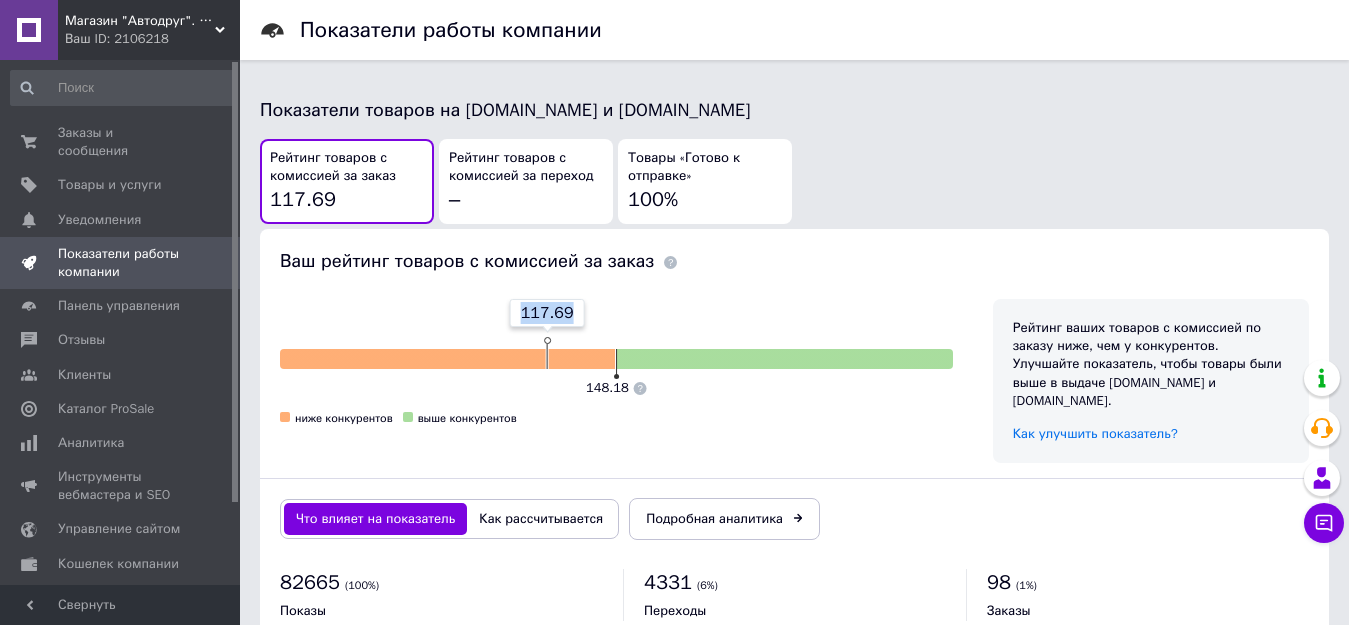 drag, startPoint x: 577, startPoint y: 297, endPoint x: 512, endPoint y: 290, distance: 65.37584 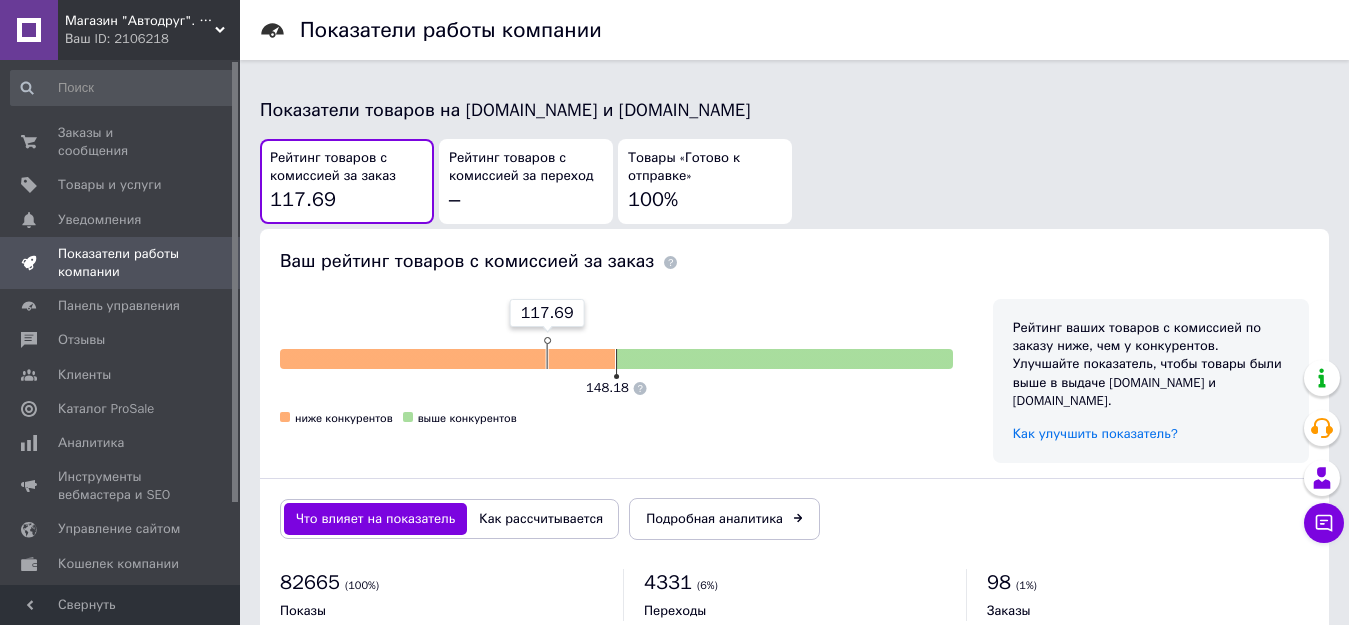 click on "117.69 148.18 ниже конкурентов выше конкурентов" at bounding box center [616, 381] 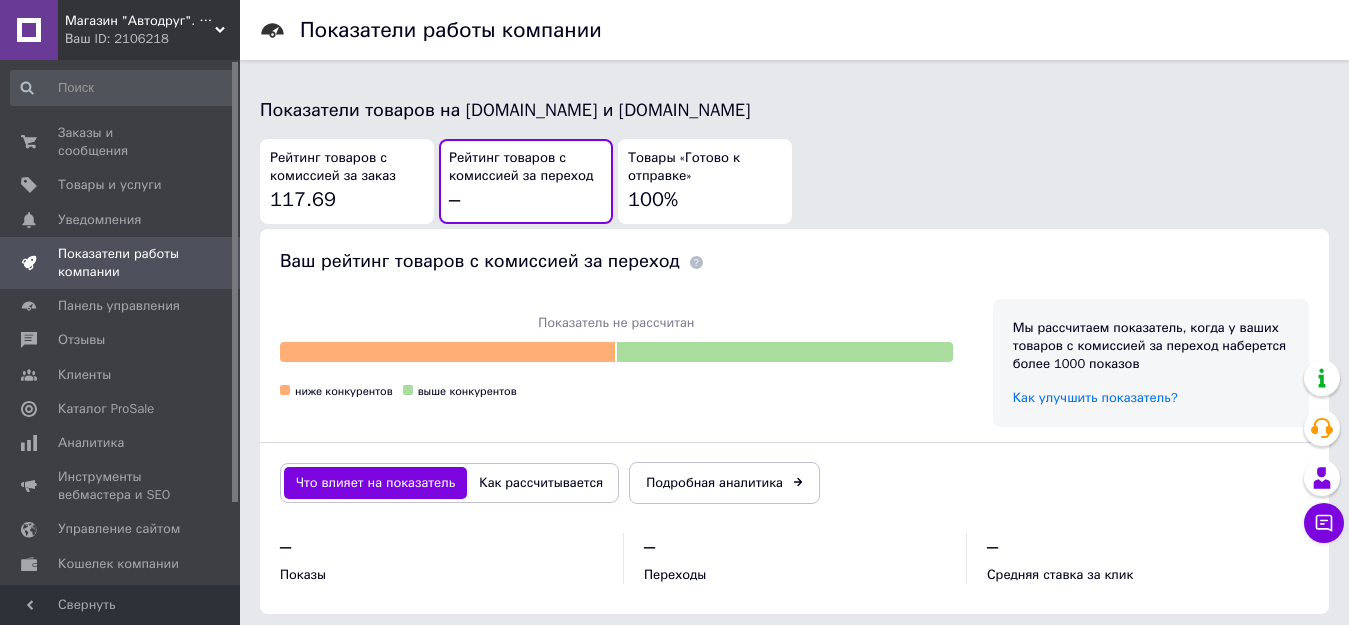 click on "Товары «Готово к отправке»" at bounding box center [705, 167] 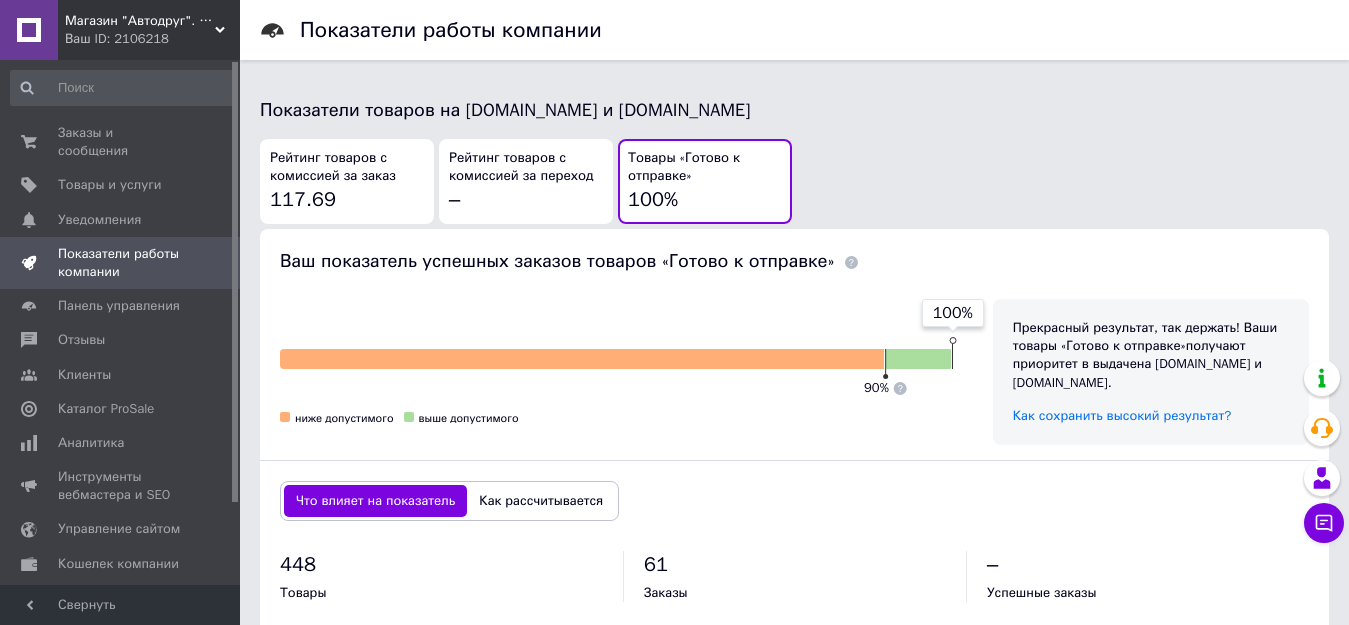 click on "Рейтинг товаров с комиссией за заказ 117.69" at bounding box center (347, 181) 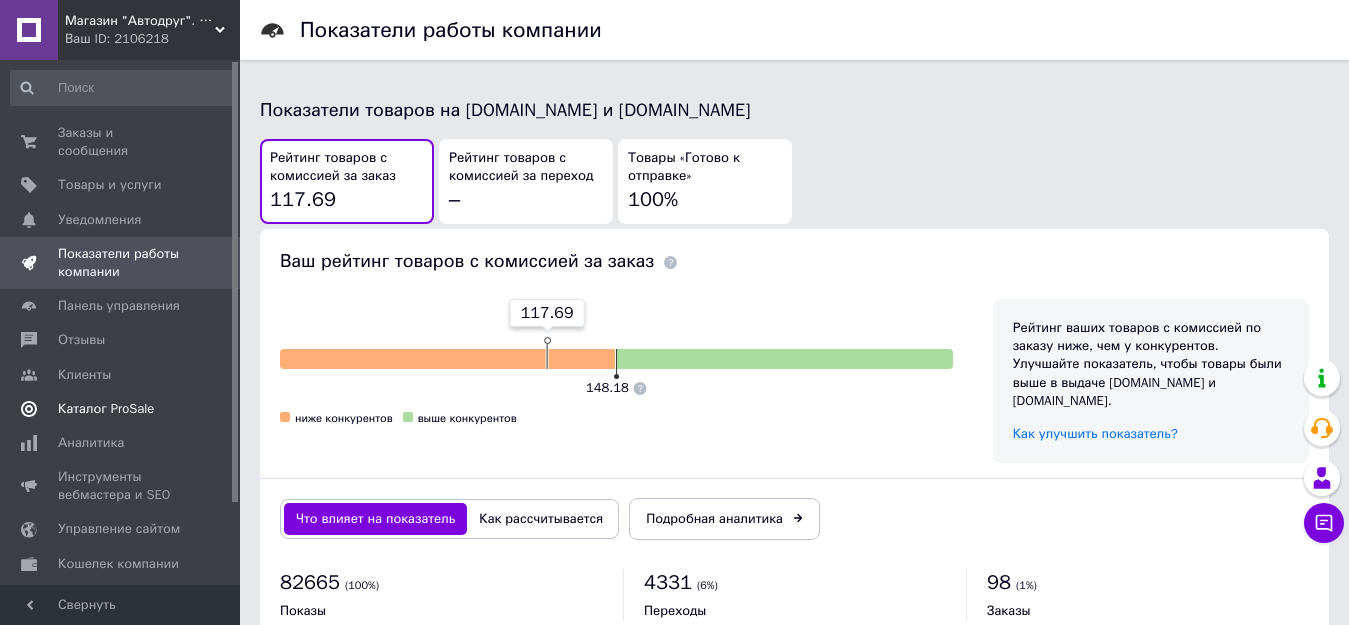 click on "Каталог ProSale" at bounding box center (106, 409) 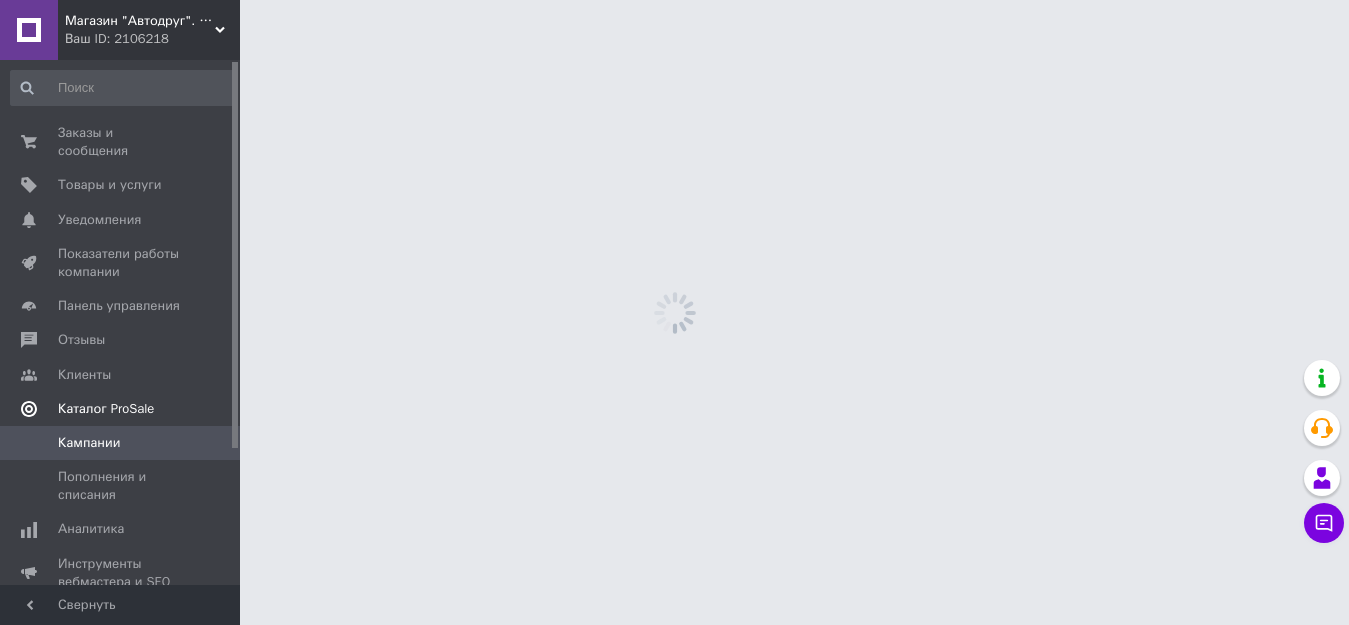 scroll, scrollTop: 0, scrollLeft: 0, axis: both 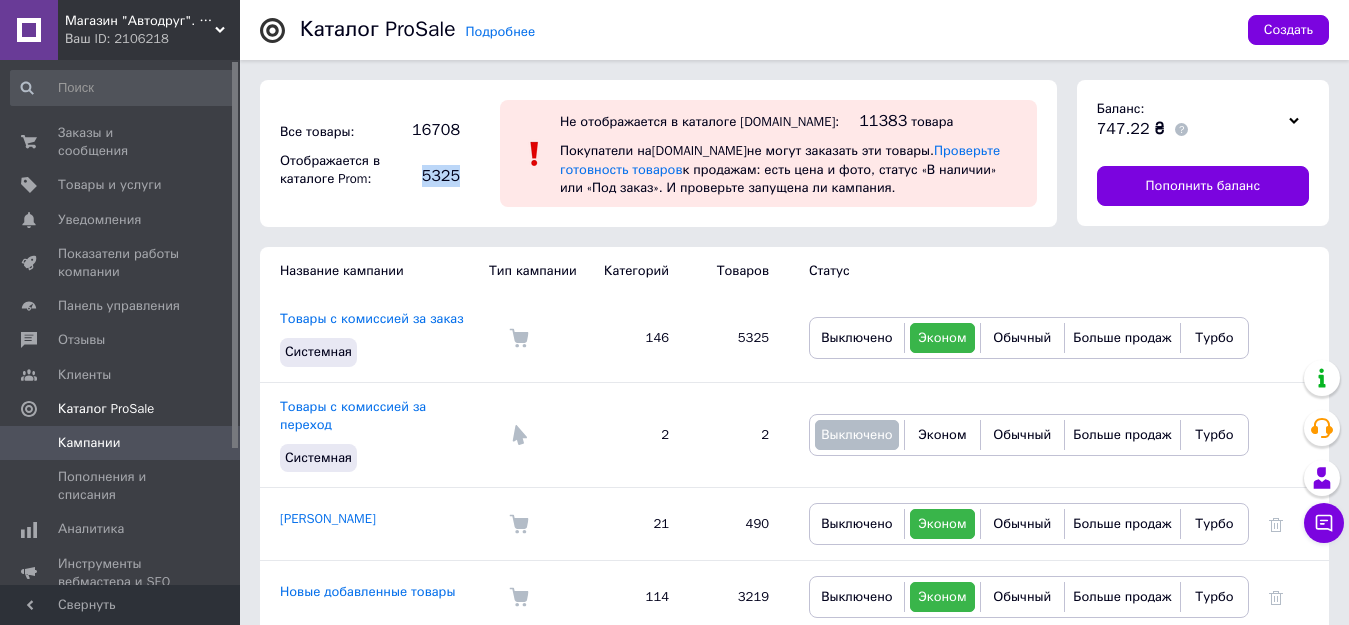 drag, startPoint x: 422, startPoint y: 174, endPoint x: 462, endPoint y: 171, distance: 40.112343 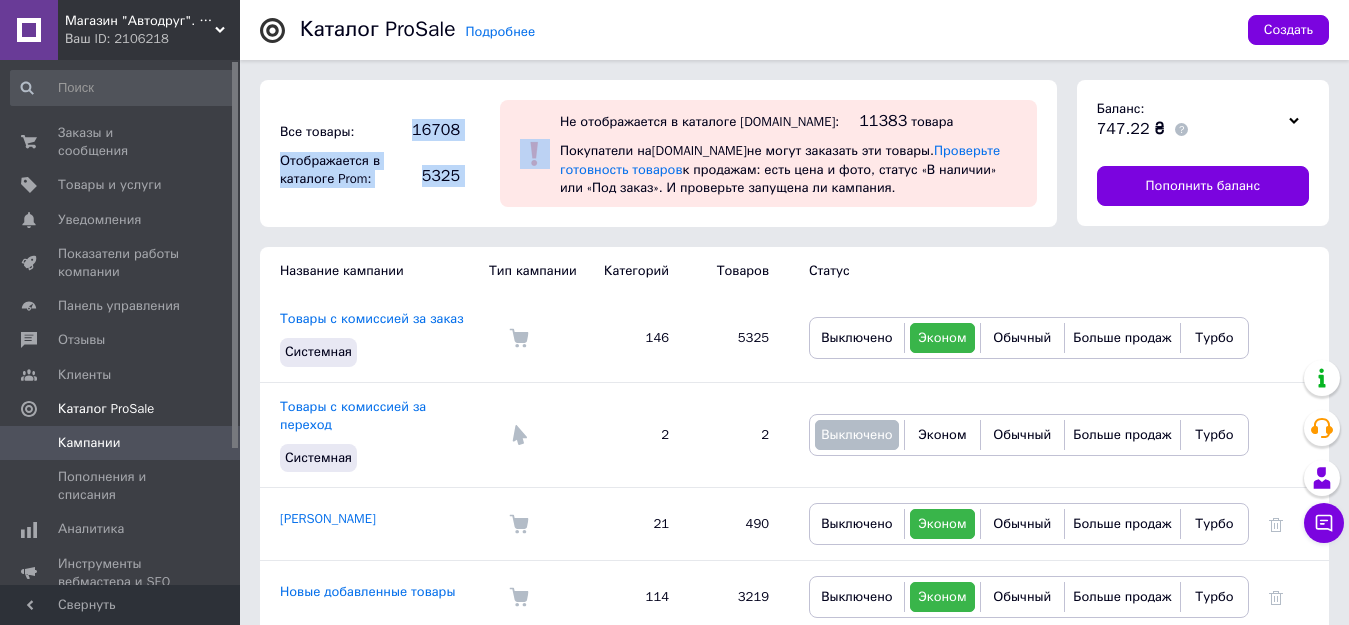 drag, startPoint x: 415, startPoint y: 124, endPoint x: 494, endPoint y: 125, distance: 79.00633 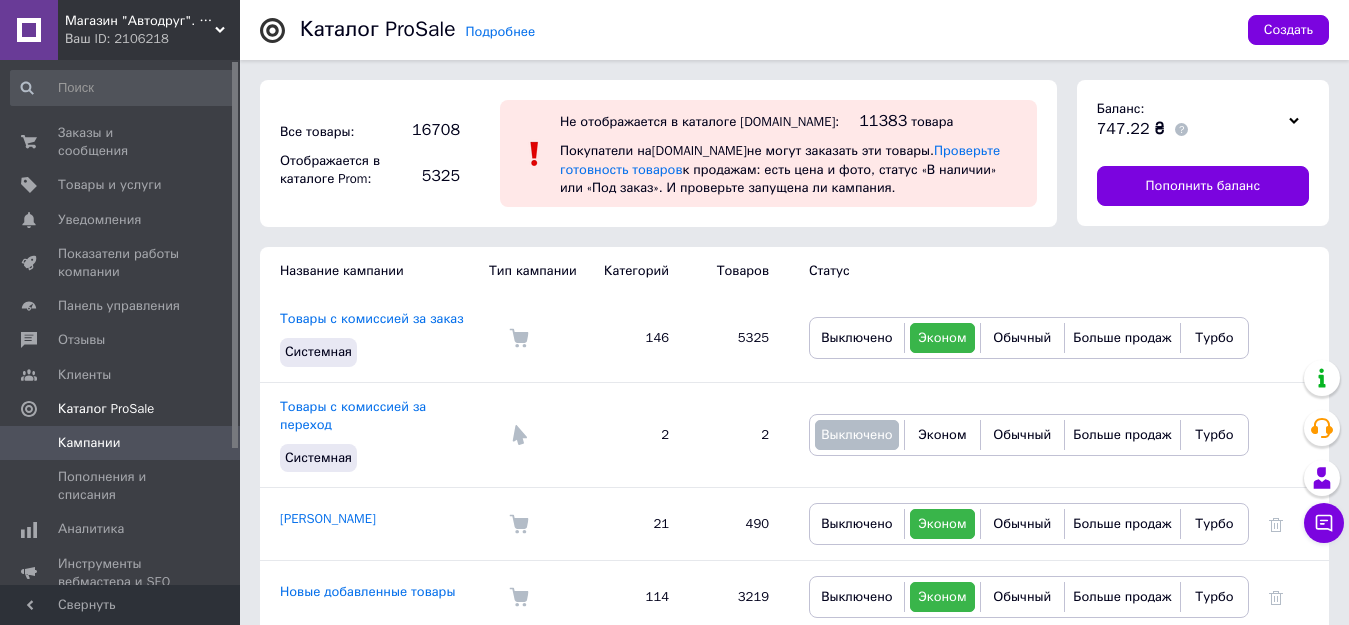 click on "Все товары: 16708 Отображается в каталоге Prom: 5325" at bounding box center [370, 153] 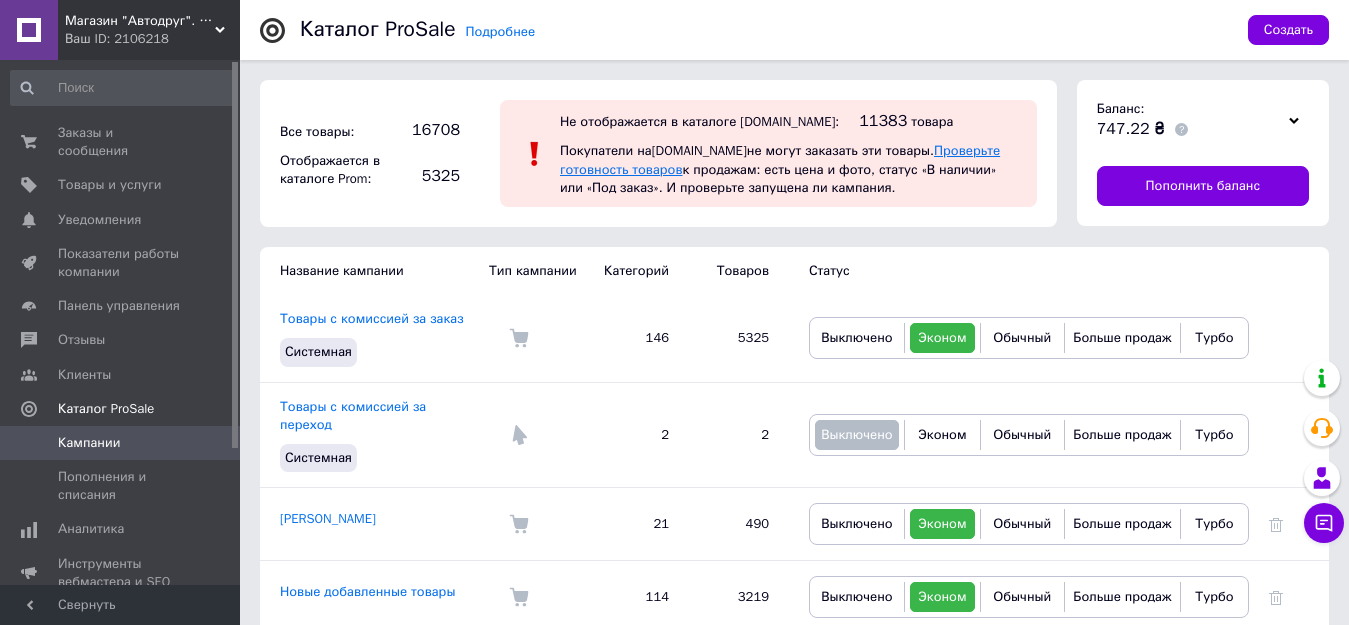 click on "Проверьте готовность товаров" at bounding box center [780, 159] 